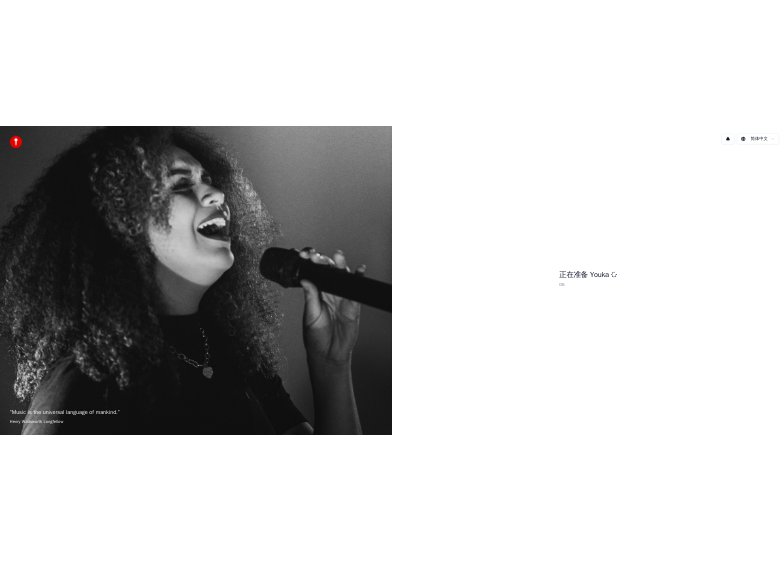 scroll, scrollTop: 0, scrollLeft: 0, axis: both 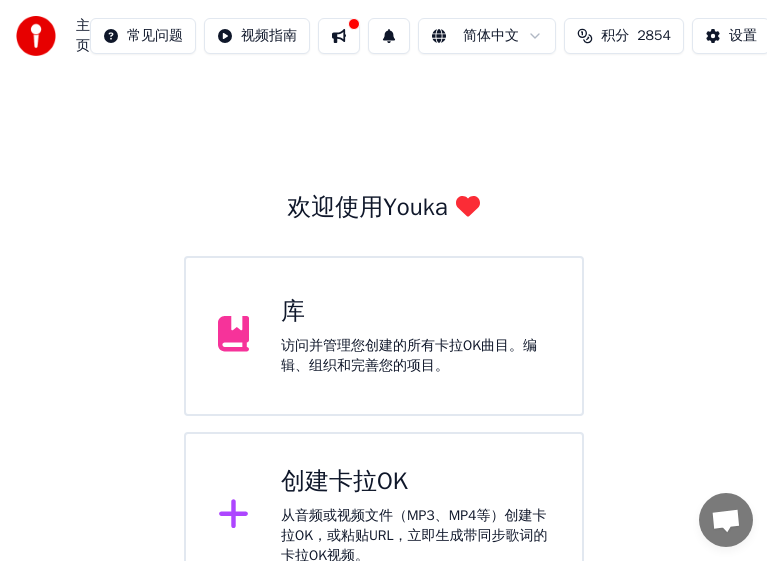 click at bounding box center (339, 36) 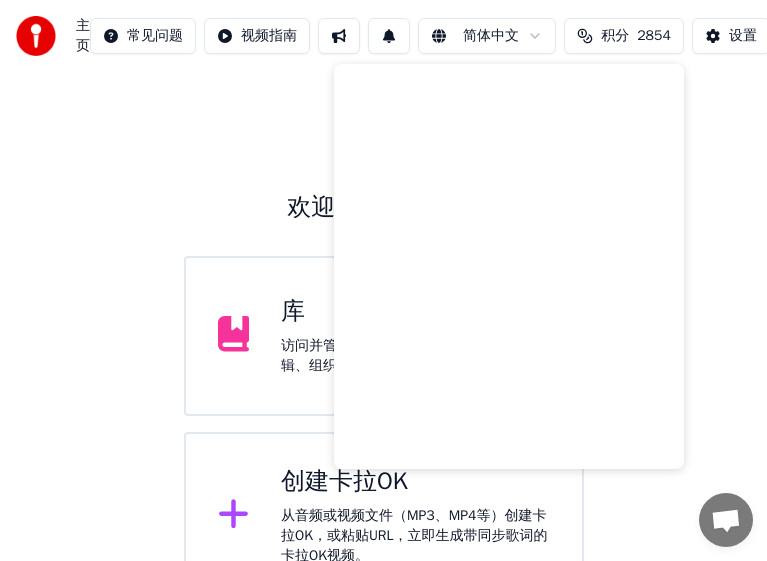 click on "欢迎使用Youka 库 访问并管理您创建的所有卡拉OK曲目。编辑、组织和完善您的项目。 创建卡拉OK 从音频或视频文件（MP3、MP4等）创建卡拉OK，或粘贴URL，立即生成带同步歌词的卡拉OK视频。 请升级到最新版本 您的Youka版本已过时。请升级到最新版本以继续使用Youka。" at bounding box center (383, 424) 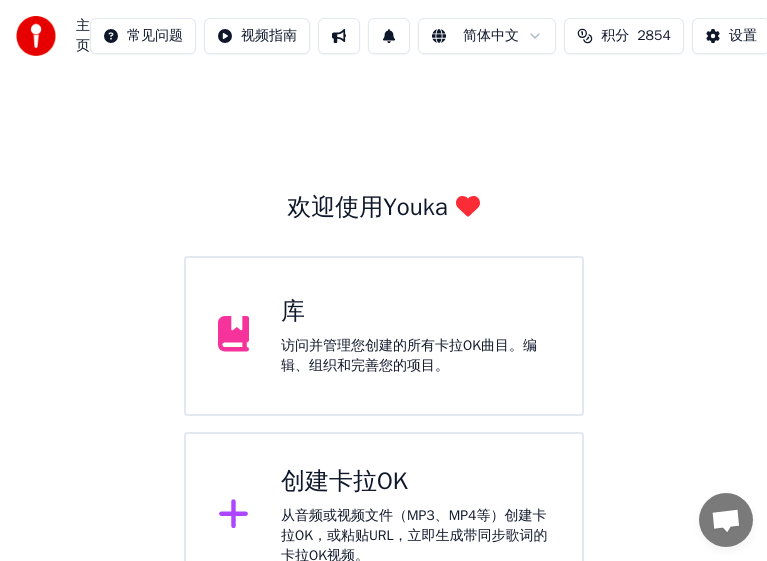 click on "库 访问并管理您创建的所有卡拉OK曲目。编辑、组织和完善您的项目。" at bounding box center [415, 336] 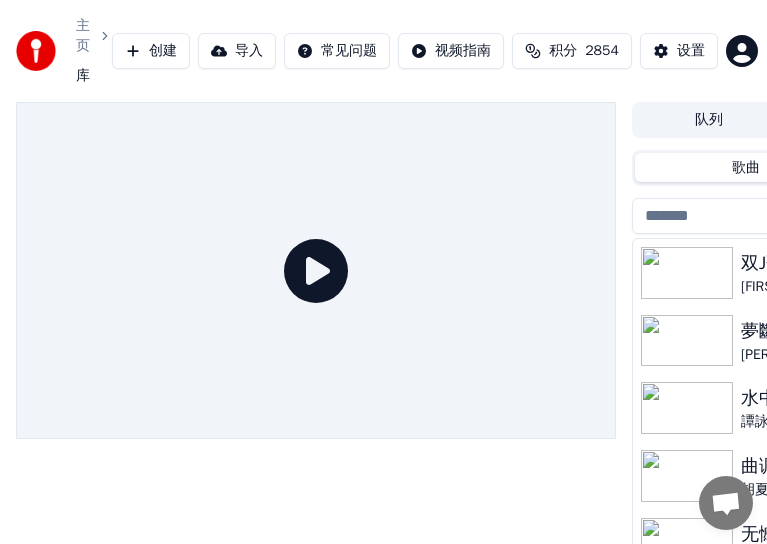click at bounding box center [687, 273] 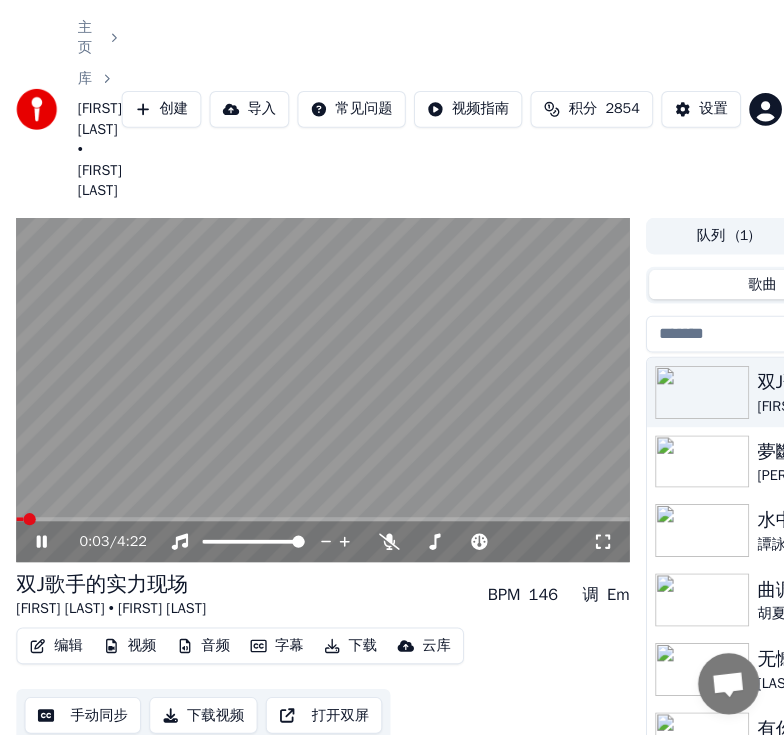 scroll, scrollTop: 526, scrollLeft: 0, axis: vertical 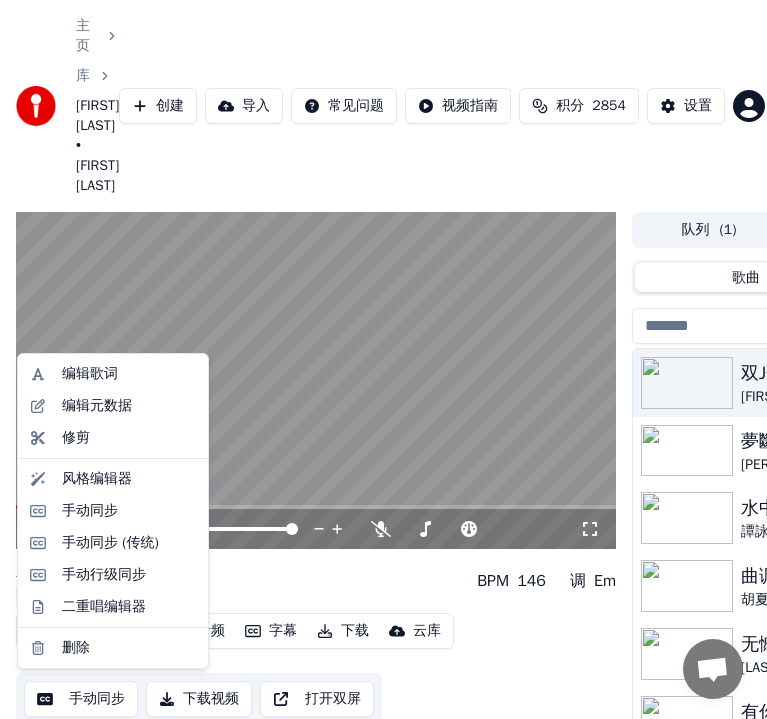 click on "编辑" at bounding box center (55, 631) 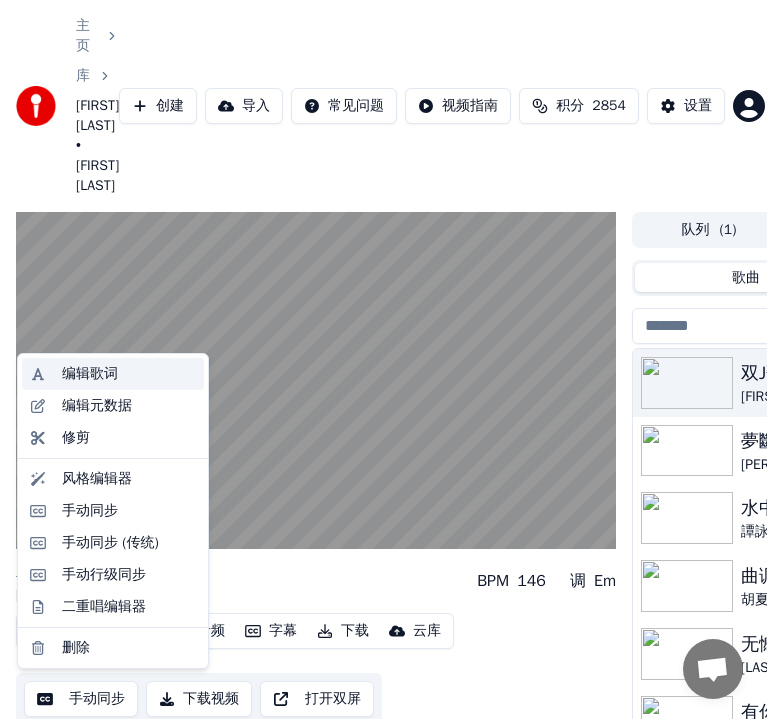 click on "编辑歌词" at bounding box center [90, 374] 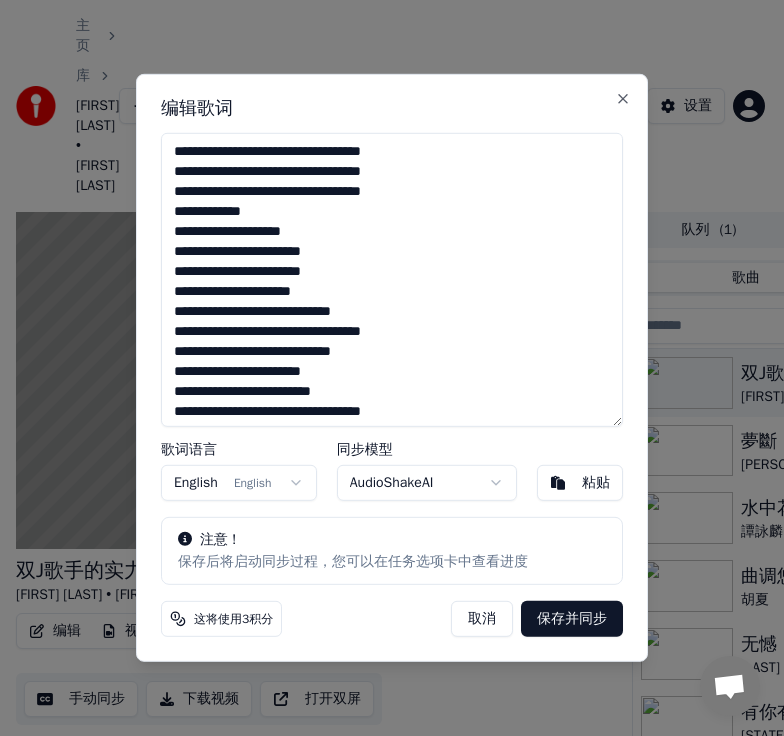 click on "取消" at bounding box center [482, 619] 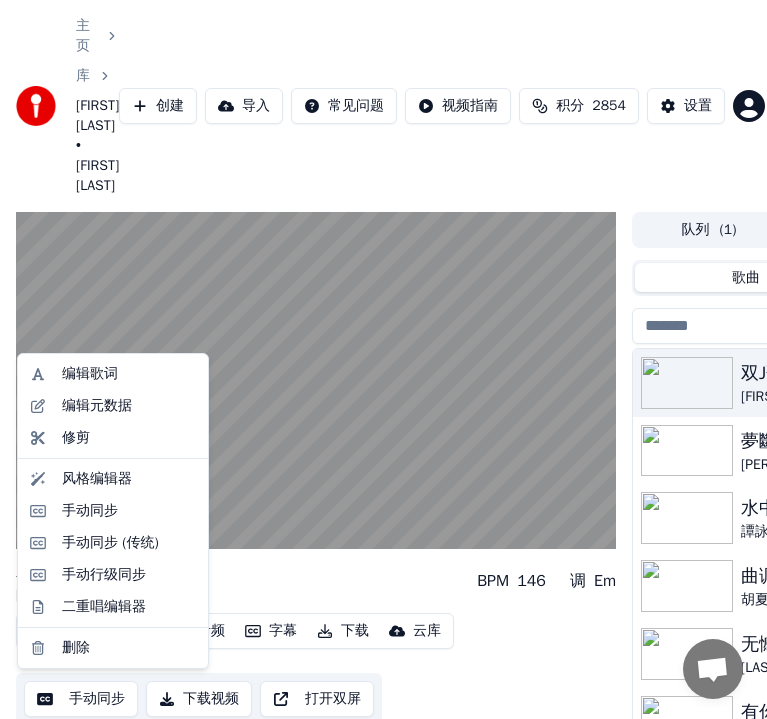 click on "编辑" at bounding box center (55, 631) 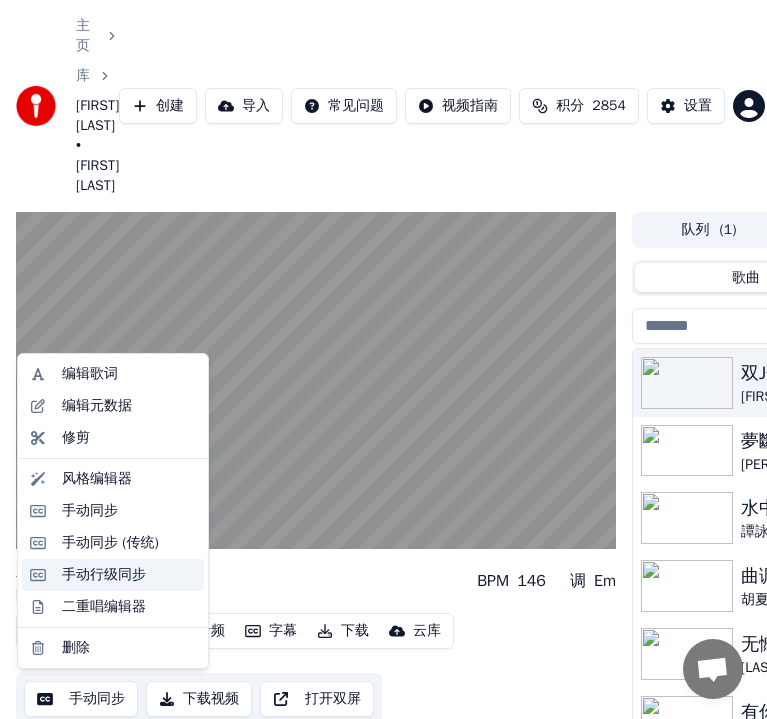 click on "手动行级同步" at bounding box center [104, 575] 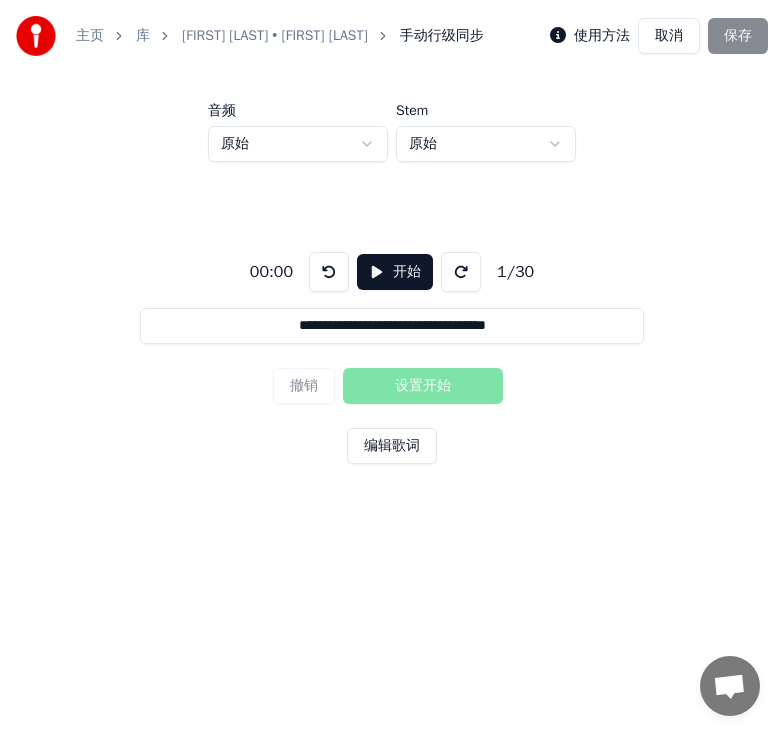 click on "开始" at bounding box center [395, 272] 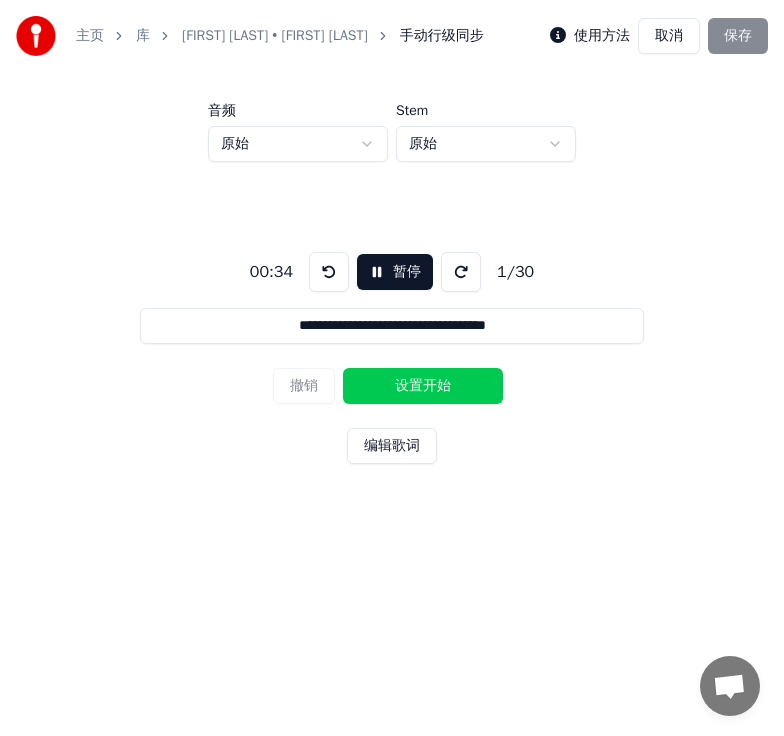 click on "设置开始" at bounding box center [423, 386] 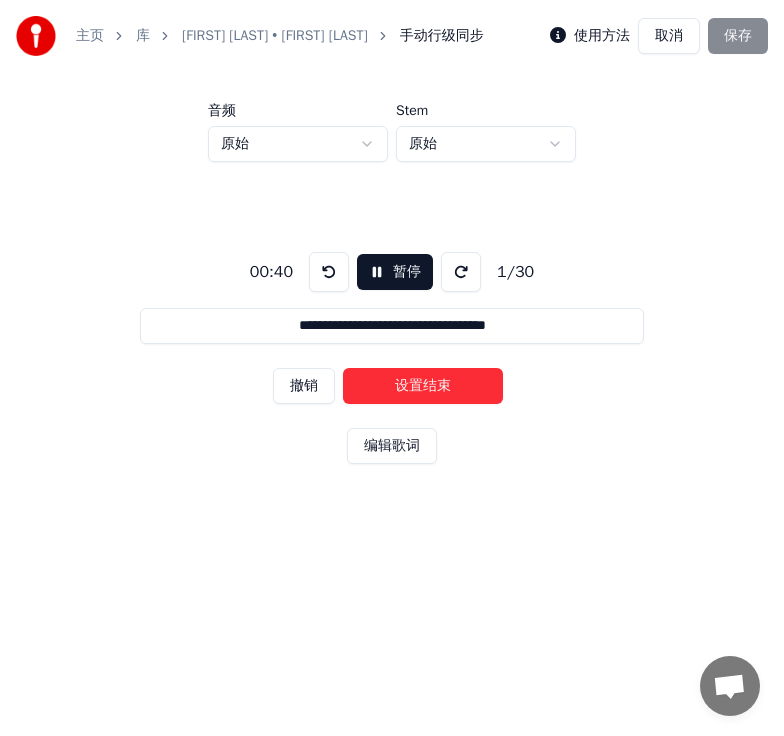 click on "设置结束" at bounding box center (423, 386) 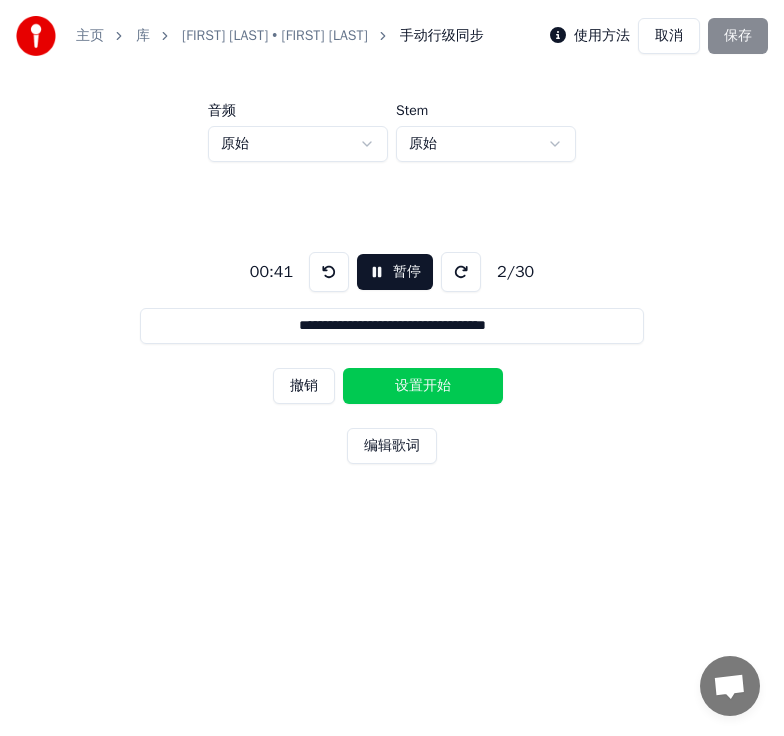 click on "设置开始" at bounding box center [423, 386] 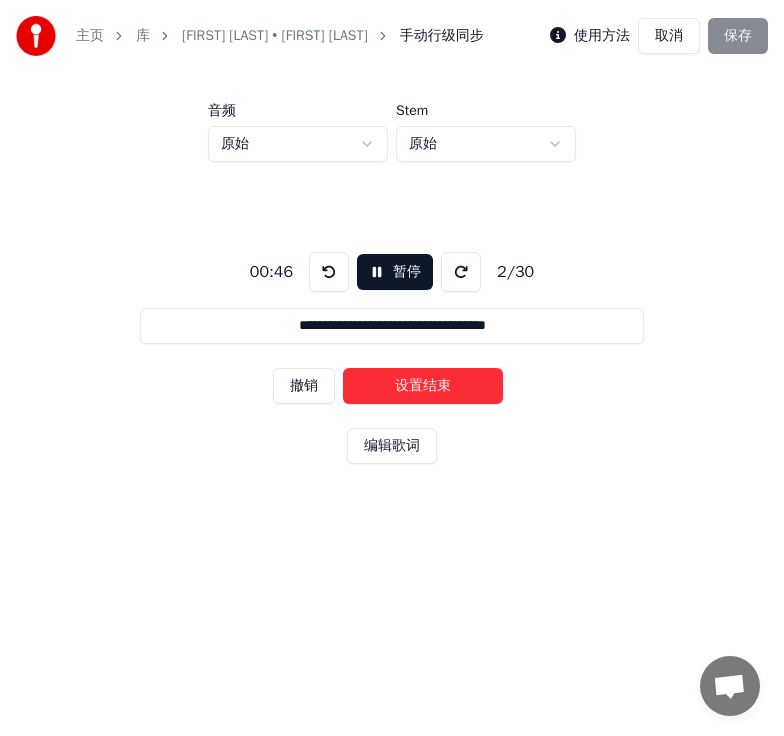 click on "设置结束" at bounding box center (423, 386) 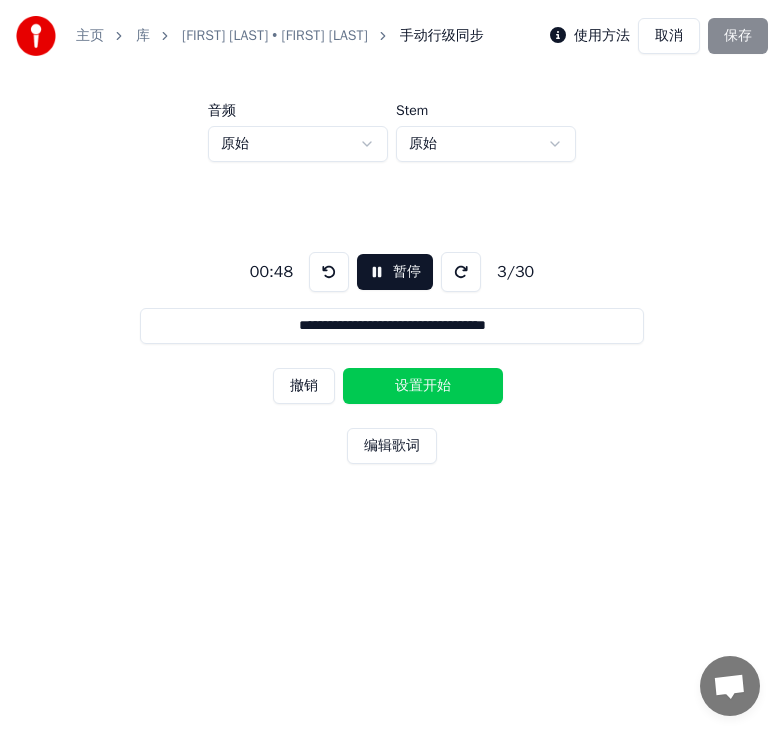 click on "设置开始" at bounding box center [423, 386] 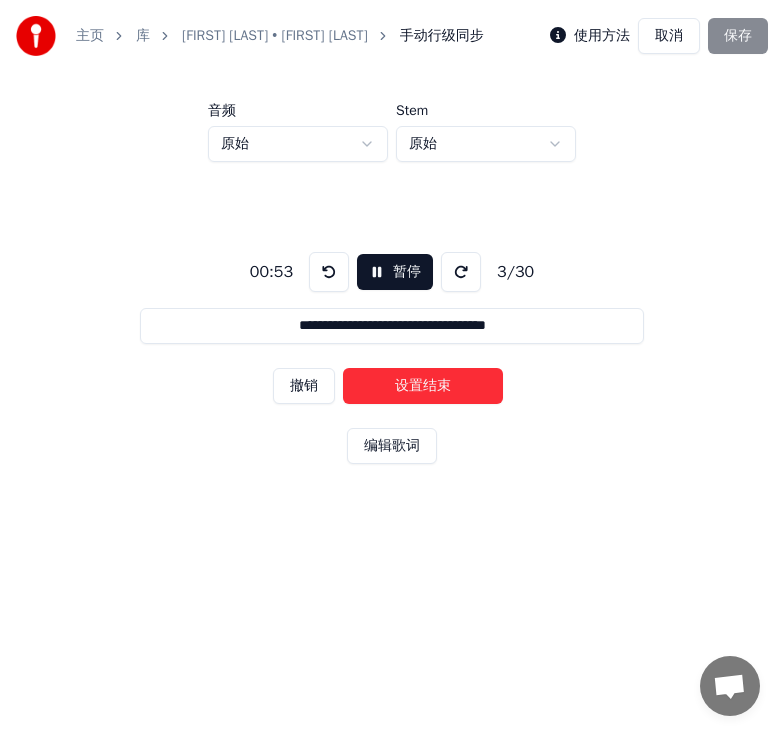 click on "设置结束" at bounding box center [423, 386] 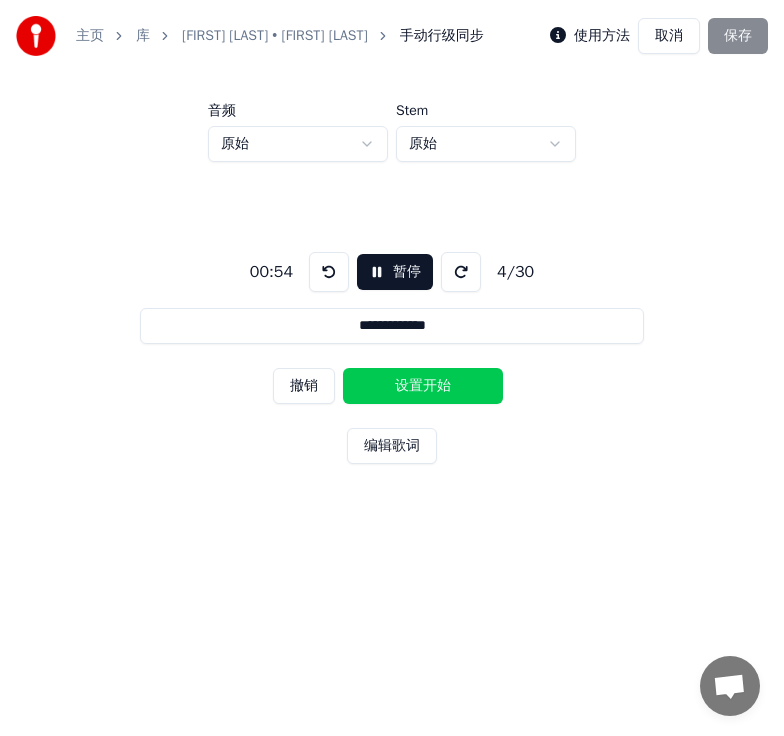 click on "设置开始" at bounding box center (423, 386) 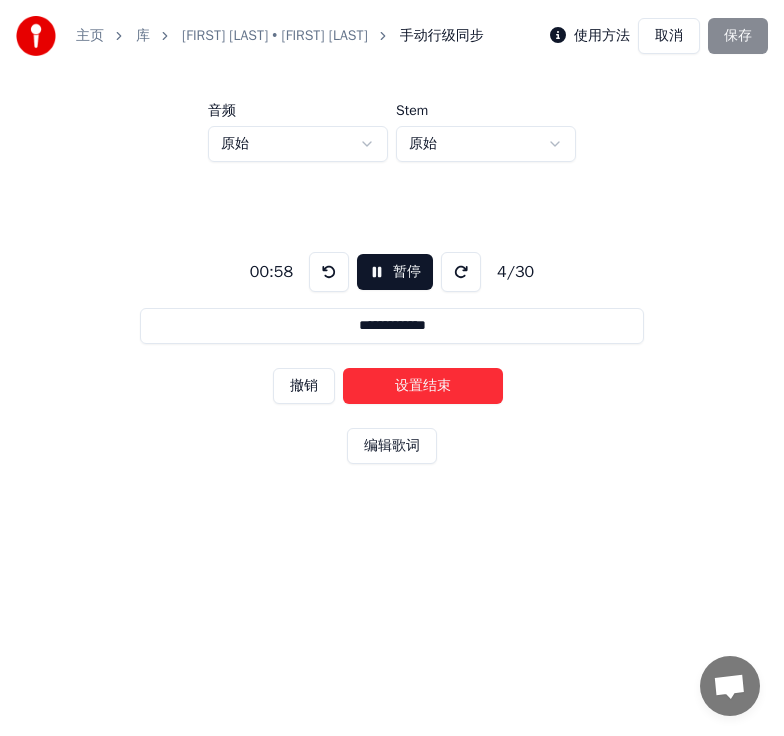 click on "设置结束" at bounding box center (423, 386) 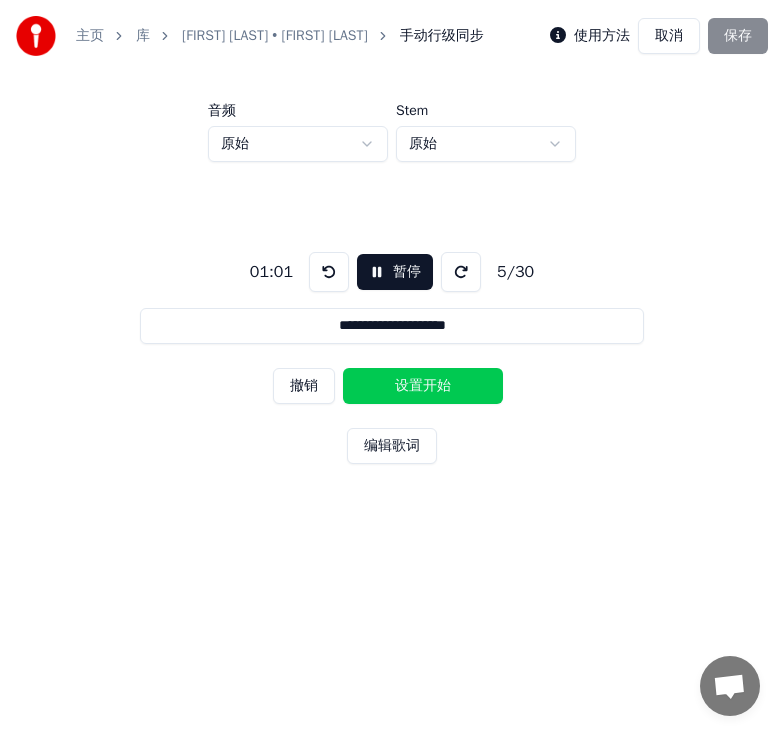 click on "设置开始" at bounding box center [423, 386] 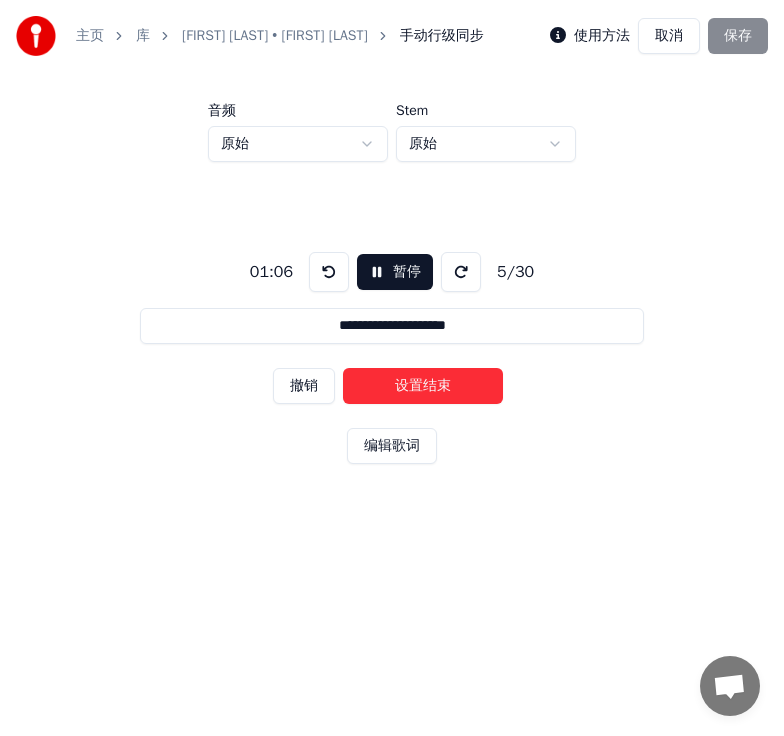 click on "设置结束" at bounding box center [423, 386] 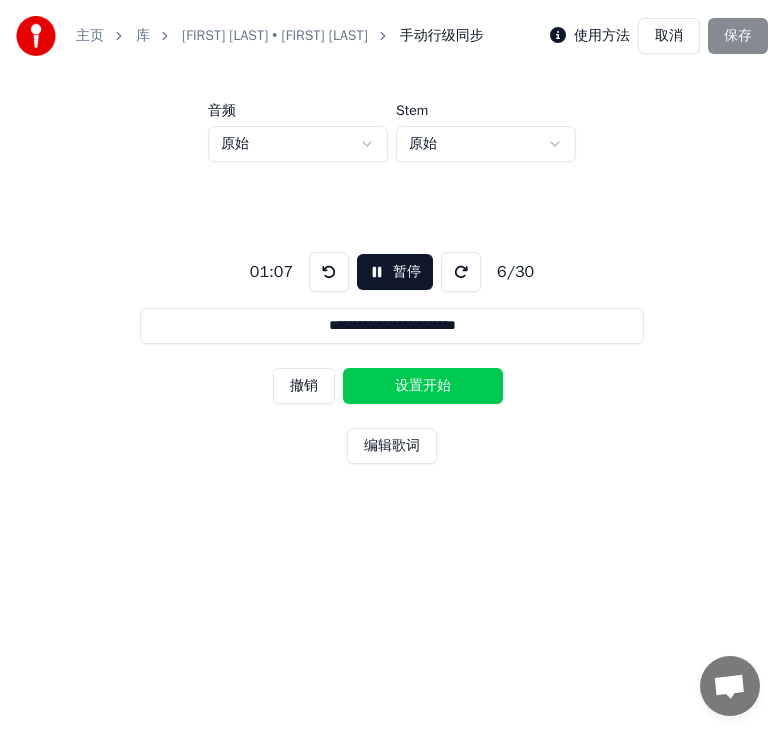 click on "设置开始" at bounding box center [423, 386] 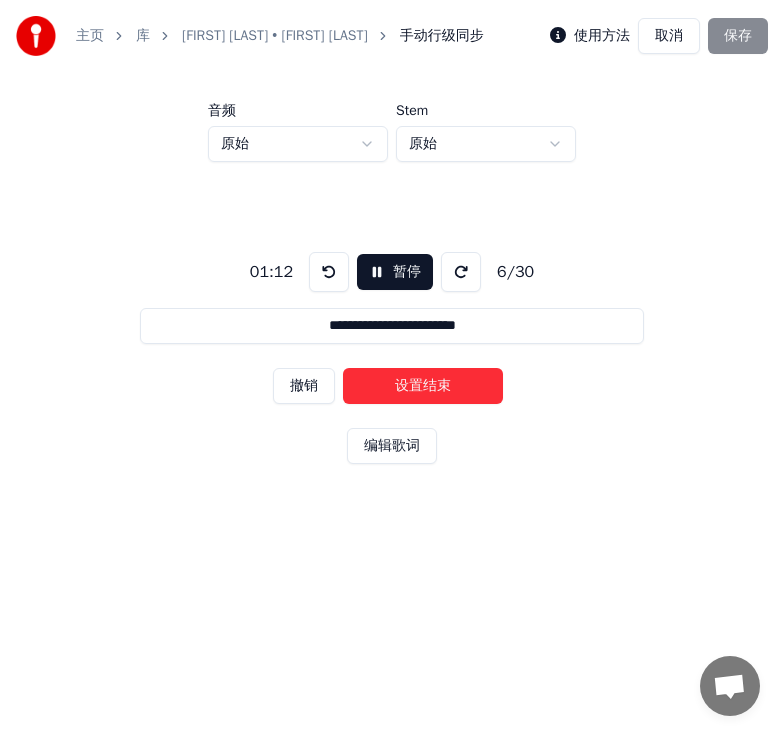click on "设置结束" at bounding box center [423, 386] 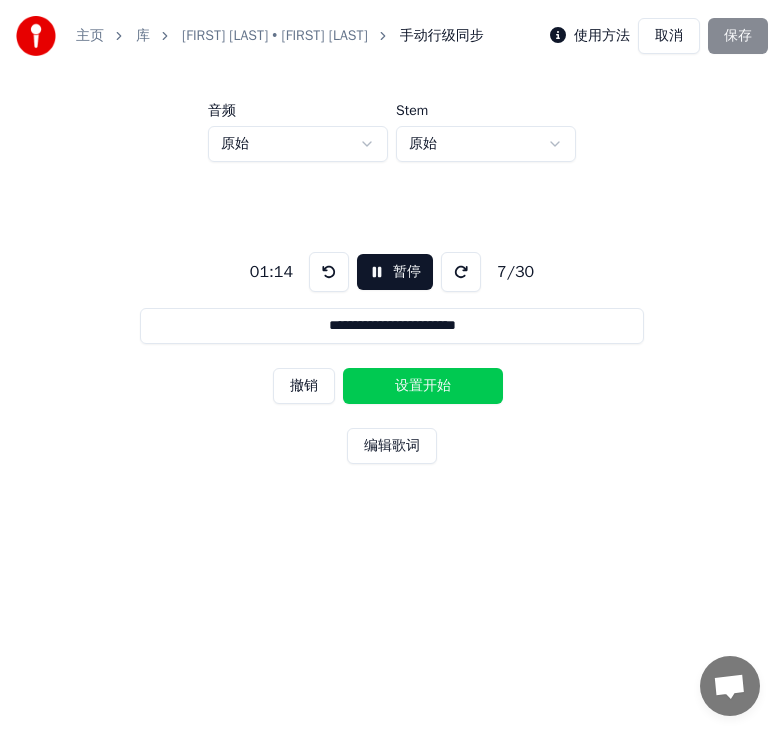 click on "设置开始" at bounding box center [423, 386] 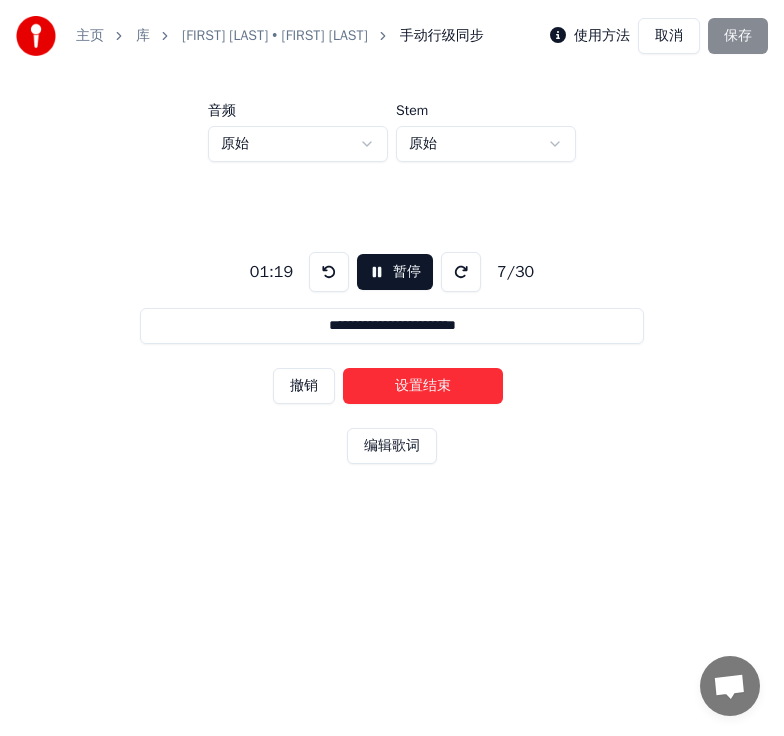click on "设置结束" at bounding box center [423, 386] 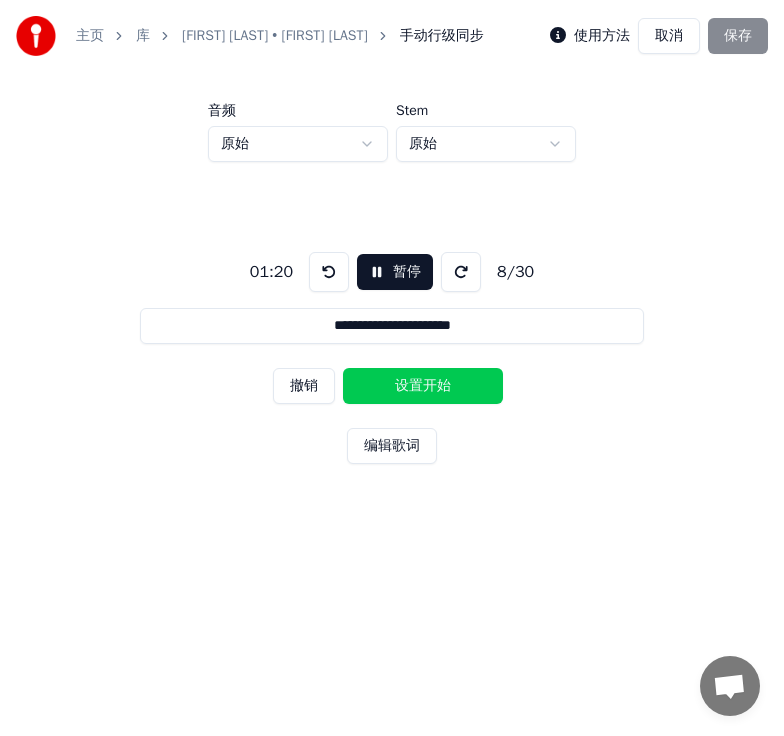 click on "设置开始" at bounding box center [423, 386] 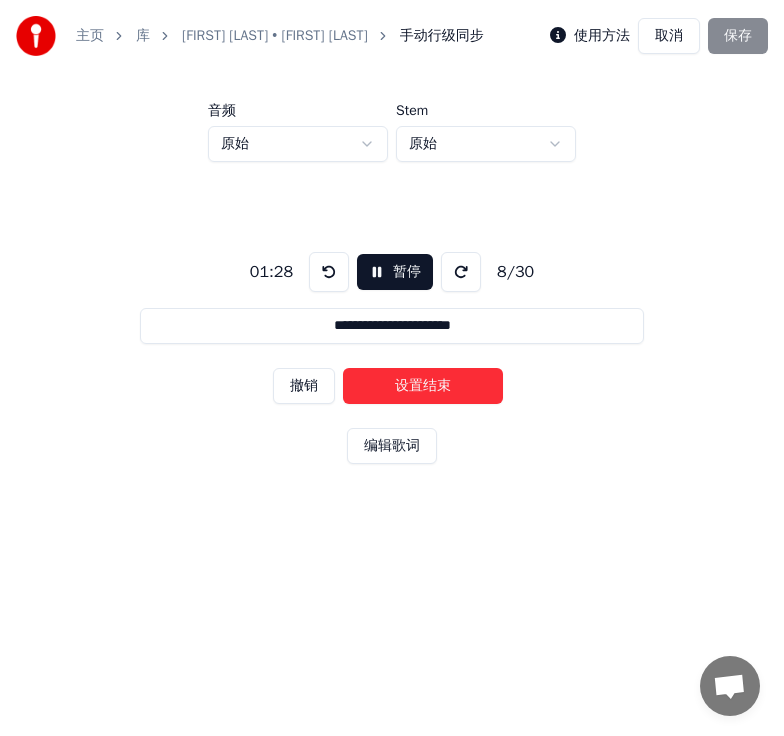 click on "设置结束" at bounding box center [423, 386] 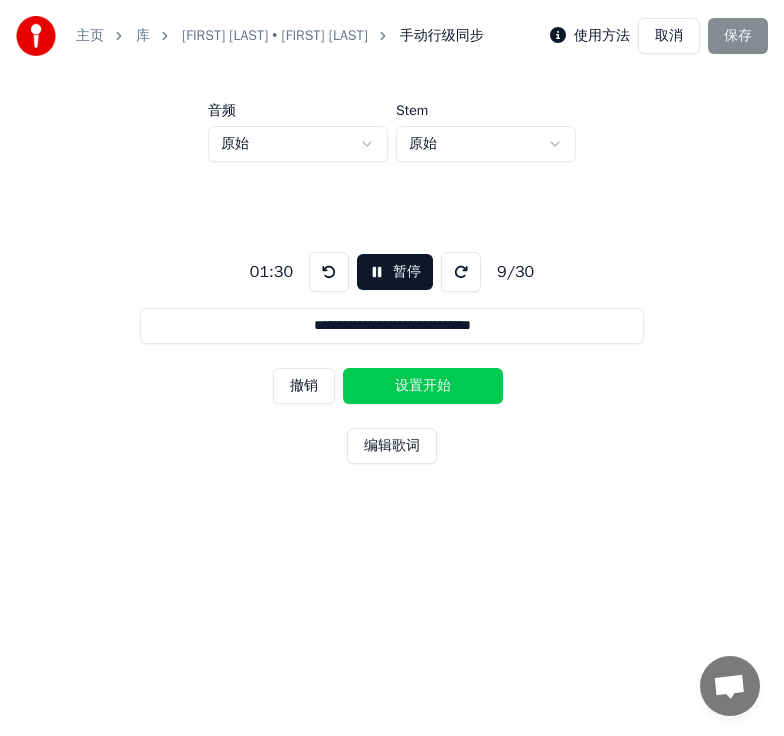 click on "设置开始" at bounding box center [423, 386] 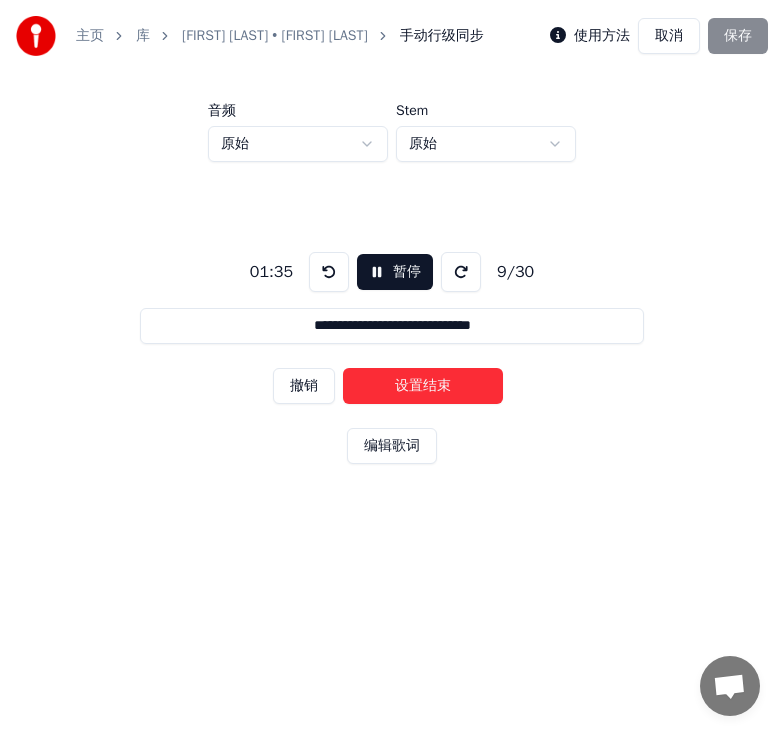click on "设置结束" at bounding box center (423, 386) 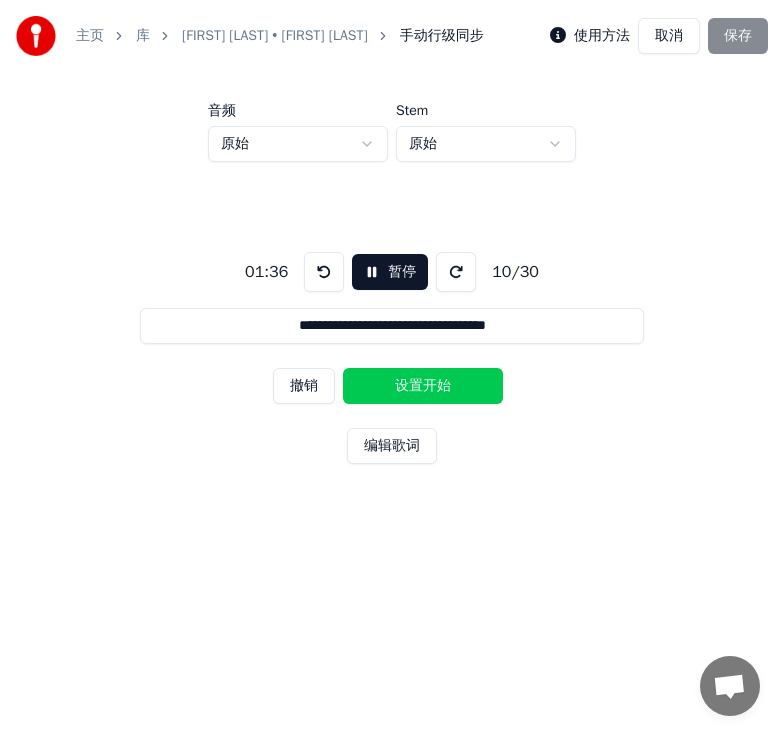 click on "设置开始" at bounding box center [423, 386] 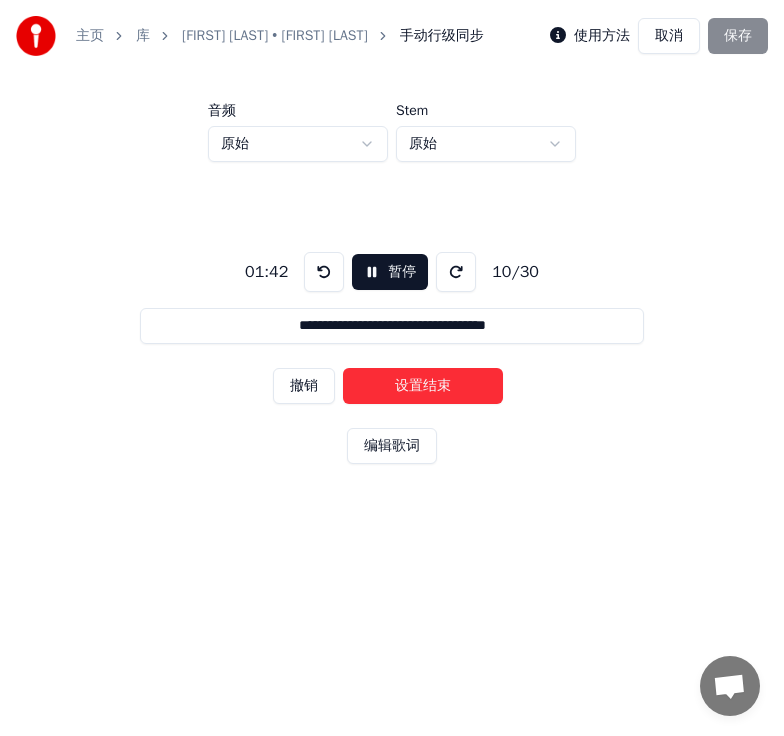 click on "设置结束" at bounding box center (423, 386) 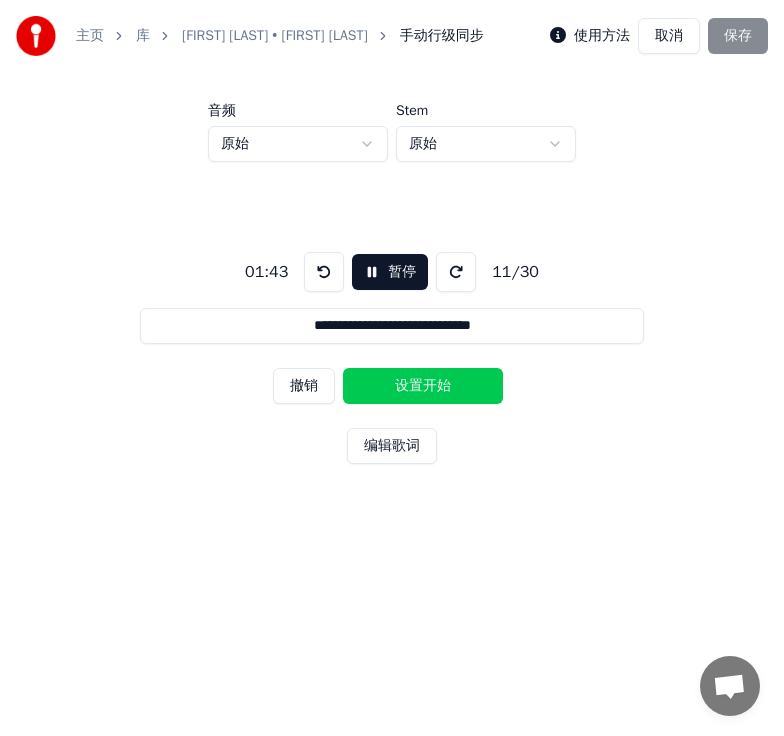 click on "设置开始" at bounding box center [423, 386] 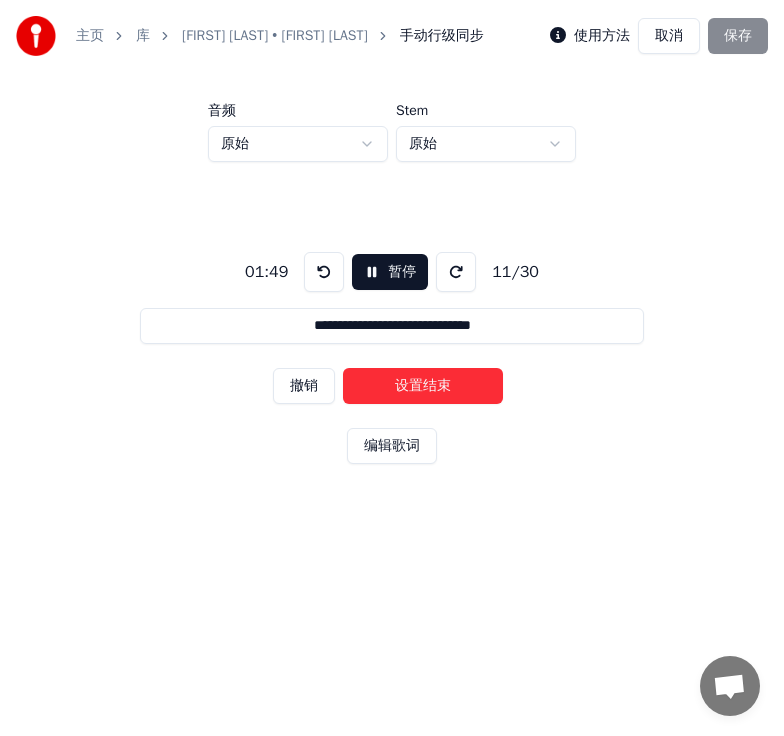 click on "设置结束" at bounding box center [423, 386] 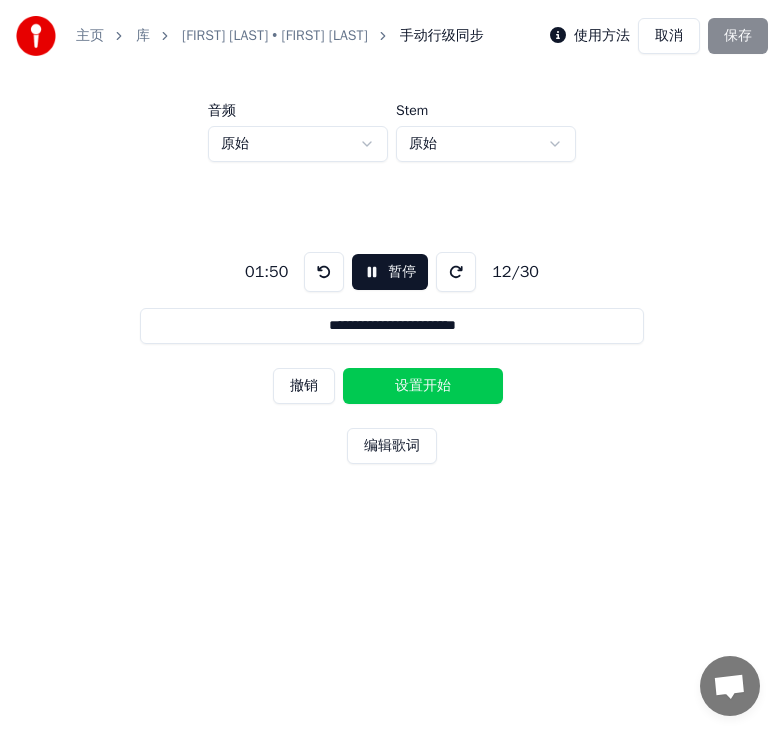 click on "设置开始" at bounding box center [423, 386] 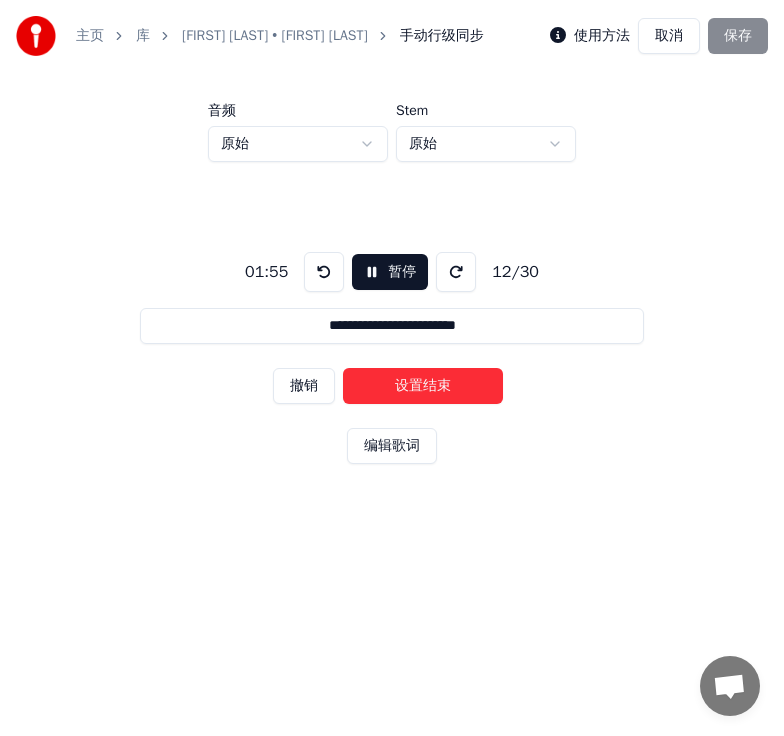 click on "设置结束" at bounding box center (423, 386) 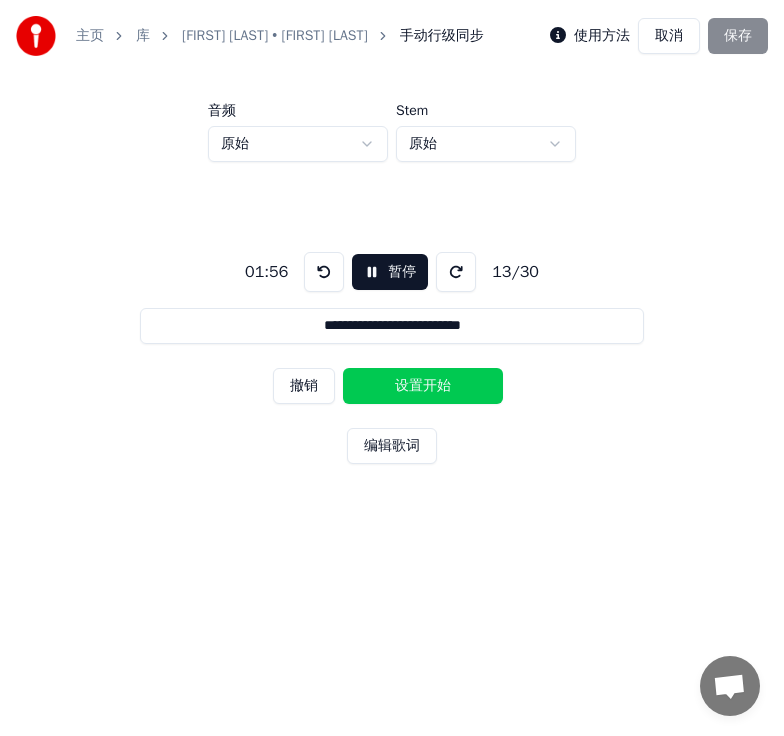 click on "设置开始" at bounding box center [423, 386] 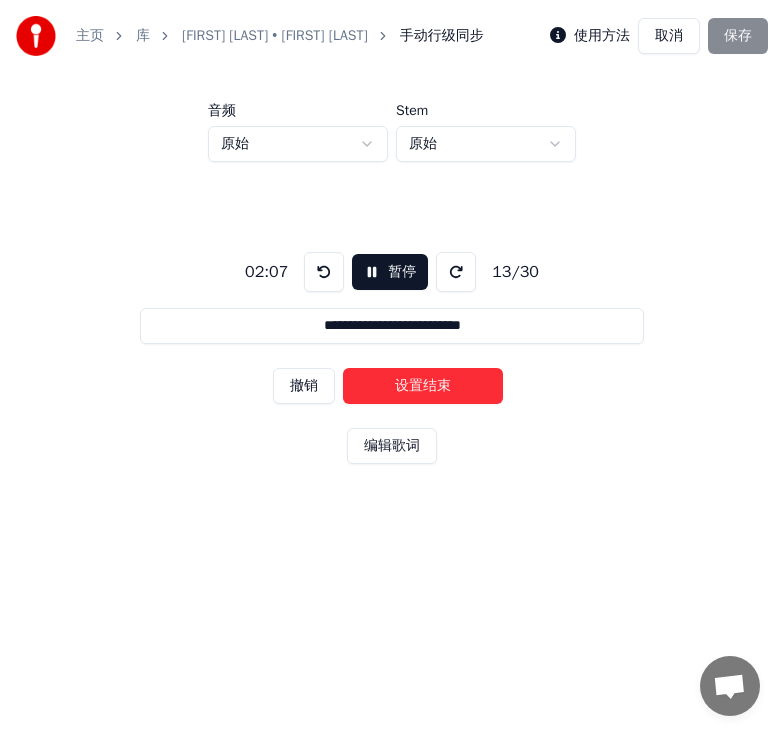 click on "设置结束" at bounding box center (423, 386) 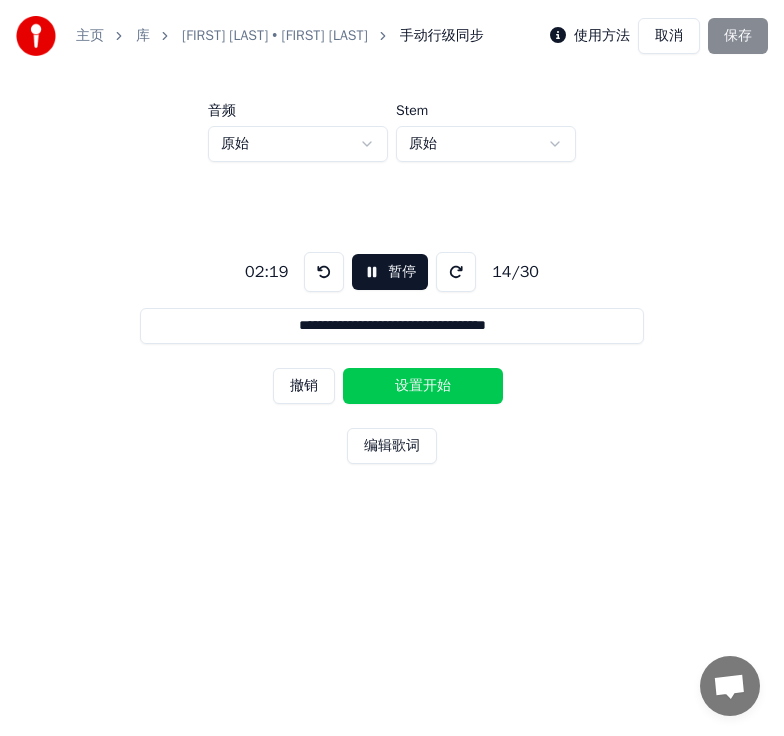 click on "设置开始" at bounding box center (423, 386) 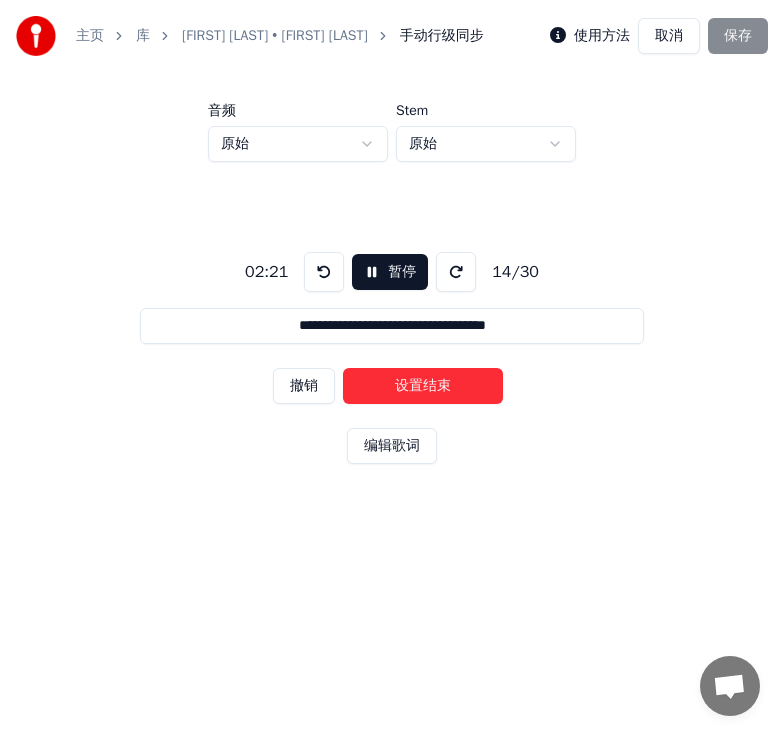 click on "撤销" at bounding box center (304, 386) 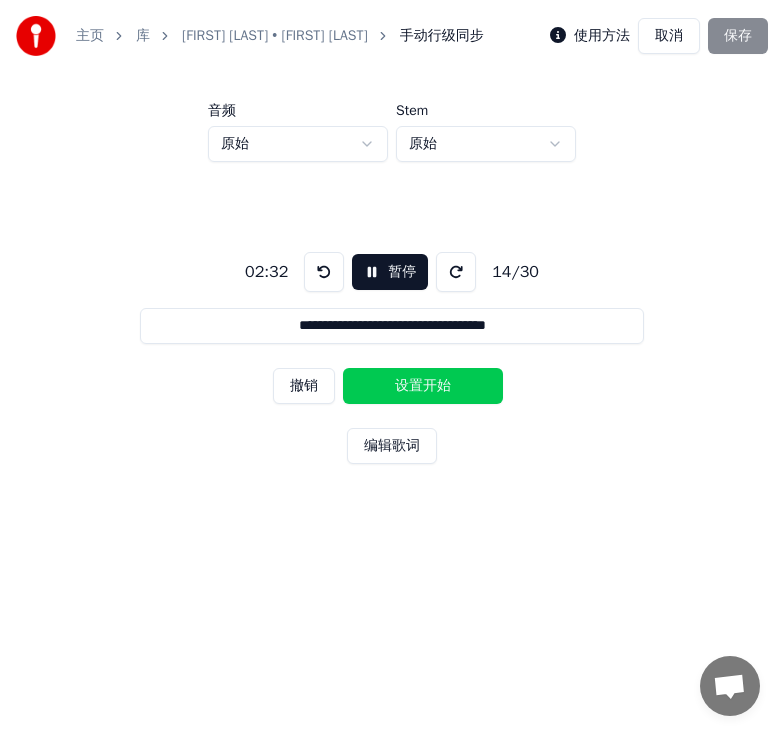 click on "设置开始" at bounding box center [423, 386] 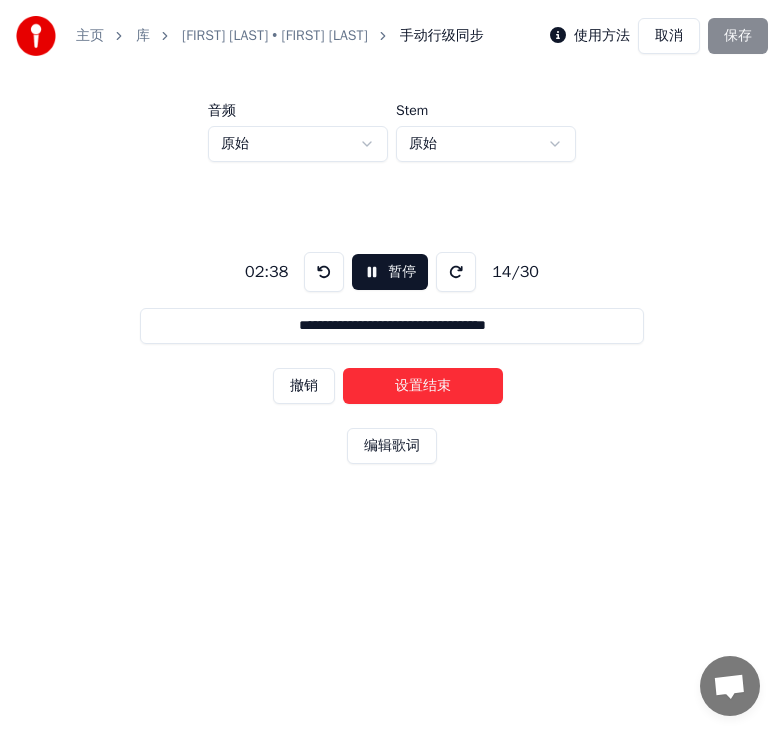 click on "设置结束" at bounding box center [423, 386] 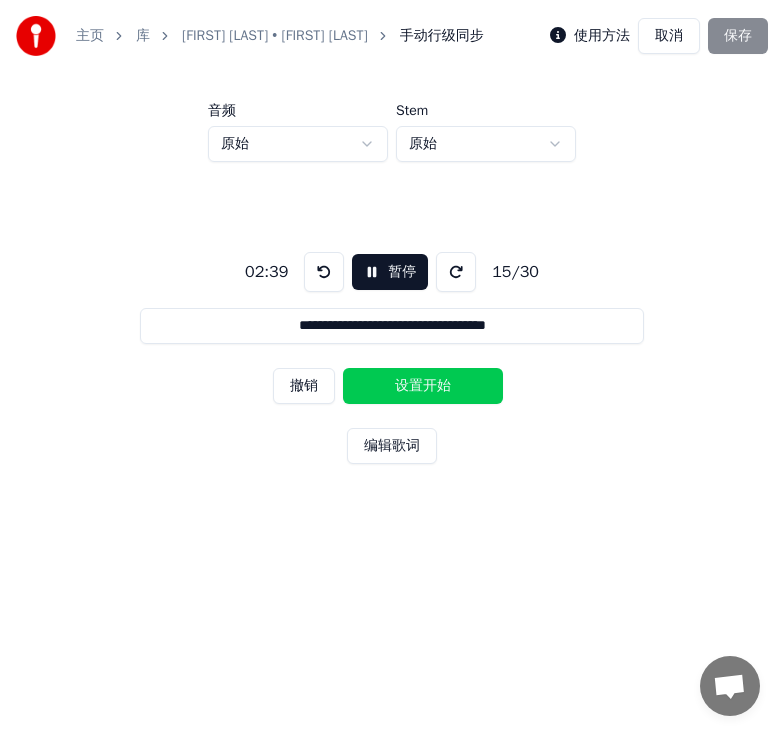 click on "设置开始" at bounding box center (423, 386) 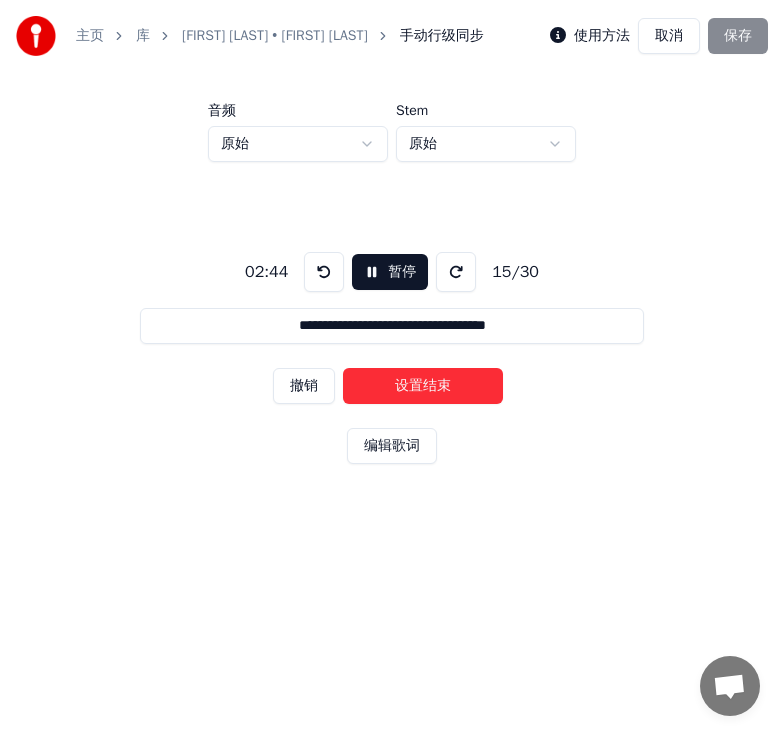 click on "设置结束" at bounding box center [423, 386] 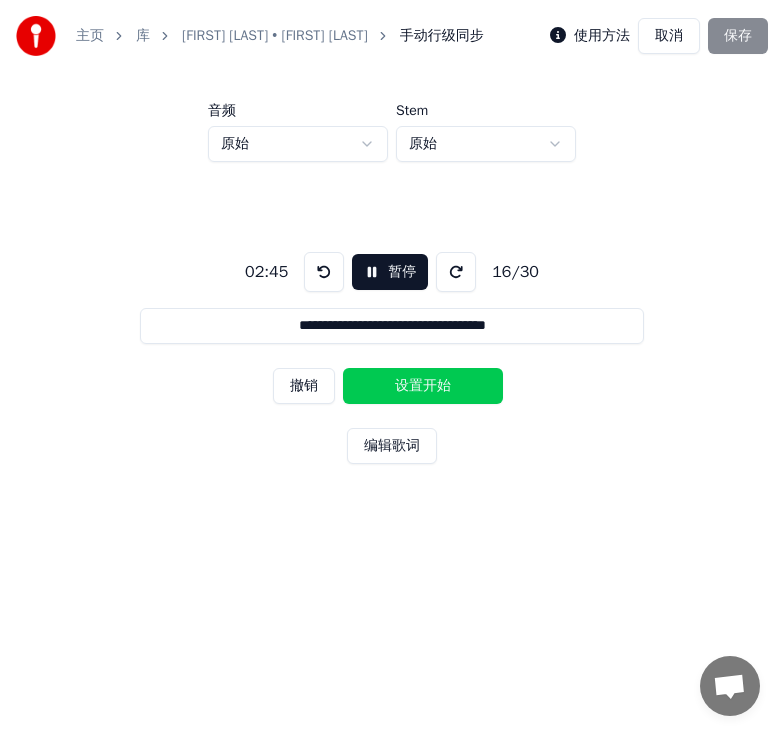 click on "设置开始" at bounding box center [423, 386] 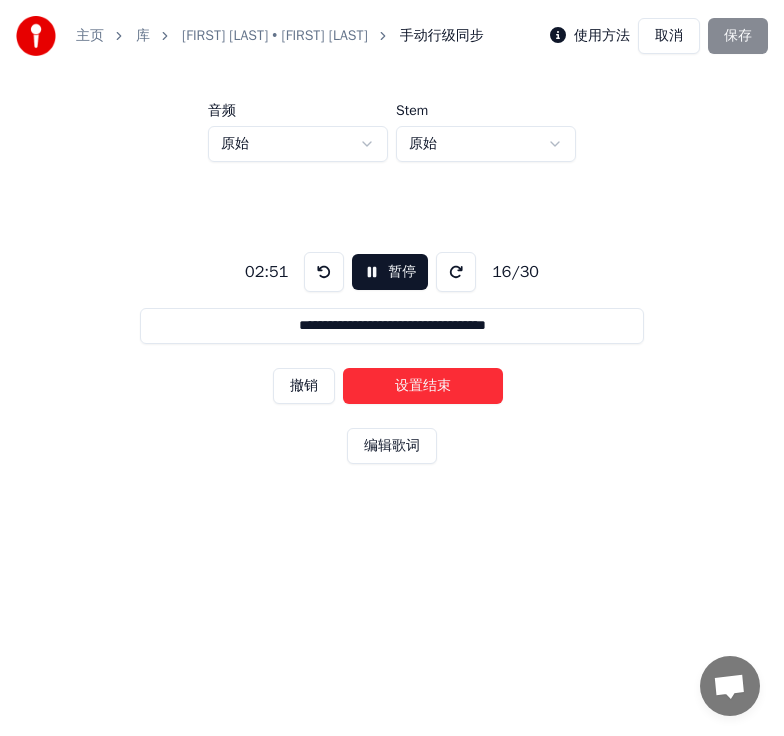 click on "设置结束" at bounding box center (423, 386) 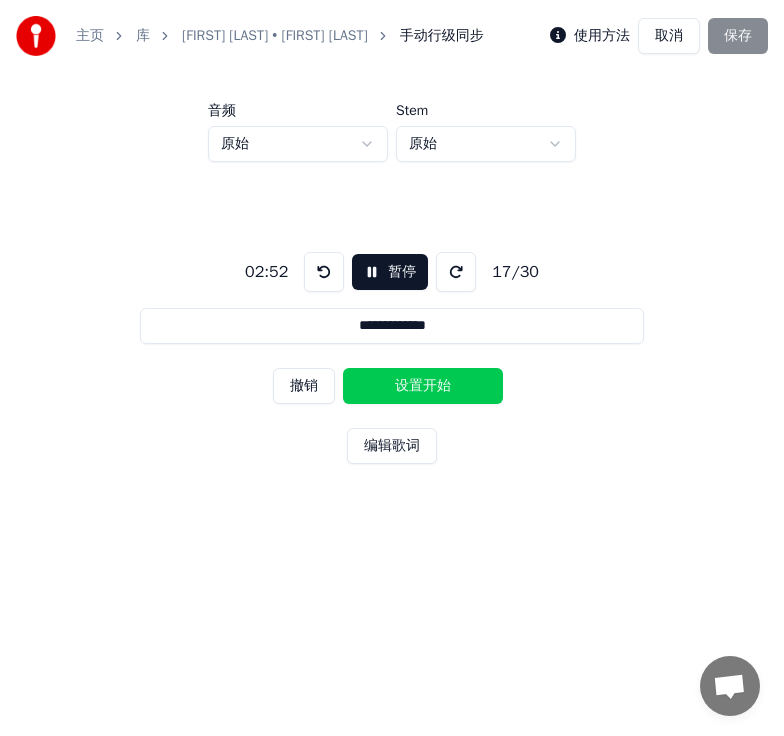 click on "设置开始" at bounding box center [423, 386] 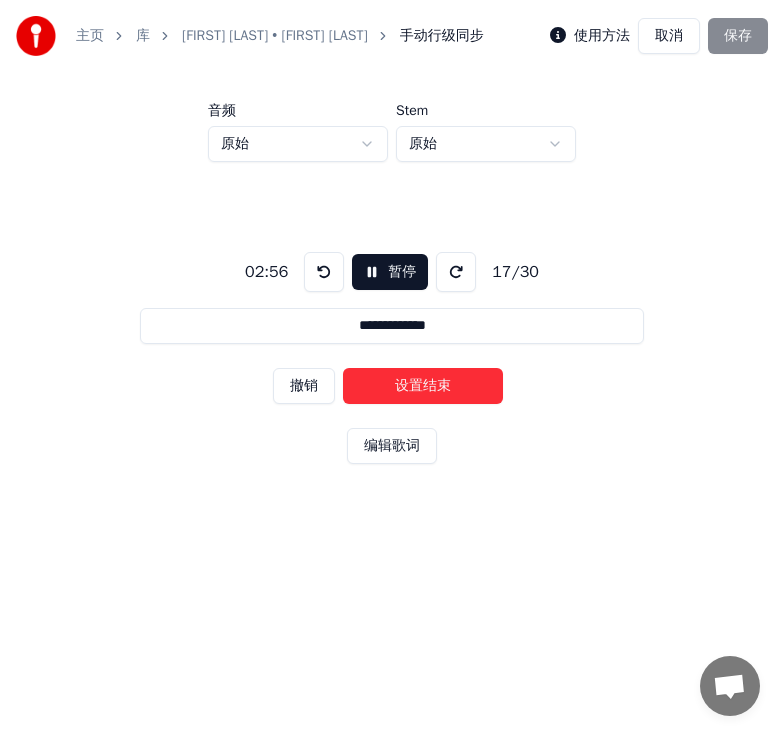 click on "设置结束" at bounding box center (423, 386) 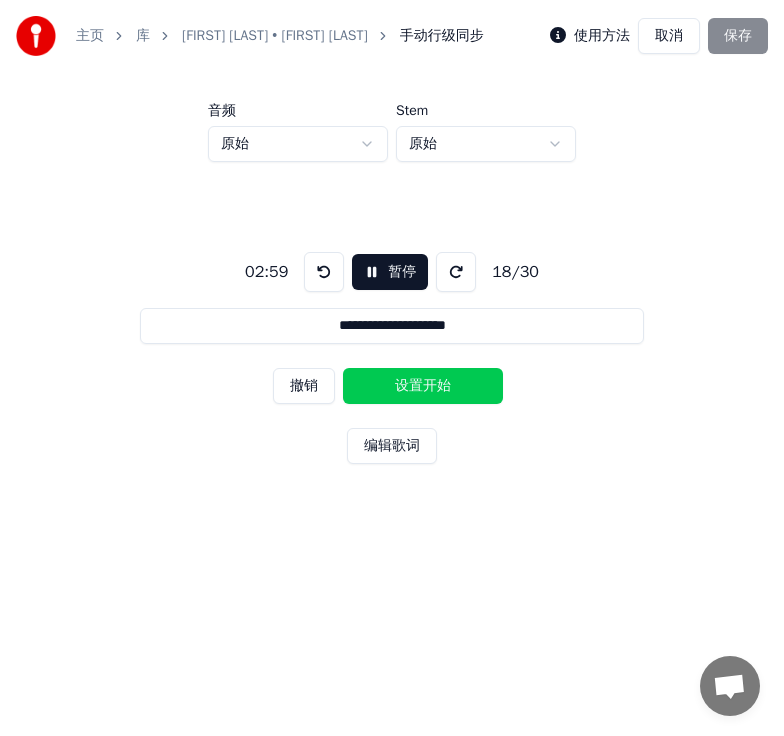 click on "设置开始" at bounding box center (423, 386) 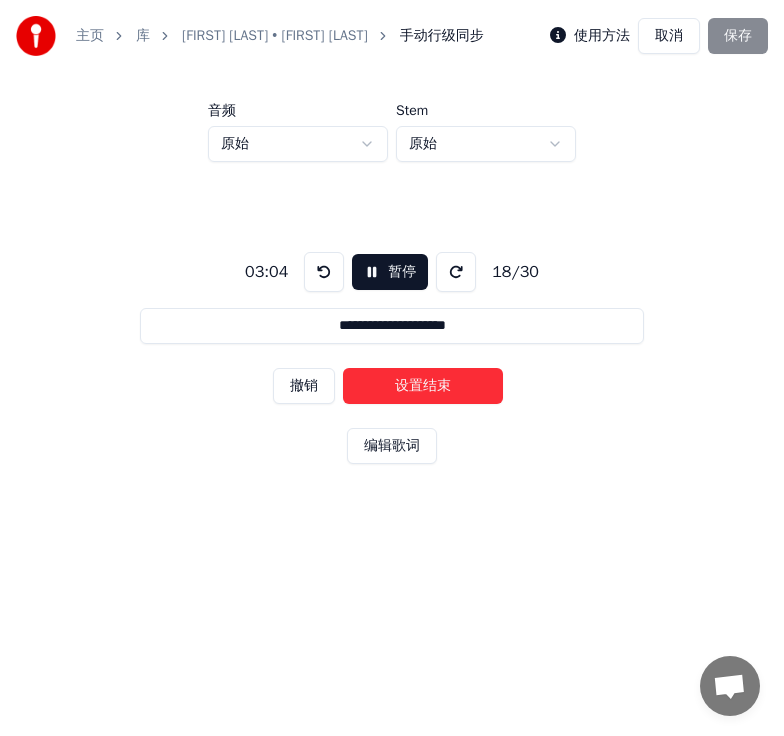 click on "设置结束" at bounding box center (423, 386) 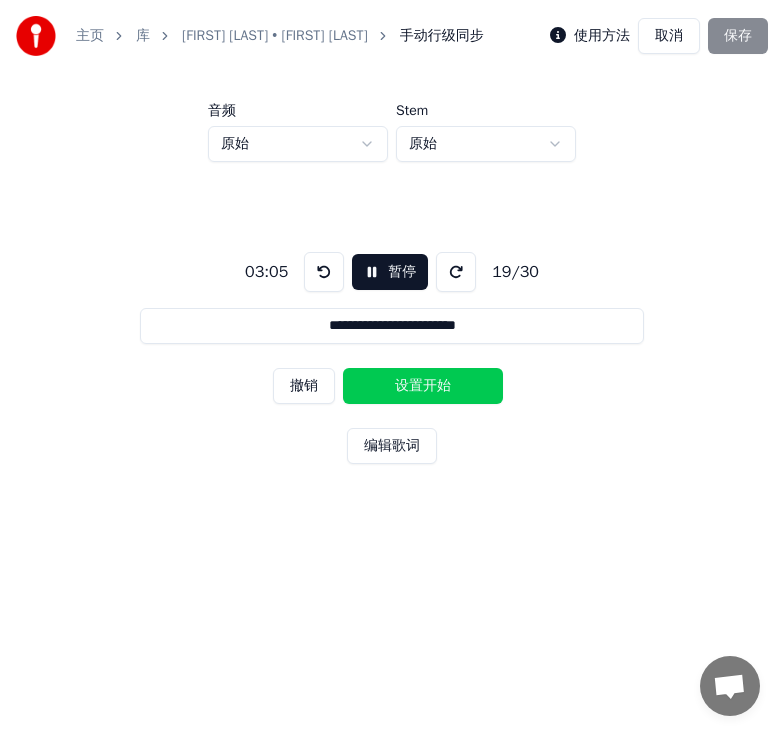 click on "设置开始" at bounding box center [423, 386] 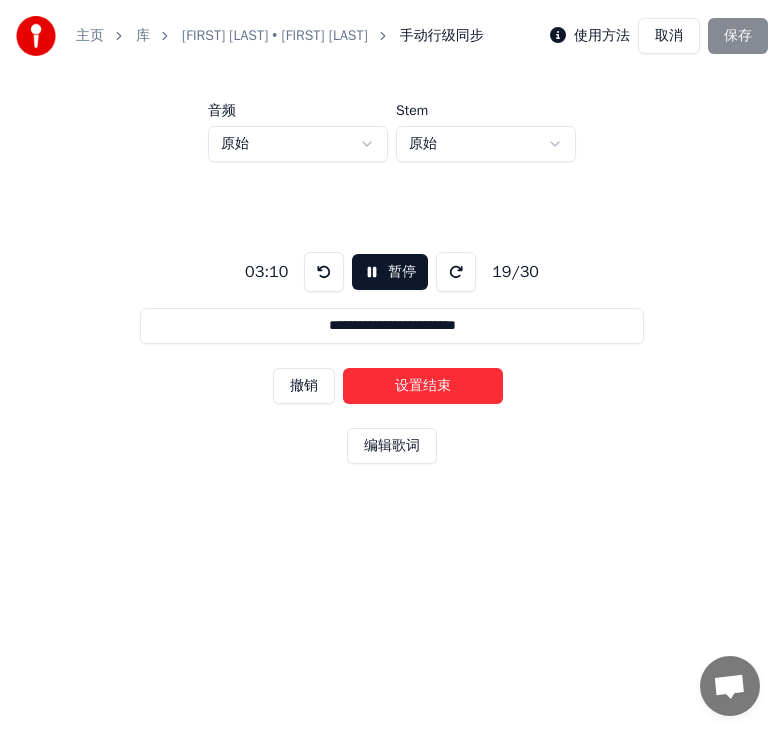 click on "设置结束" at bounding box center (423, 386) 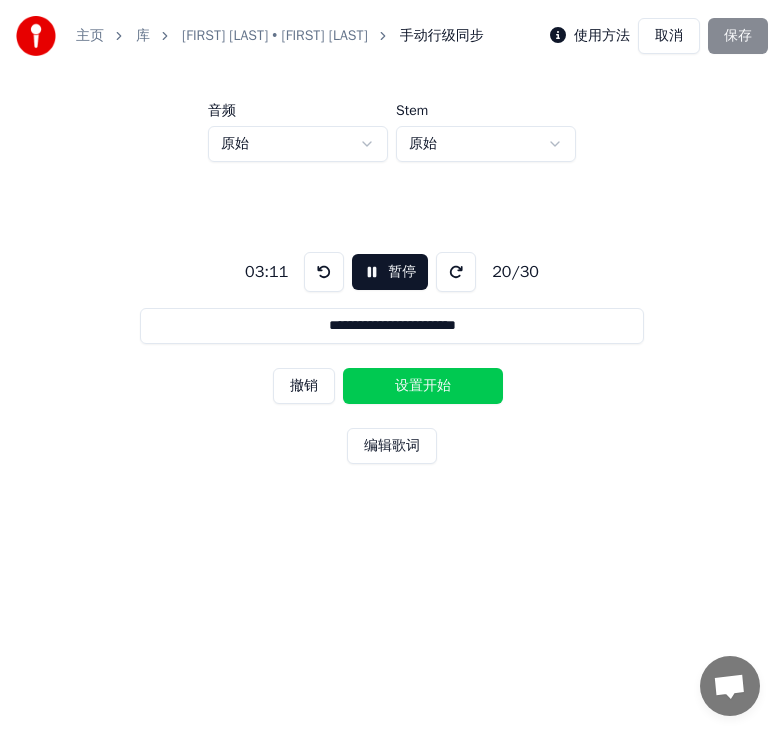 click on "设置开始" at bounding box center (423, 386) 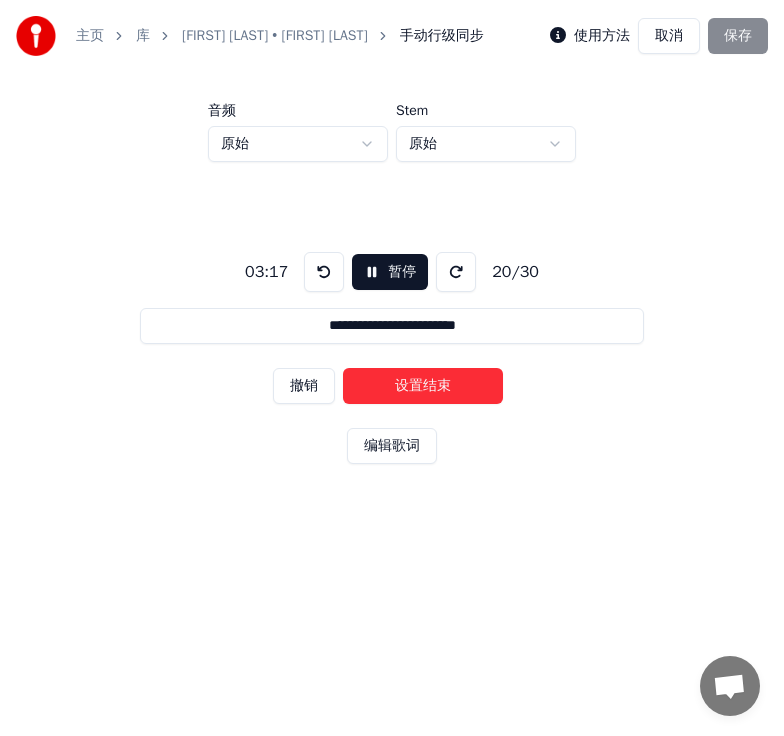 click on "设置结束" at bounding box center (423, 386) 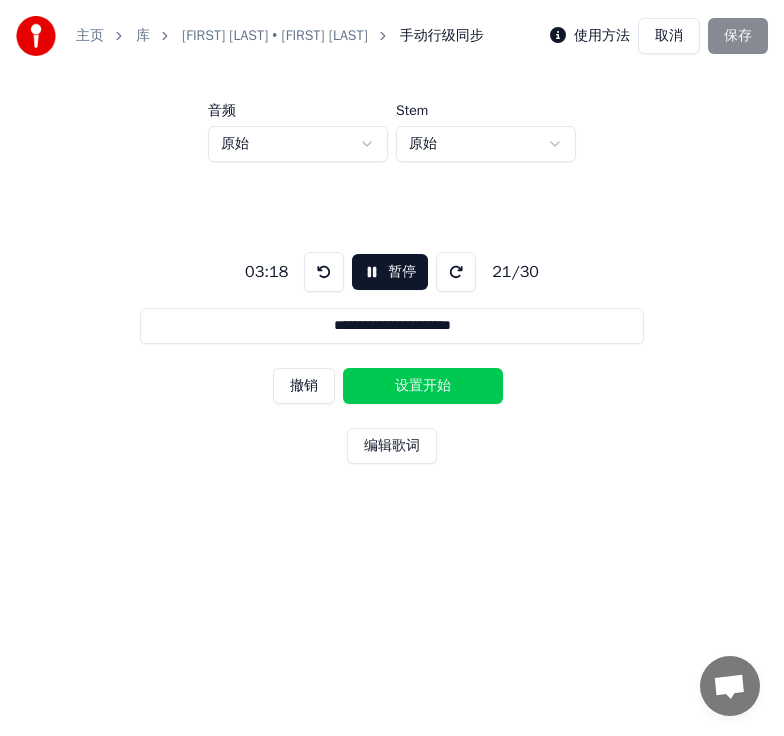 click on "设置开始" at bounding box center [423, 386] 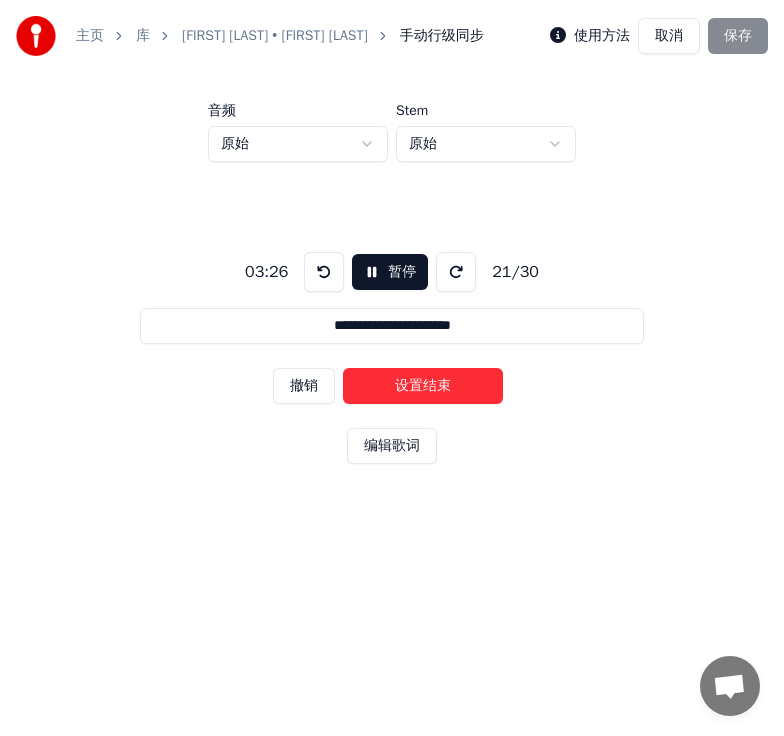 click on "设置结束" at bounding box center (423, 386) 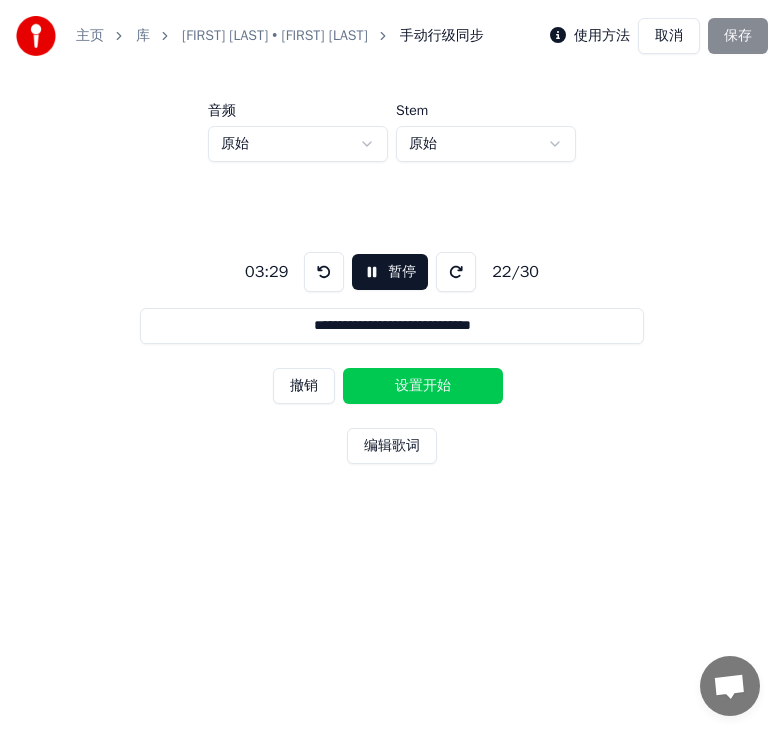 click on "设置开始" at bounding box center (423, 386) 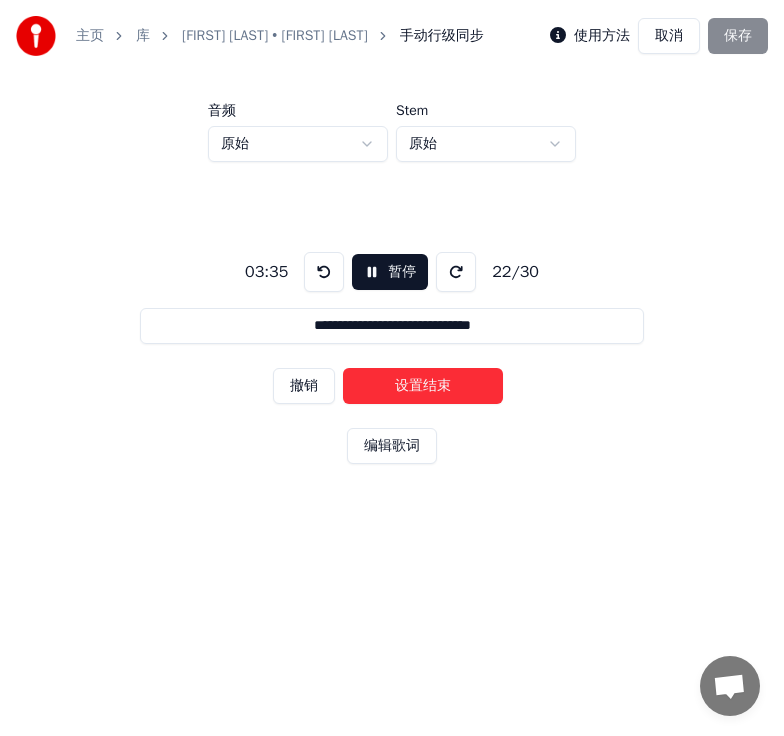 click on "设置结束" at bounding box center [423, 386] 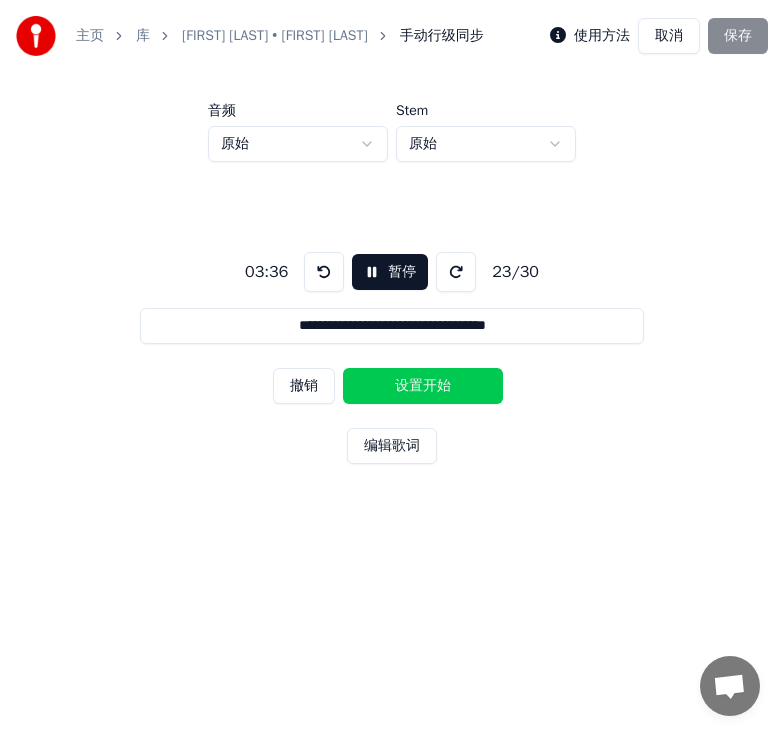 click on "设置开始" at bounding box center (423, 386) 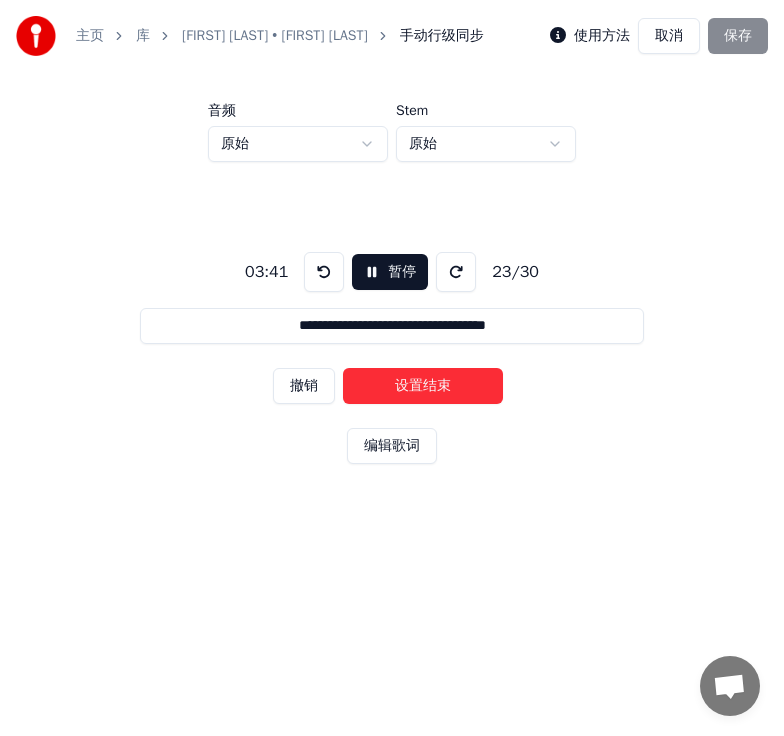 click on "设置结束" at bounding box center [423, 386] 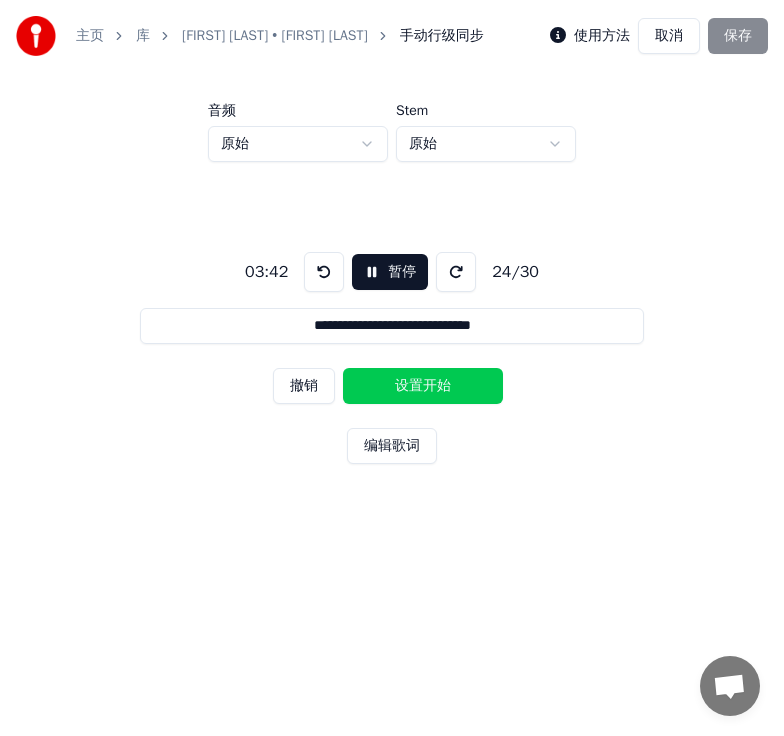 click on "设置开始" at bounding box center [423, 386] 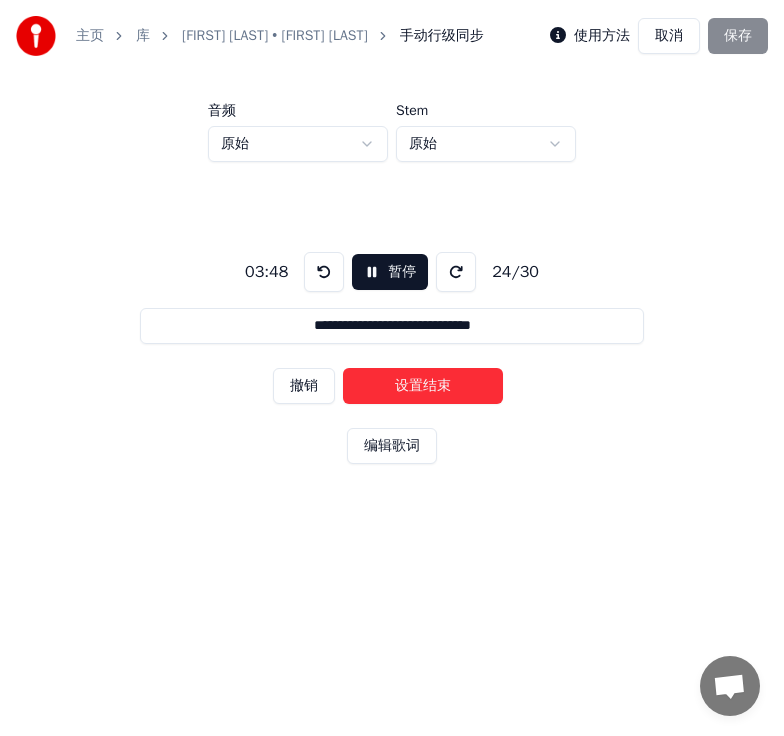 click on "设置结束" at bounding box center (423, 386) 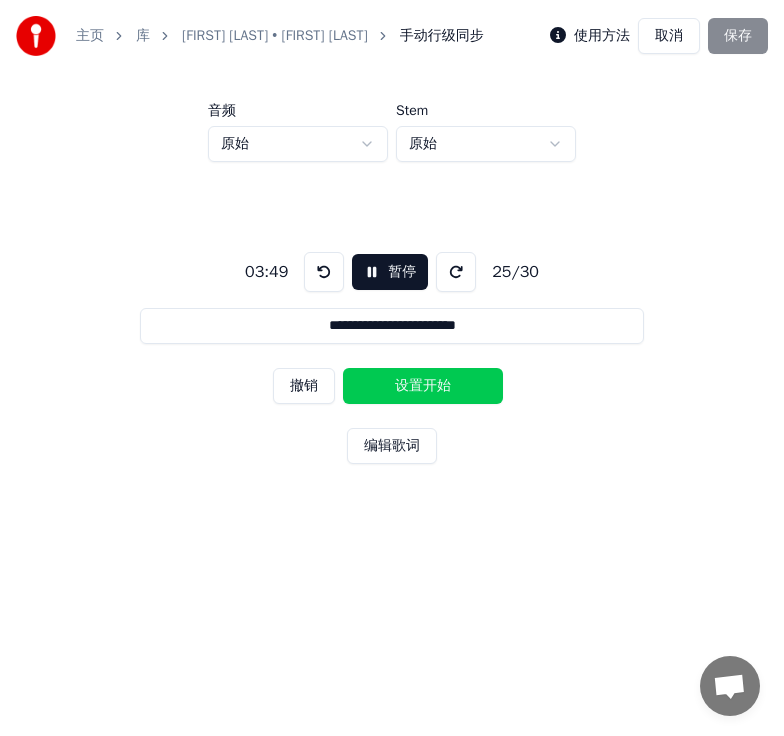 click on "设置开始" at bounding box center (423, 386) 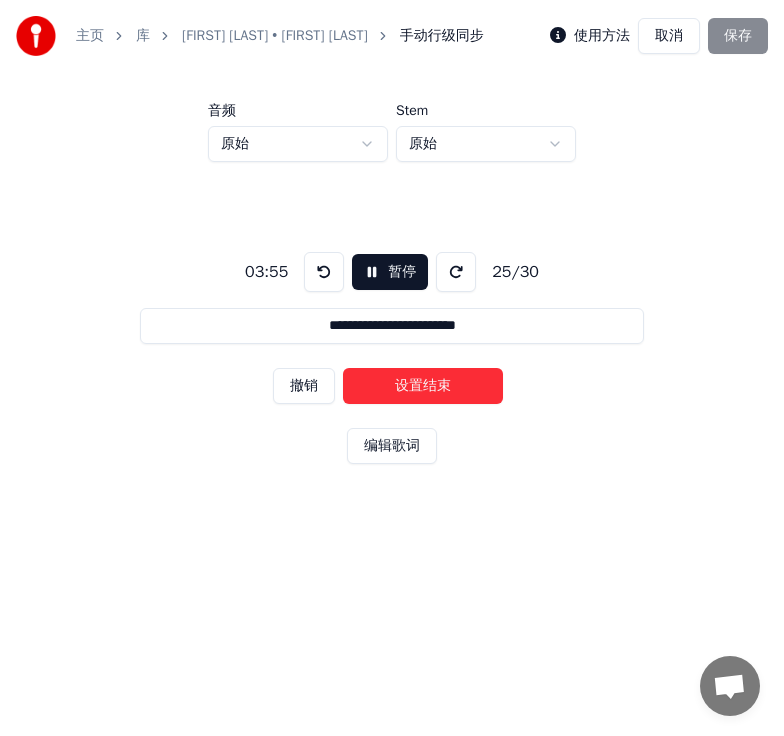click on "设置结束" at bounding box center [423, 386] 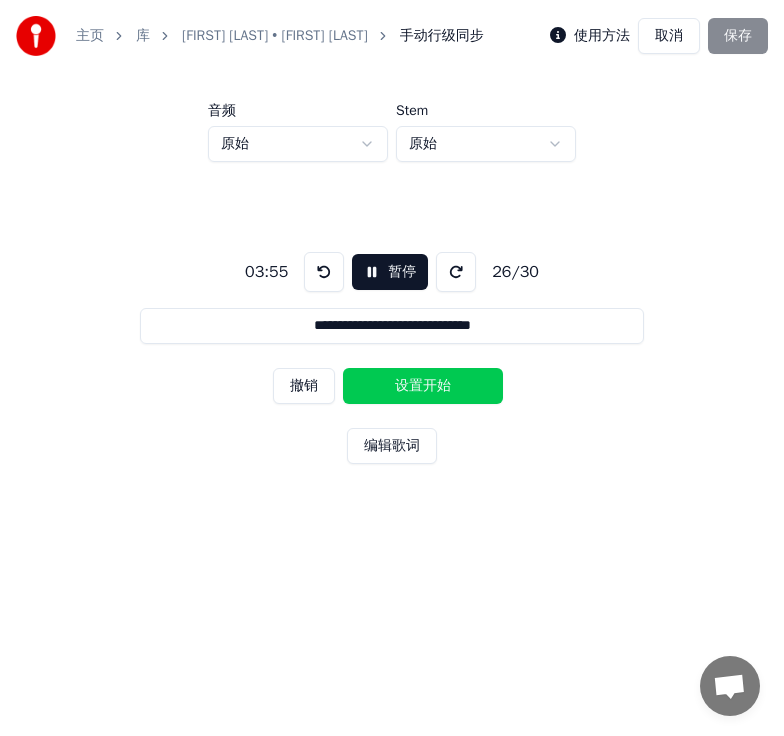 click on "设置开始" at bounding box center (423, 386) 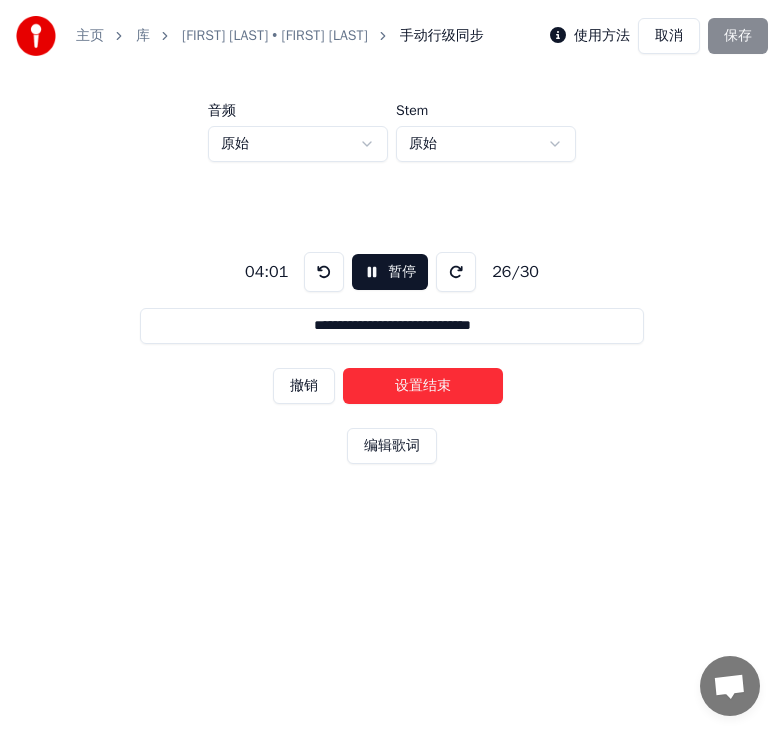 click on "撤销" at bounding box center (304, 386) 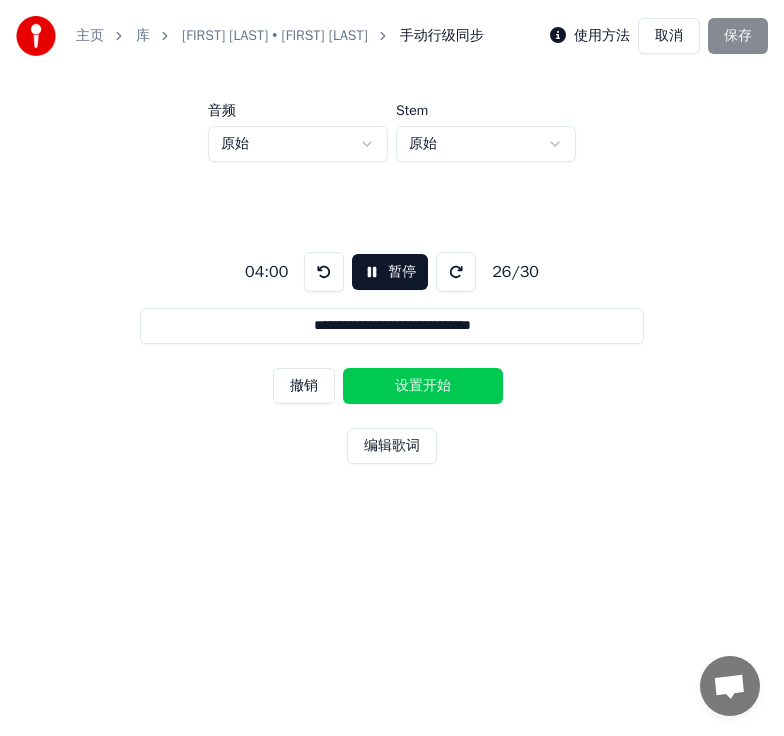 click on "撤销" at bounding box center (304, 386) 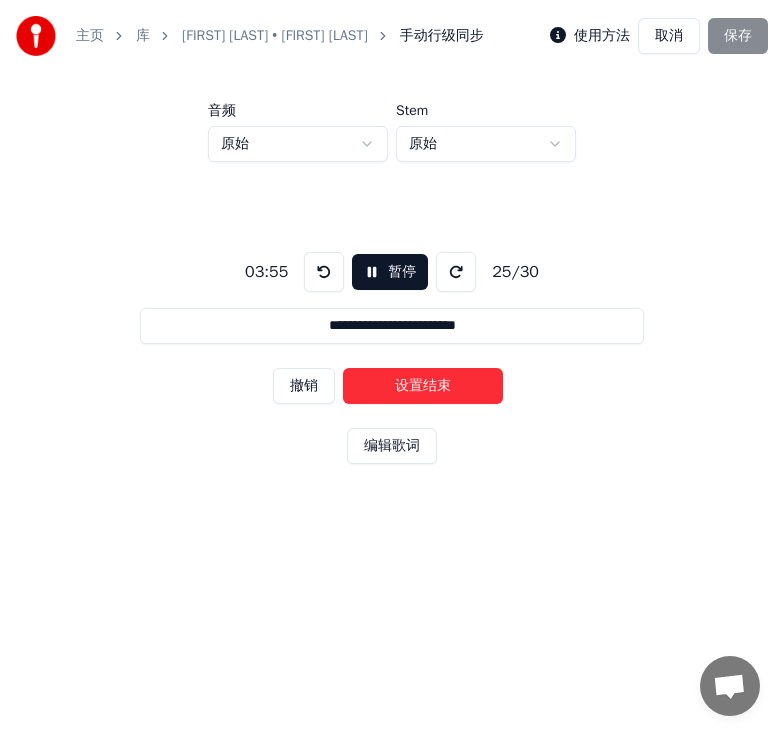 click on "设置结束" at bounding box center [423, 386] 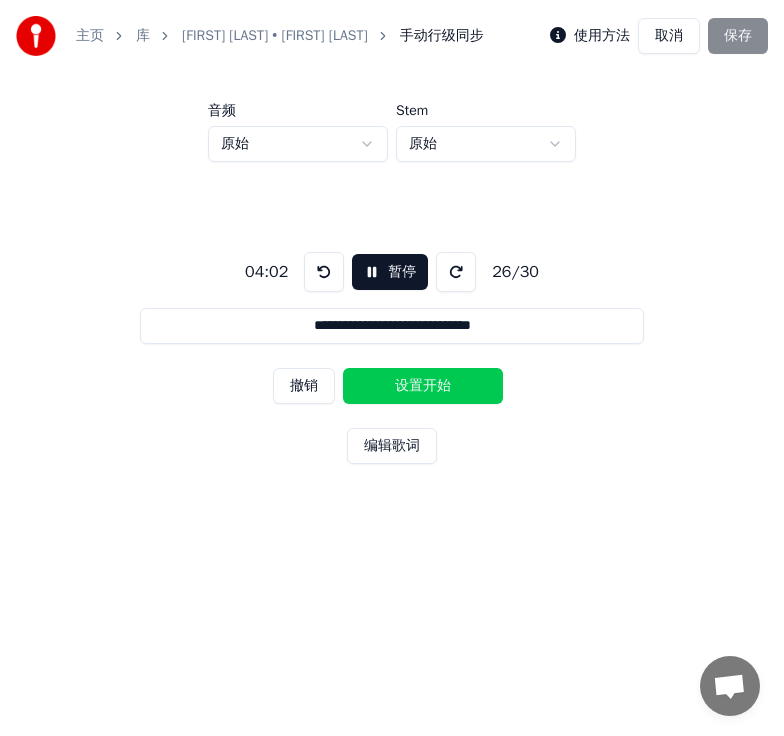 click on "取消" at bounding box center [669, 36] 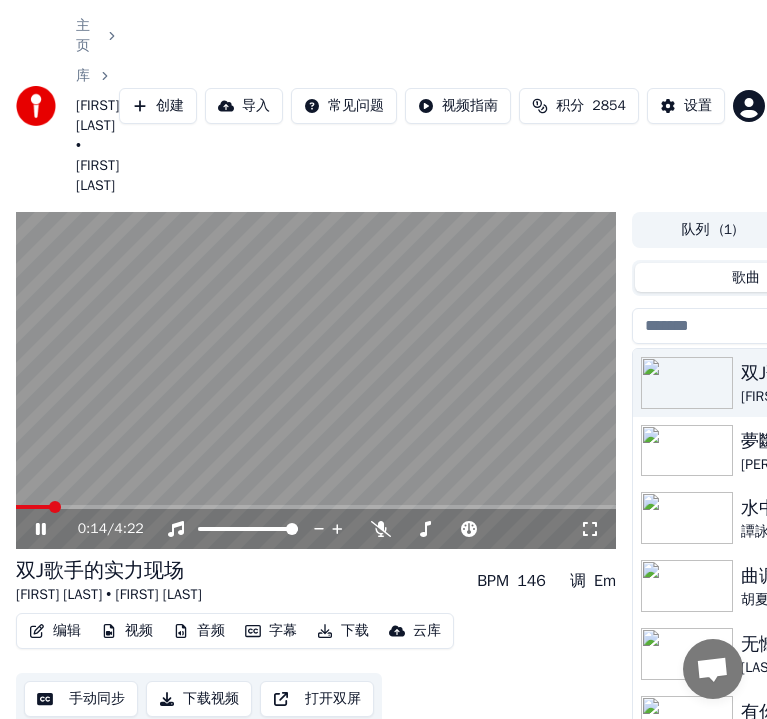 click at bounding box center [316, 381] 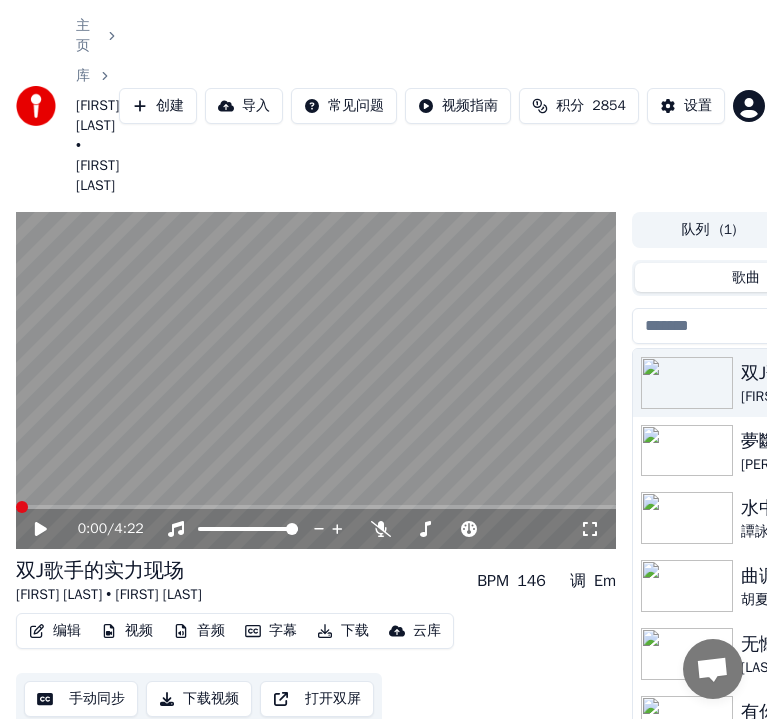 click at bounding box center [22, 507] 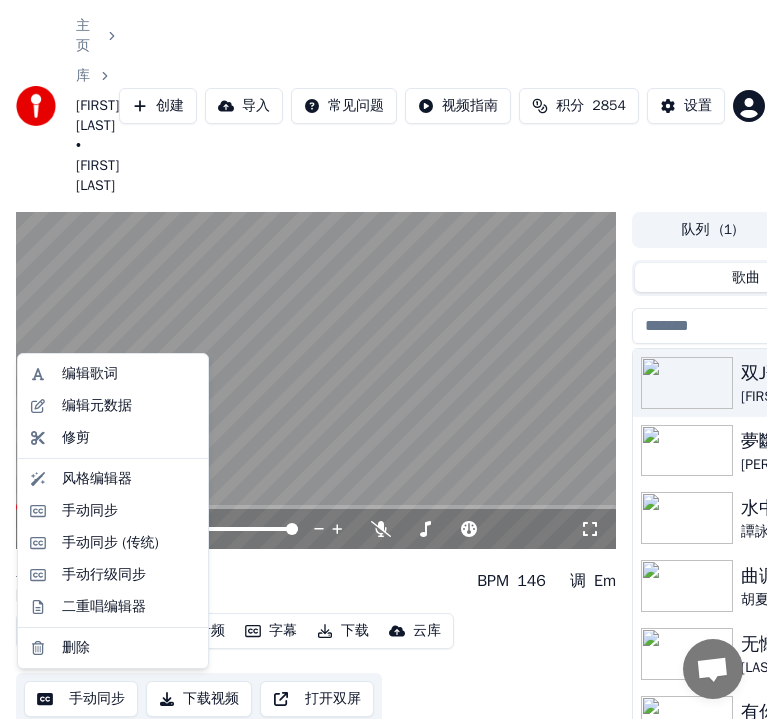 click on "编辑" at bounding box center [55, 631] 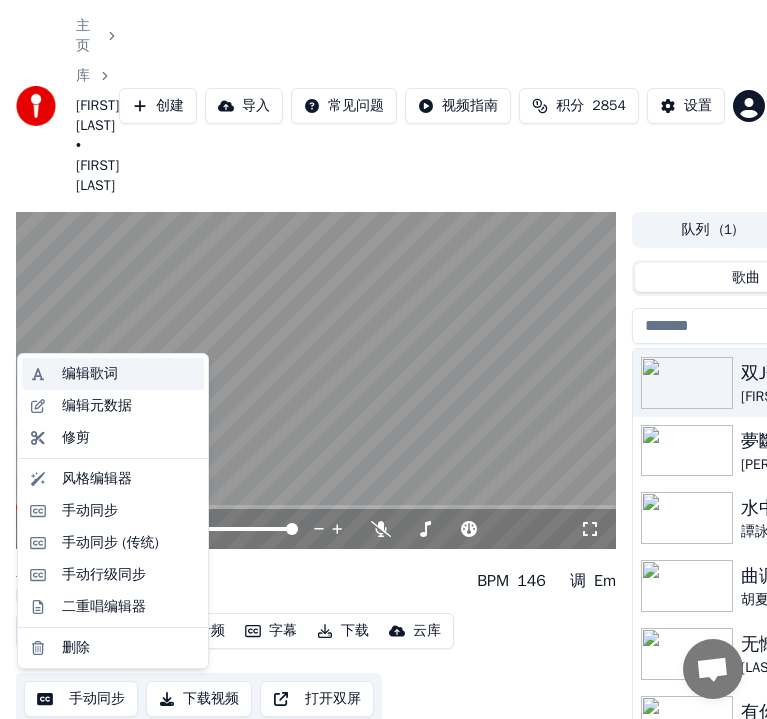 click on "编辑歌词" at bounding box center [90, 374] 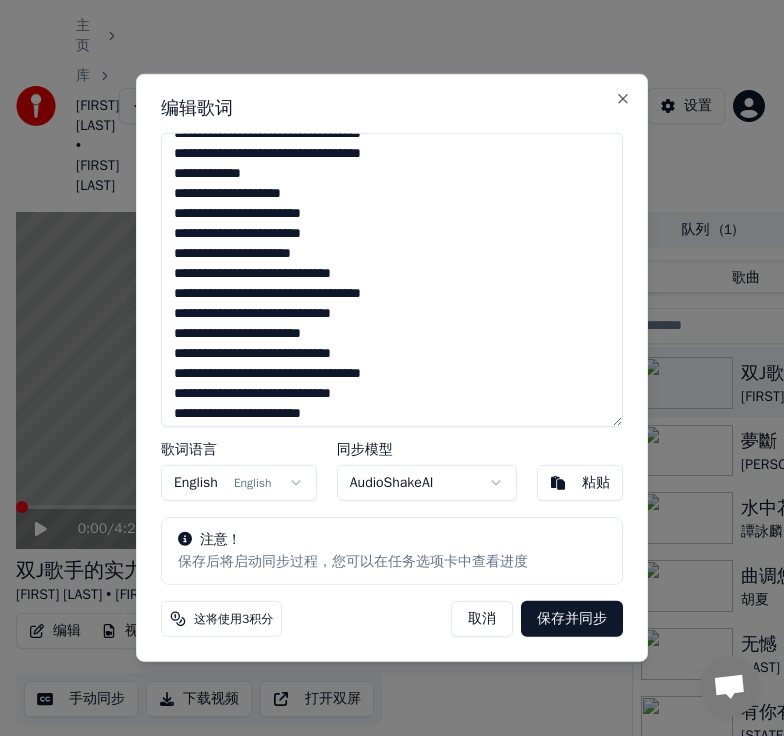 scroll, scrollTop: 324, scrollLeft: 0, axis: vertical 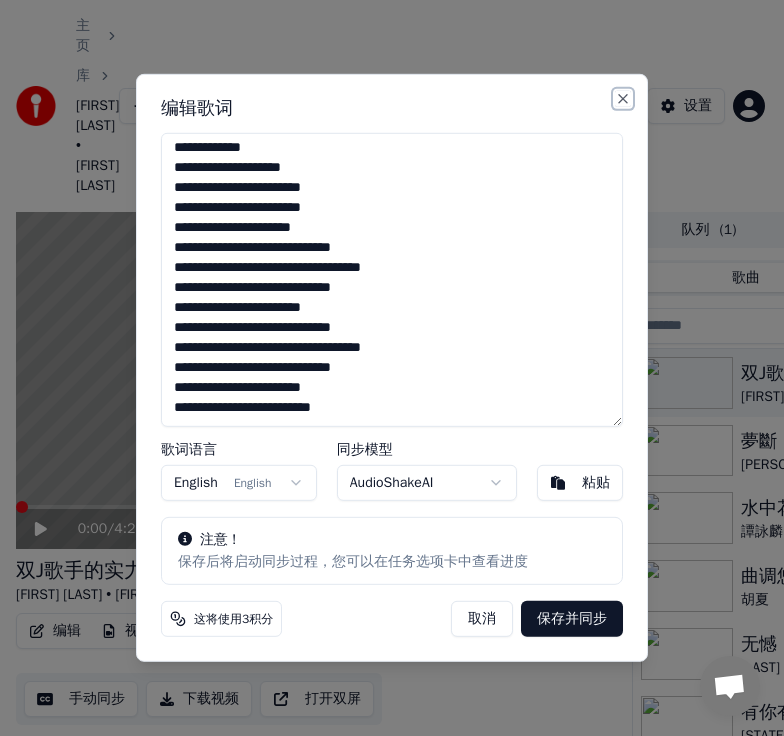 click on "Close" at bounding box center [623, 99] 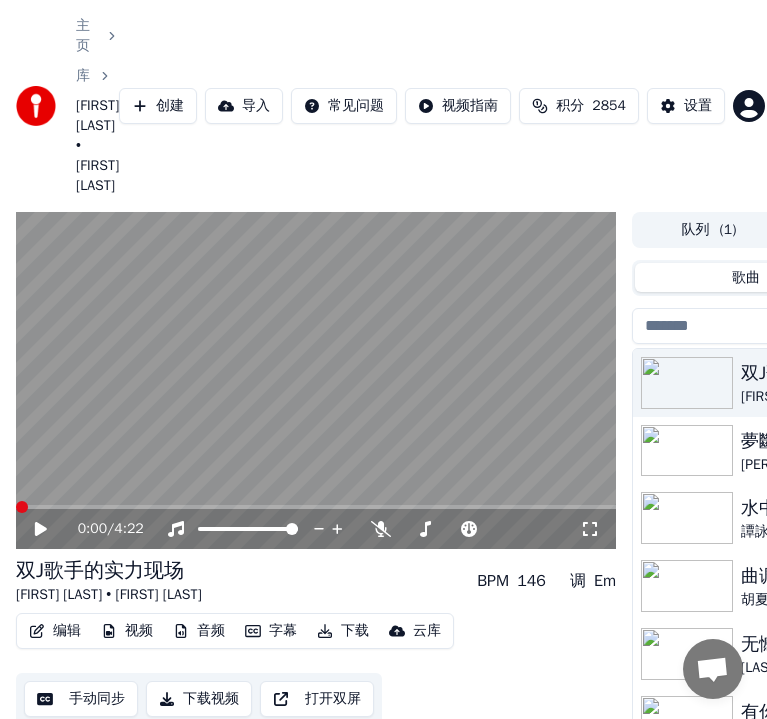 click 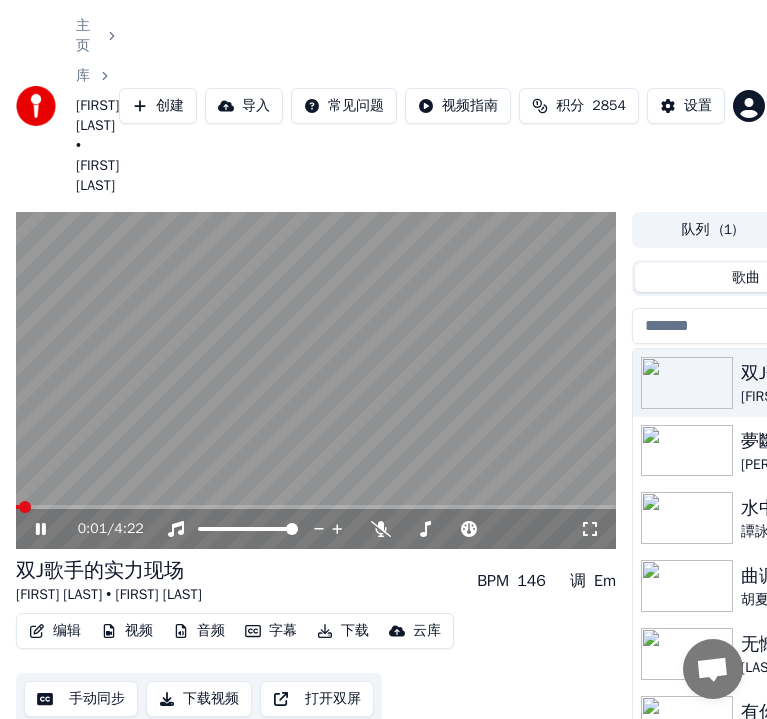 click at bounding box center [316, 507] 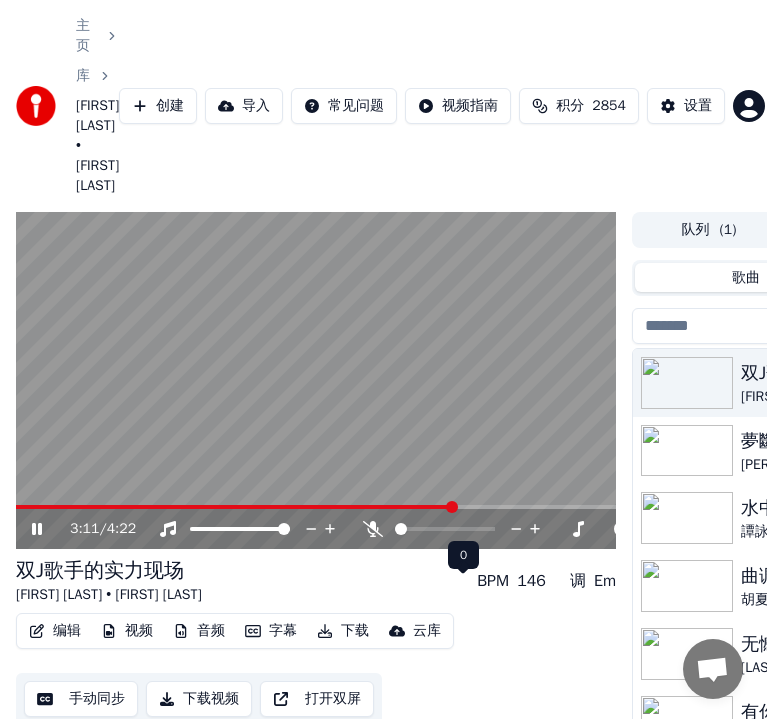 click 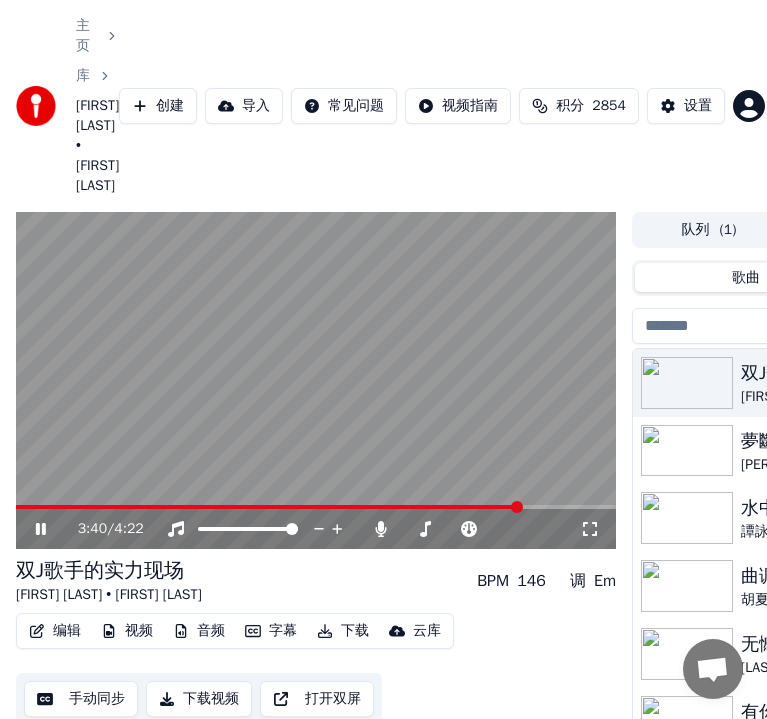click at bounding box center (316, 381) 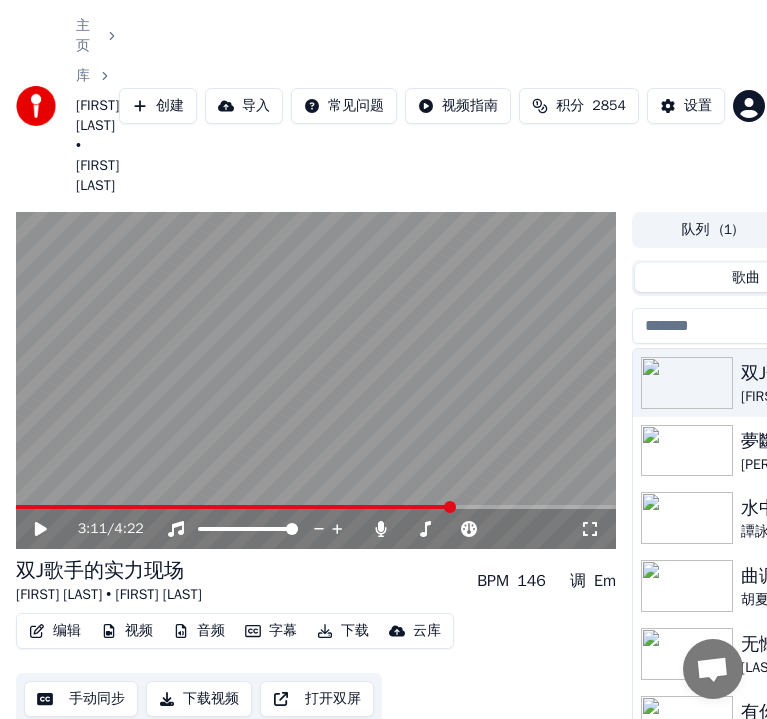 click at bounding box center [234, 507] 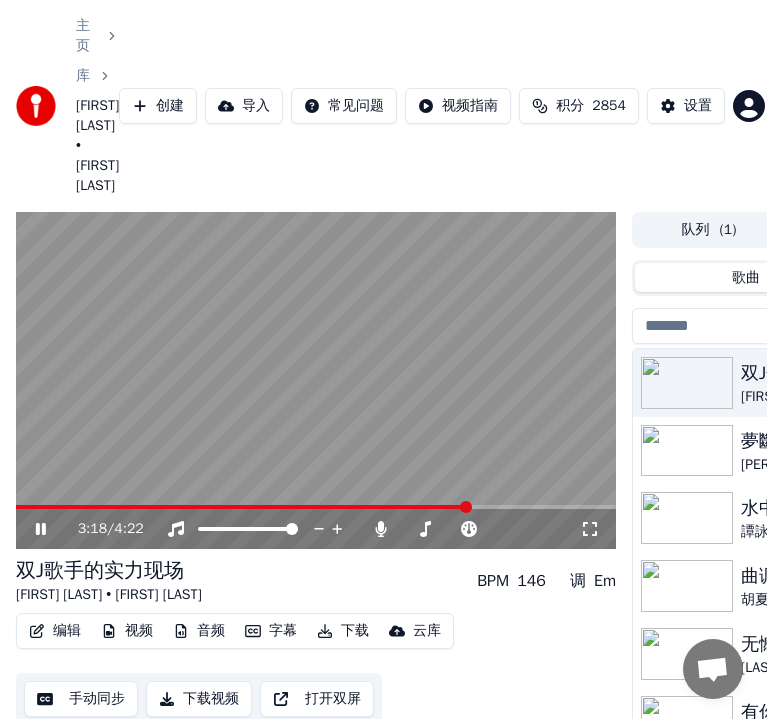 click at bounding box center (242, 507) 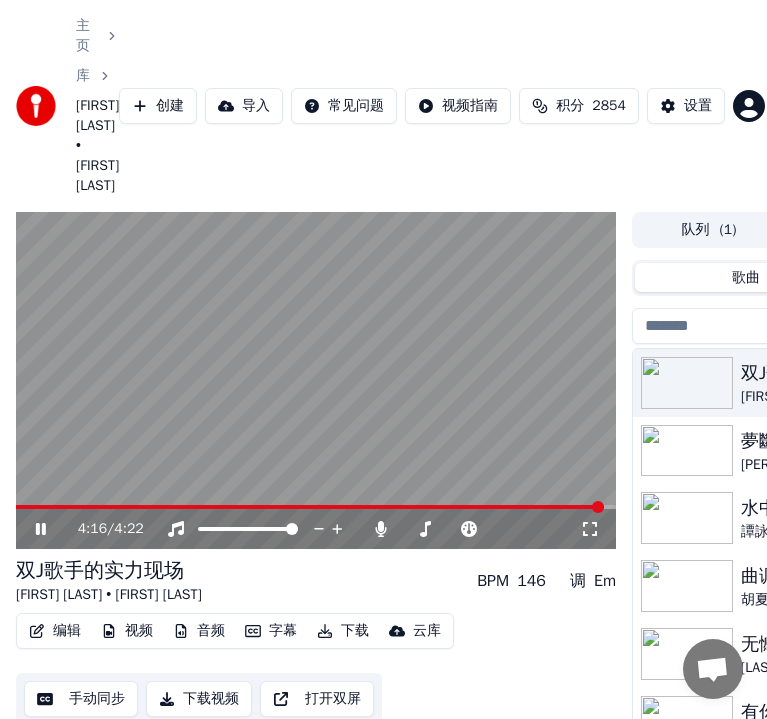 click on "编辑" at bounding box center [55, 631] 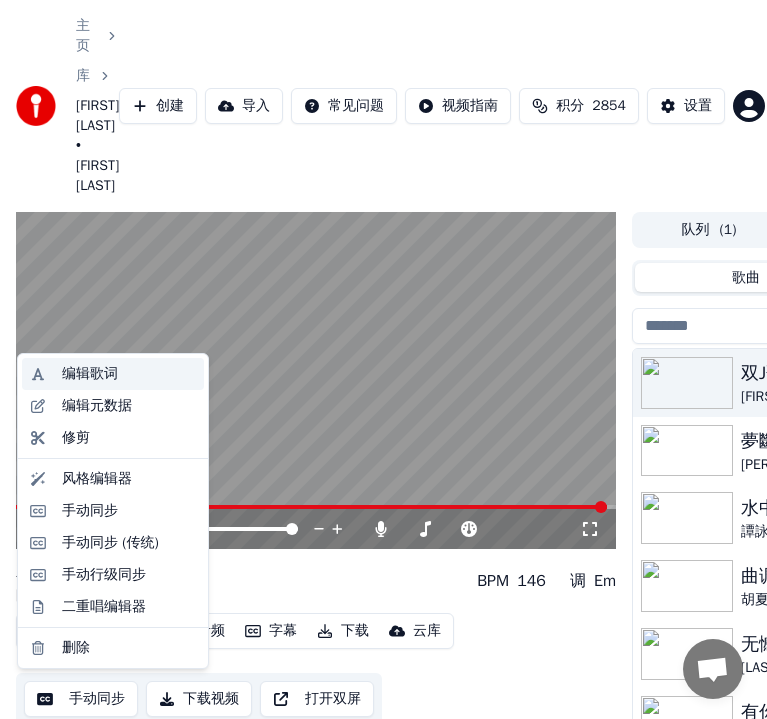 click on "编辑歌词" at bounding box center (90, 374) 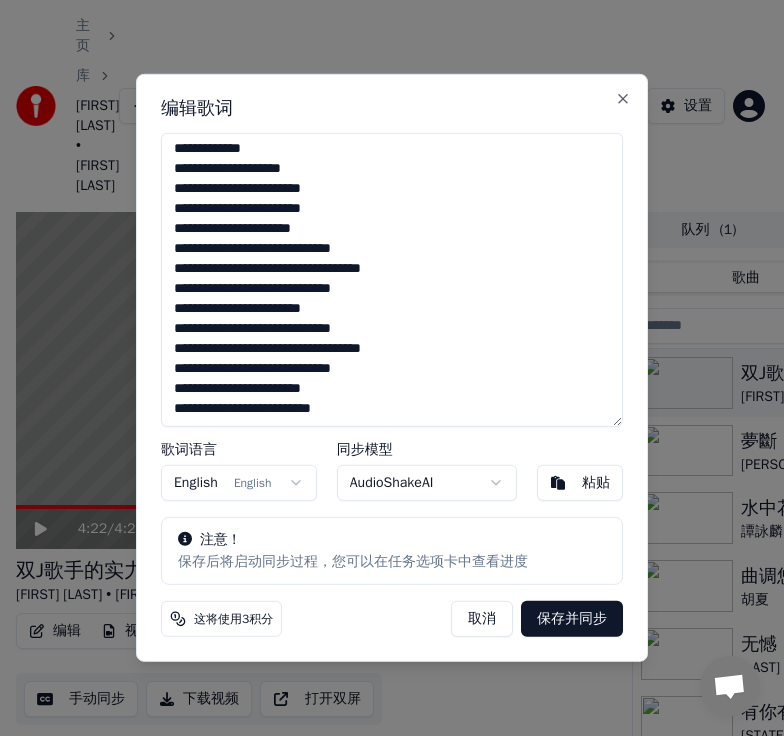 scroll, scrollTop: 324, scrollLeft: 0, axis: vertical 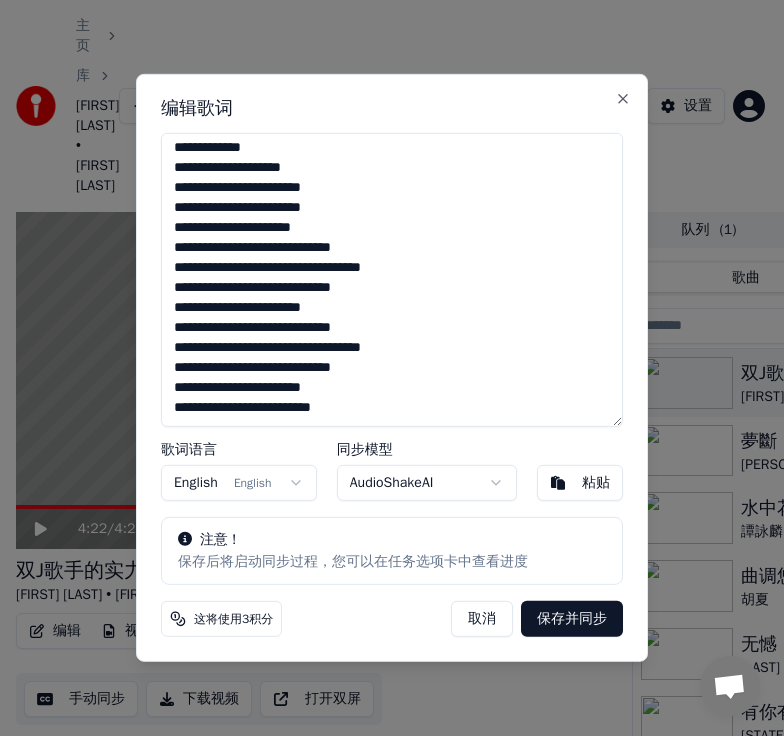 drag, startPoint x: 174, startPoint y: 330, endPoint x: 486, endPoint y: 381, distance: 316.14078 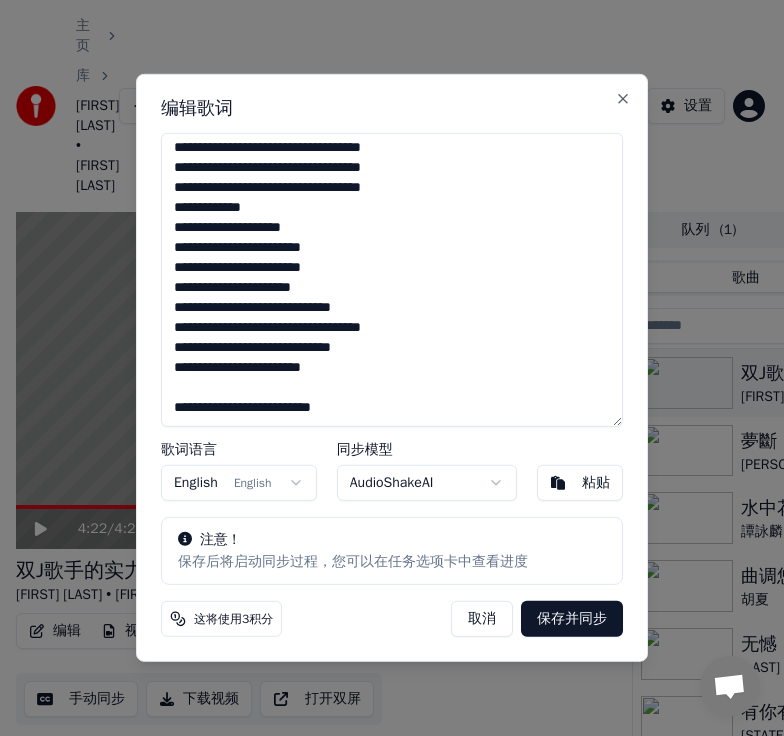scroll, scrollTop: 264, scrollLeft: 0, axis: vertical 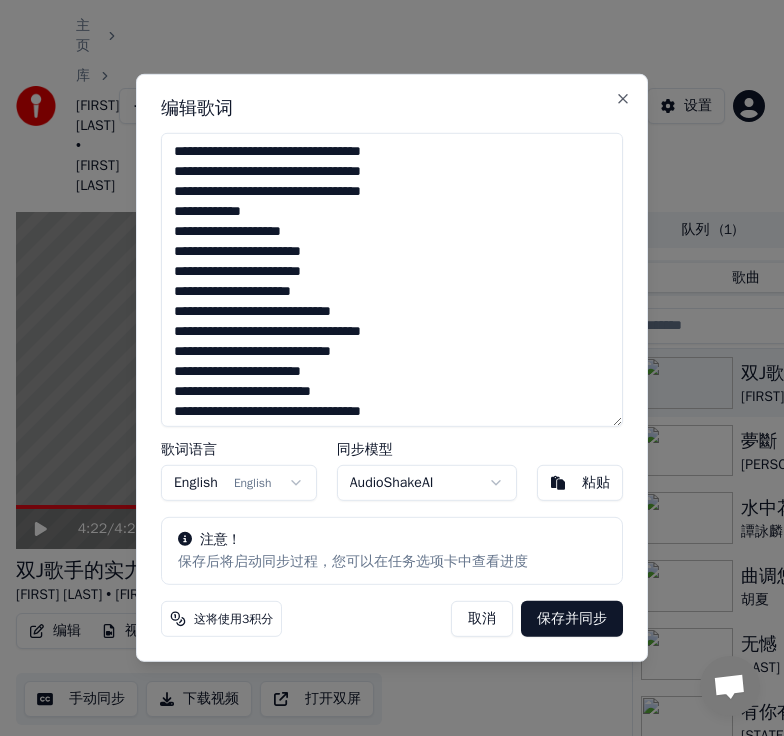click on "**********" at bounding box center [392, 280] 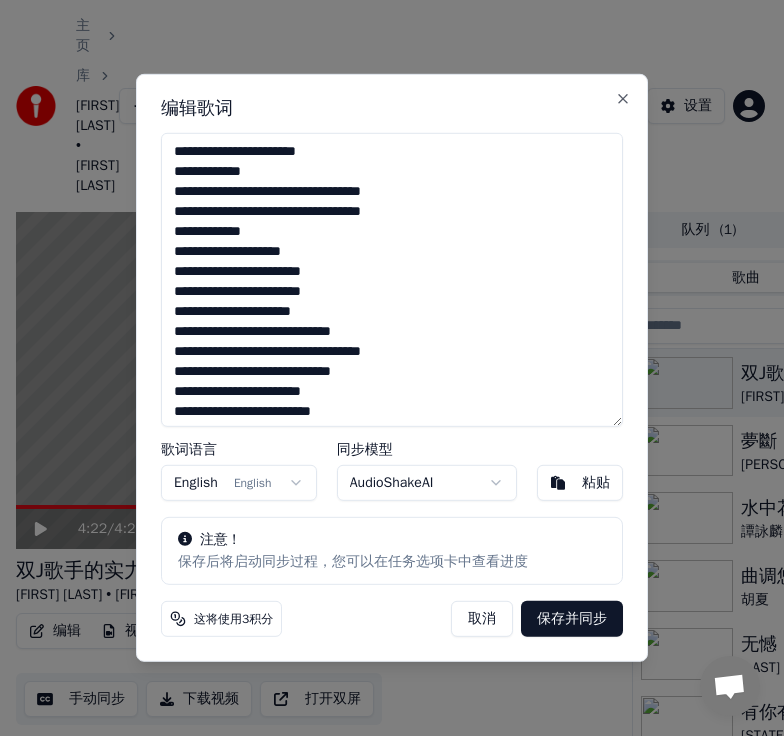 click on "**********" at bounding box center (392, 280) 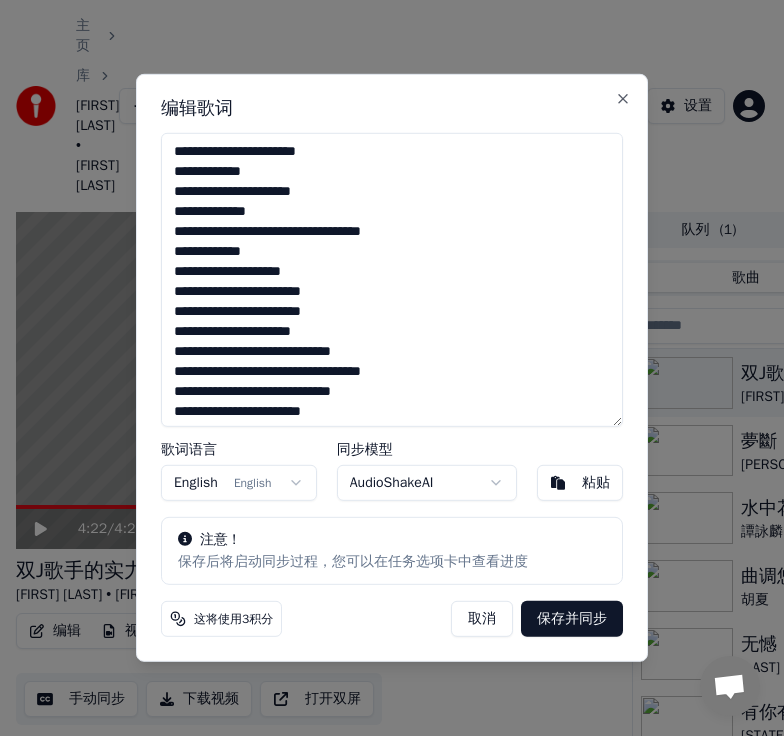 click on "**********" at bounding box center [392, 280] 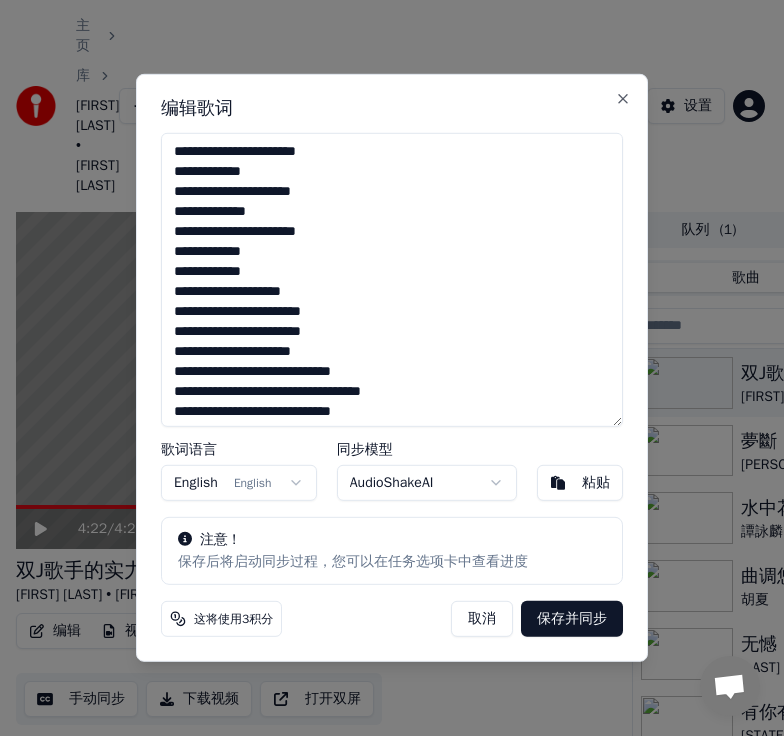 click on "**********" at bounding box center (392, 280) 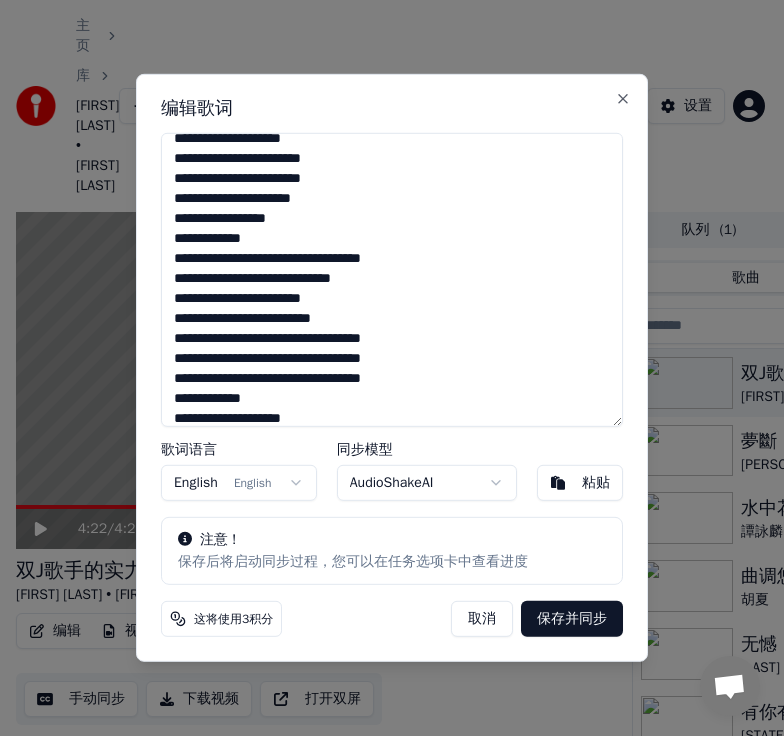 scroll, scrollTop: 158, scrollLeft: 0, axis: vertical 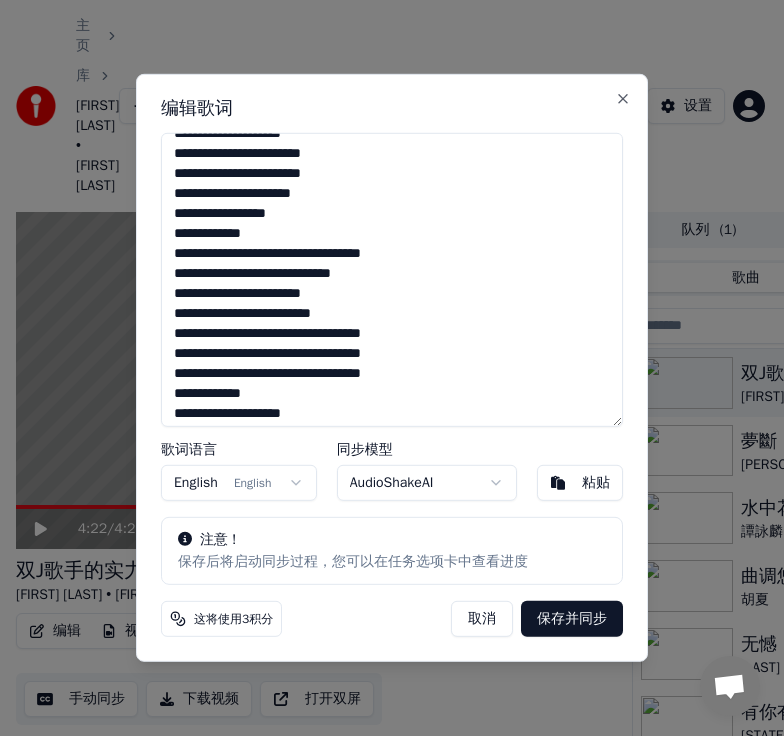 click on "**********" at bounding box center [392, 280] 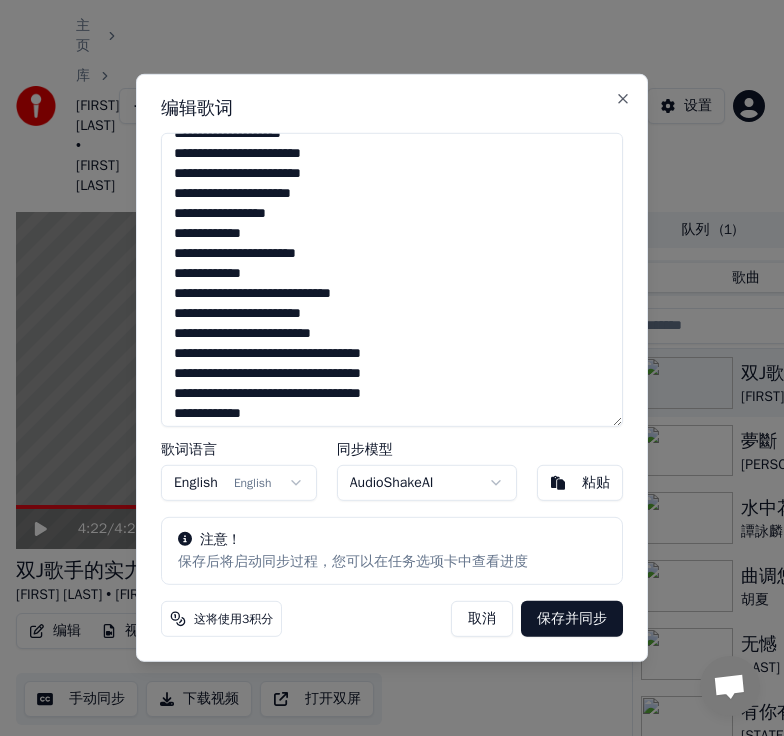 click on "**********" at bounding box center [392, 280] 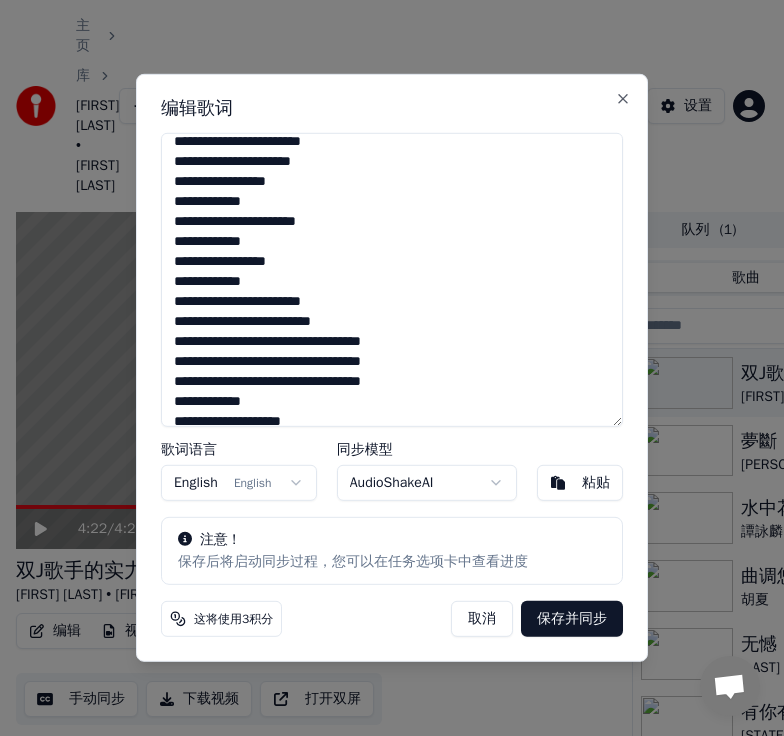 scroll, scrollTop: 195, scrollLeft: 0, axis: vertical 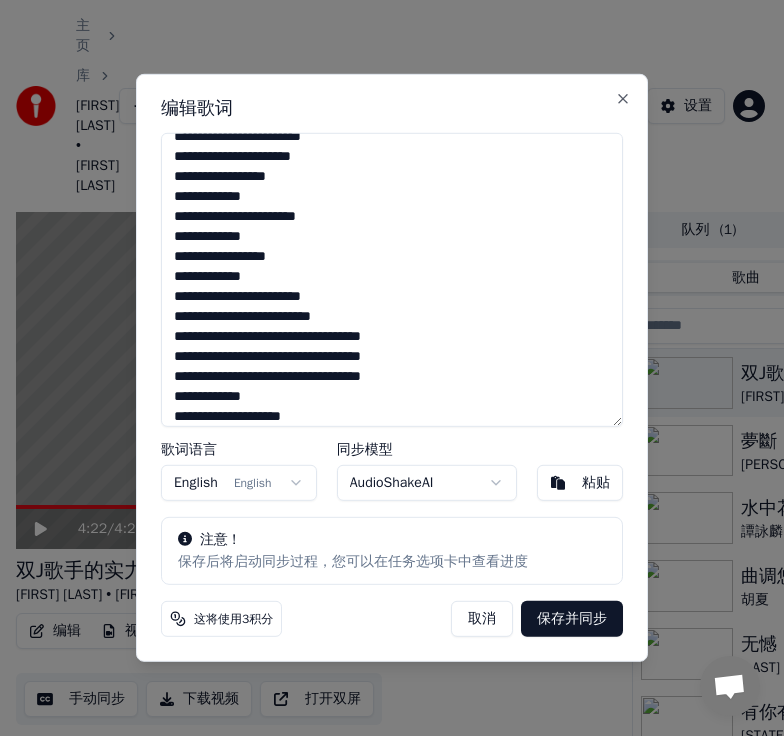click on "**********" at bounding box center (392, 280) 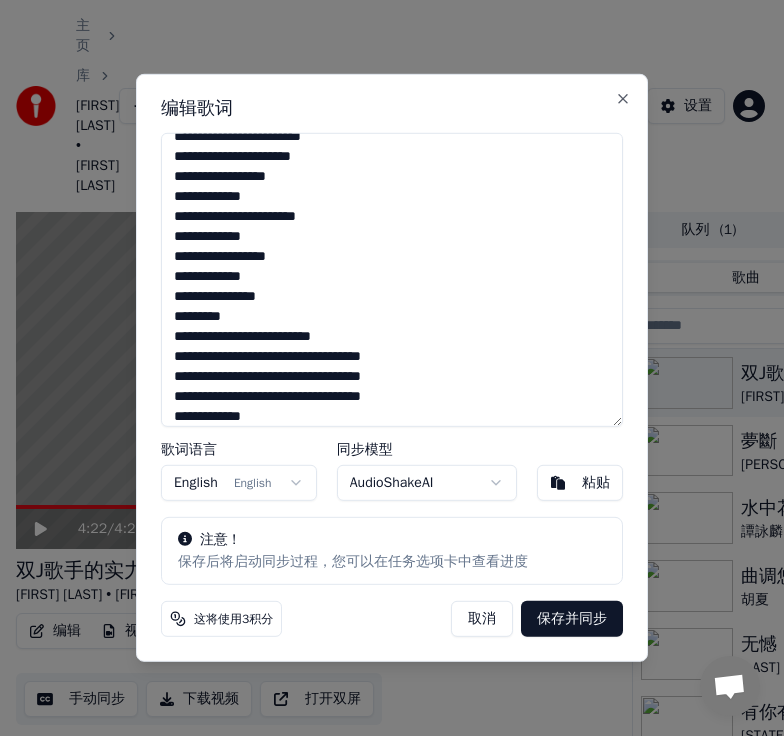 click on "**********" at bounding box center (392, 280) 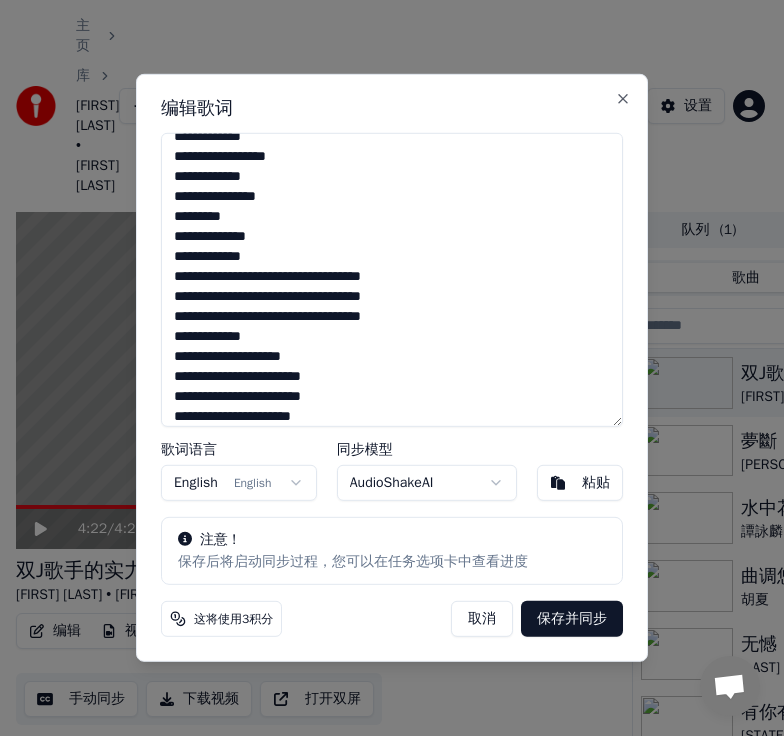 scroll, scrollTop: 304, scrollLeft: 0, axis: vertical 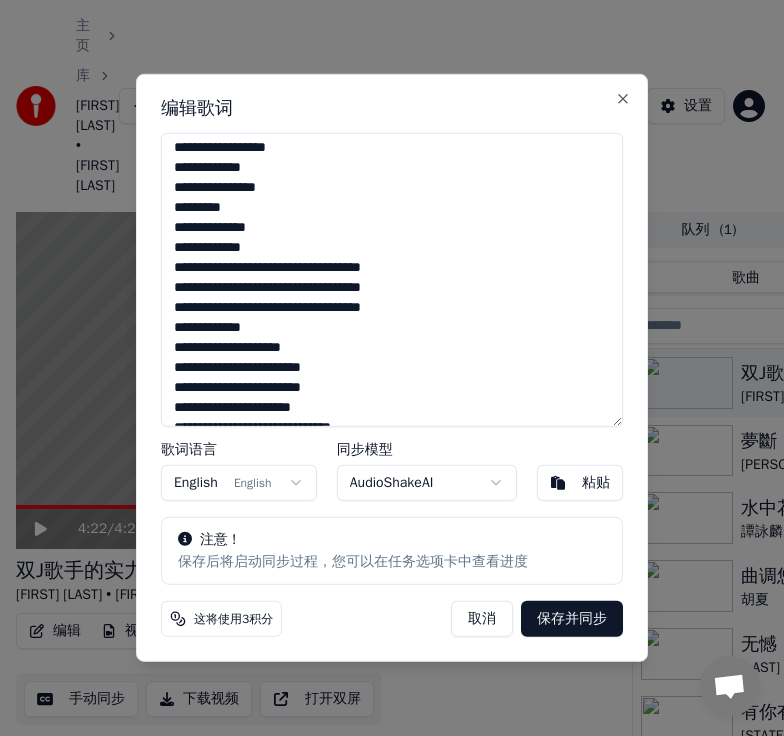 click on "**********" at bounding box center (392, 280) 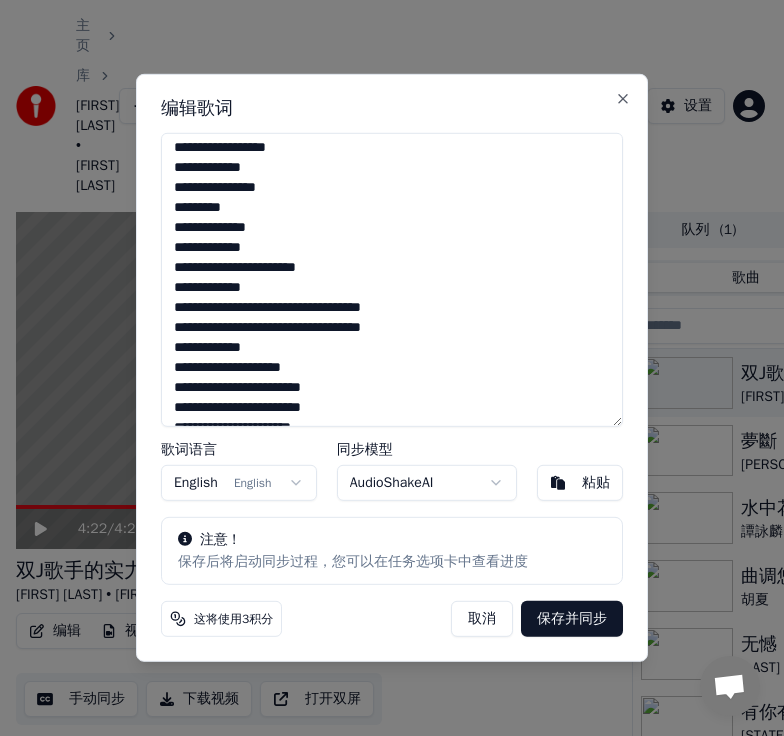 click on "**********" at bounding box center [392, 280] 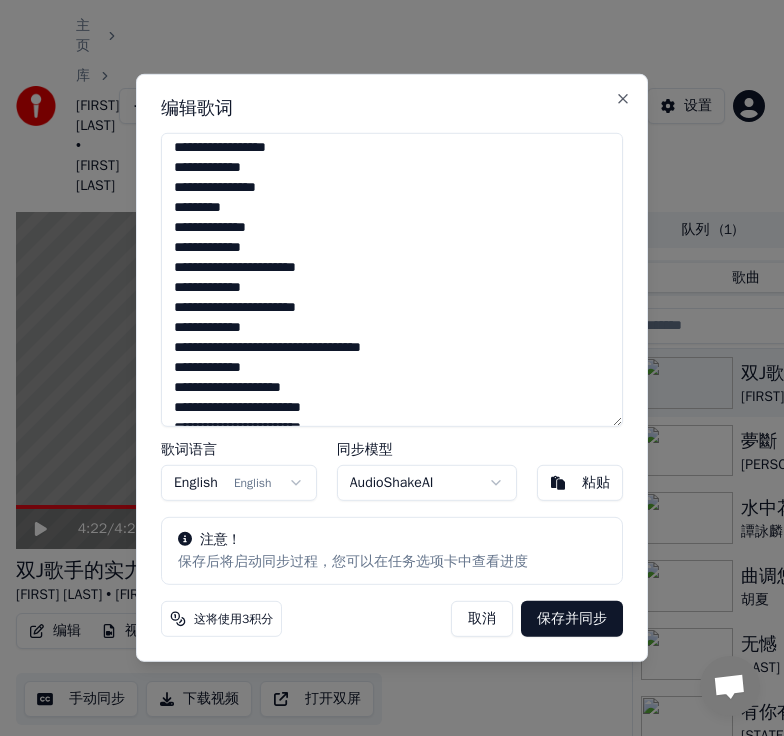 click on "**********" at bounding box center (392, 280) 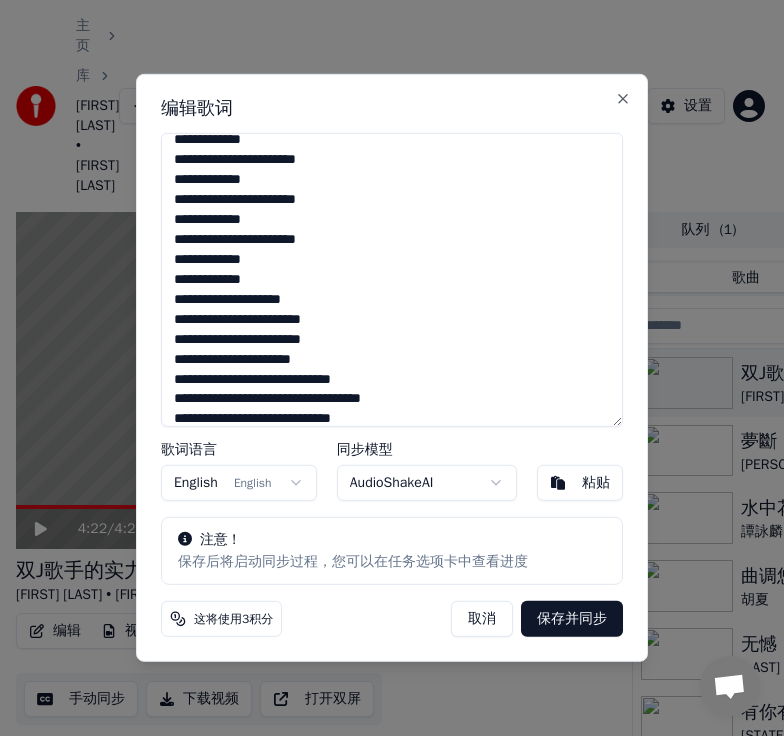 scroll, scrollTop: 463, scrollLeft: 0, axis: vertical 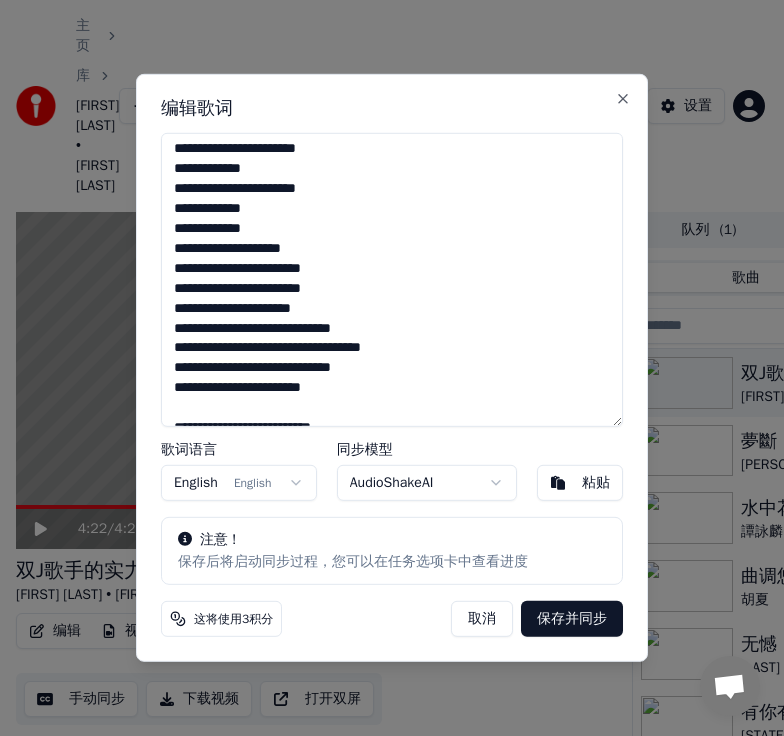 click on "**********" at bounding box center (392, 280) 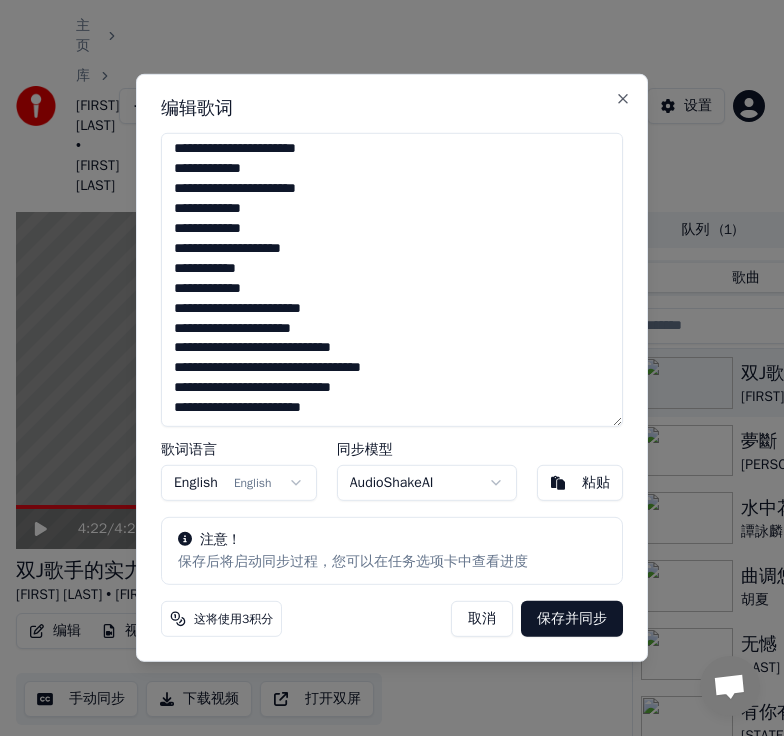 click on "**********" at bounding box center (392, 280) 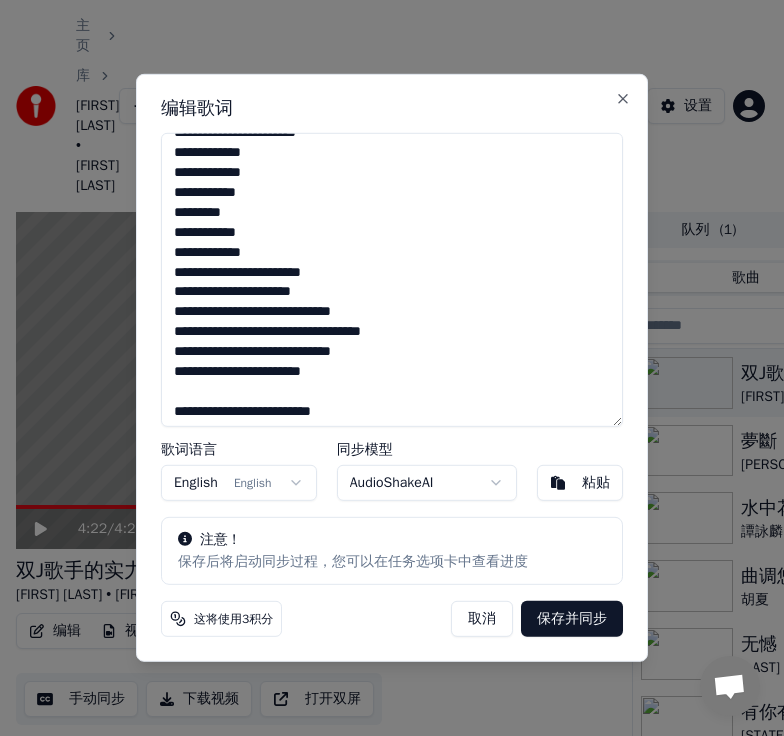 scroll, scrollTop: 523, scrollLeft: 0, axis: vertical 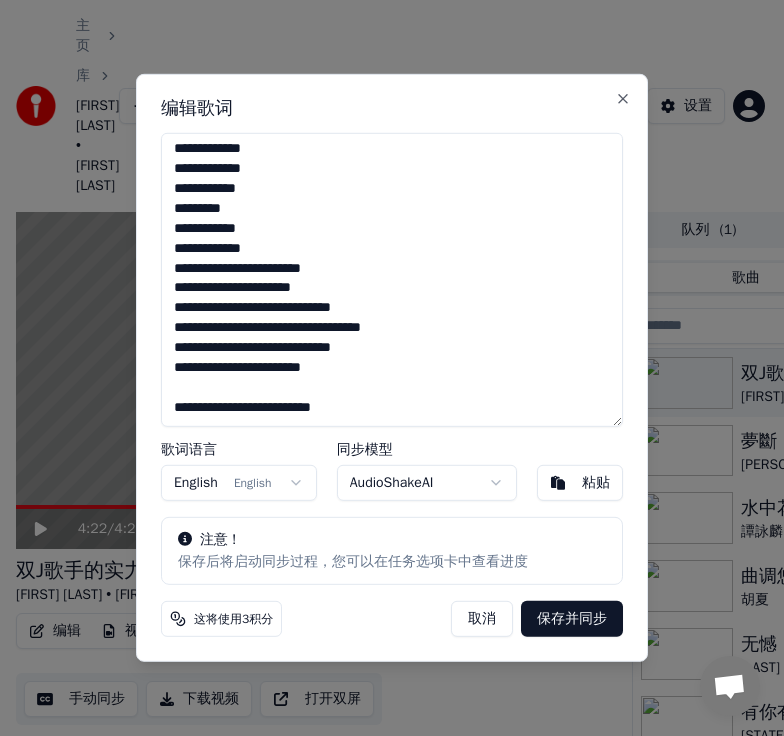 click on "**********" at bounding box center (392, 280) 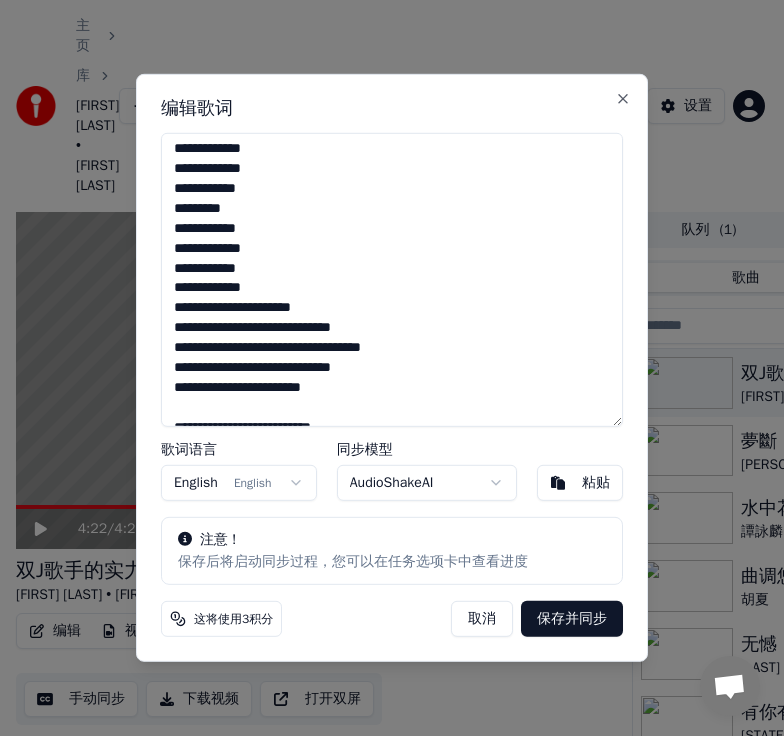 click on "**********" at bounding box center (392, 280) 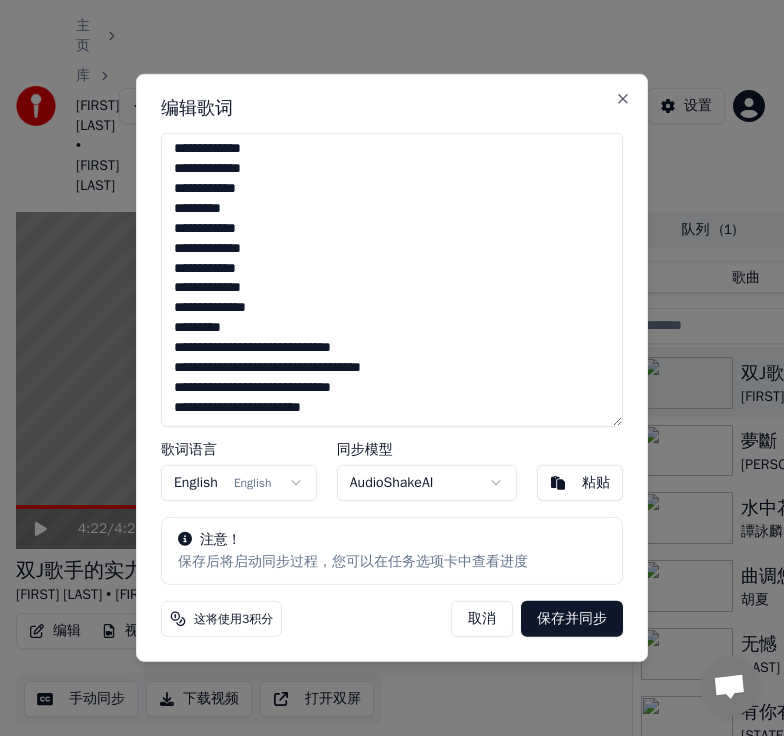 click on "**********" at bounding box center (392, 280) 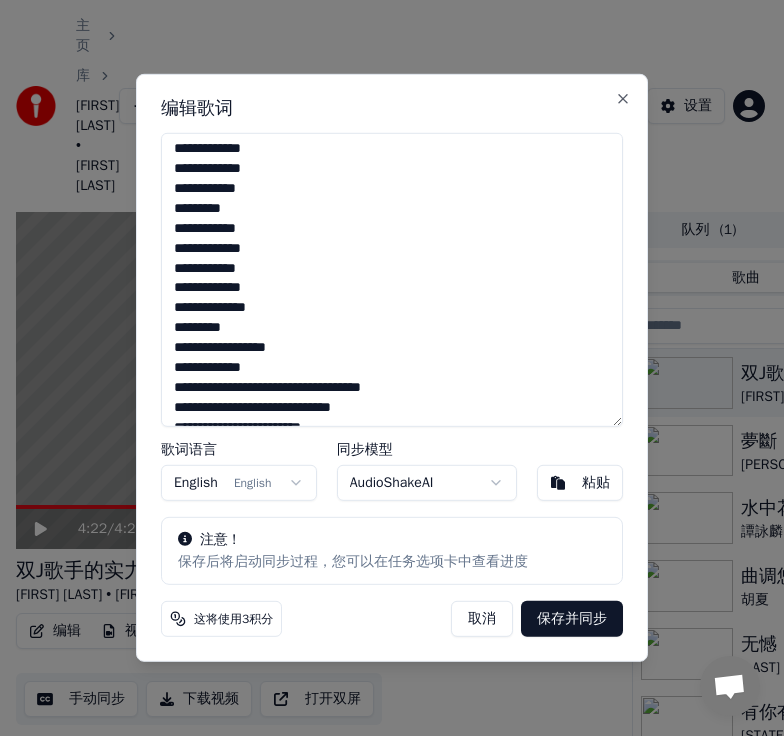 click on "**********" at bounding box center [392, 280] 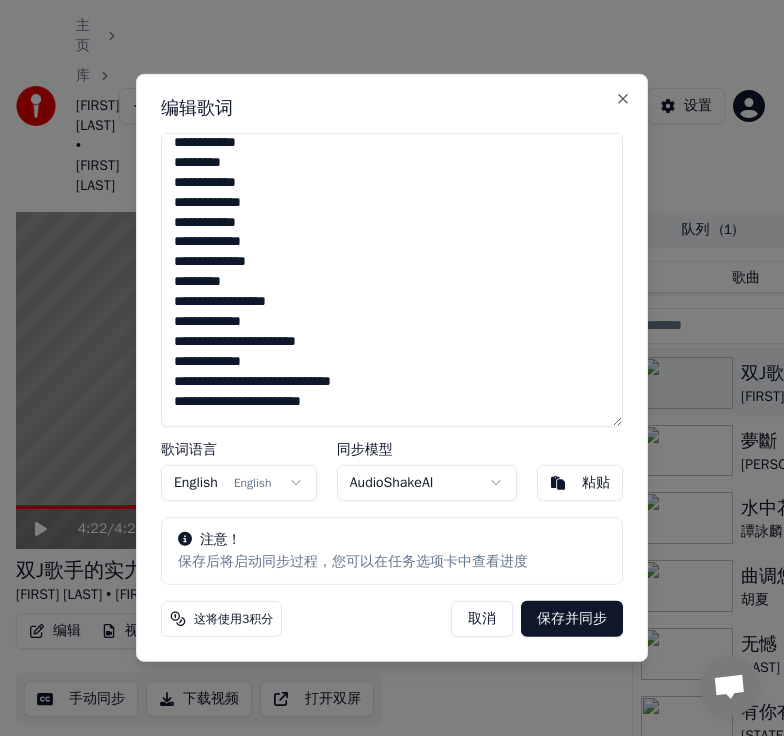 scroll, scrollTop: 603, scrollLeft: 0, axis: vertical 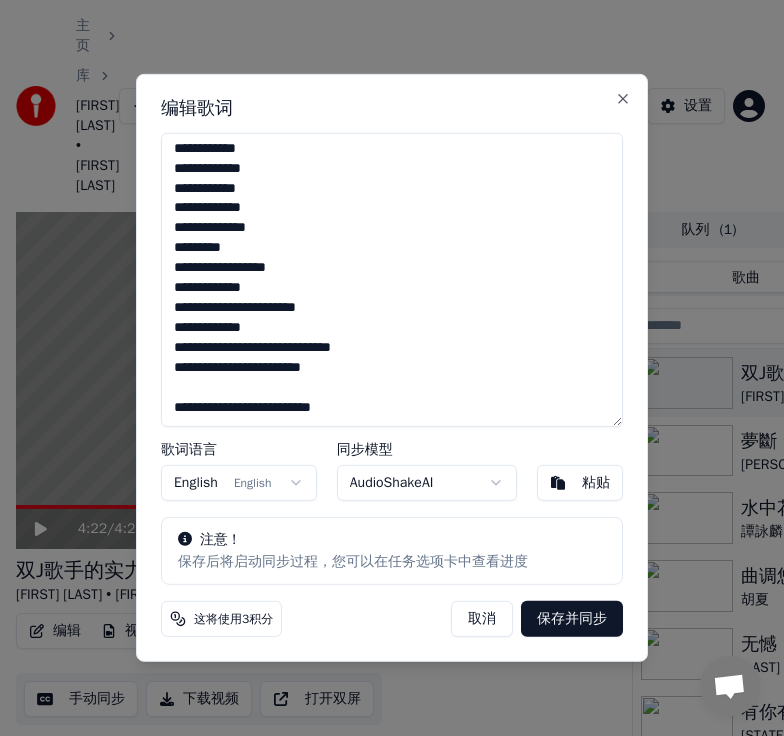 click on "**********" at bounding box center (392, 280) 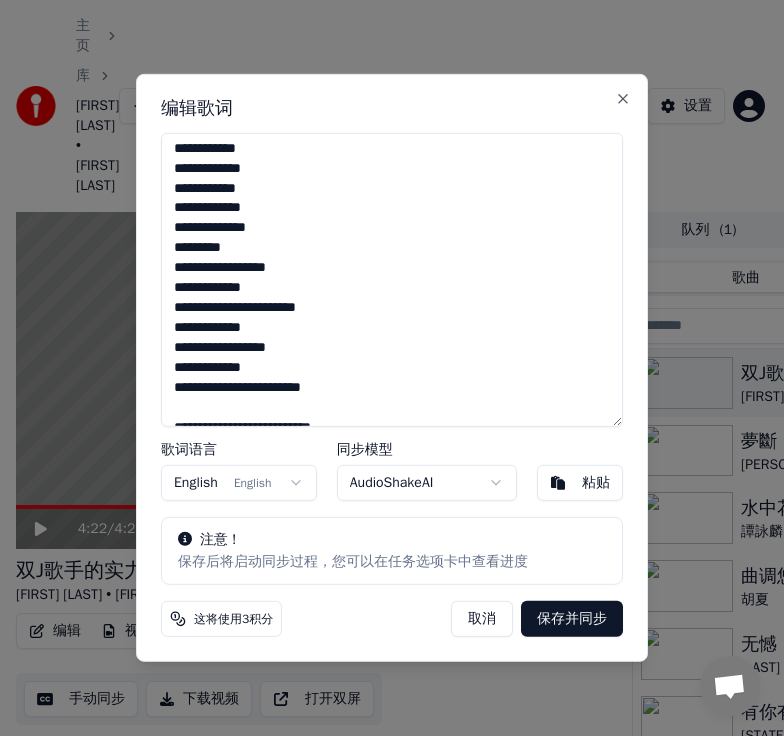 click on "**********" at bounding box center (392, 280) 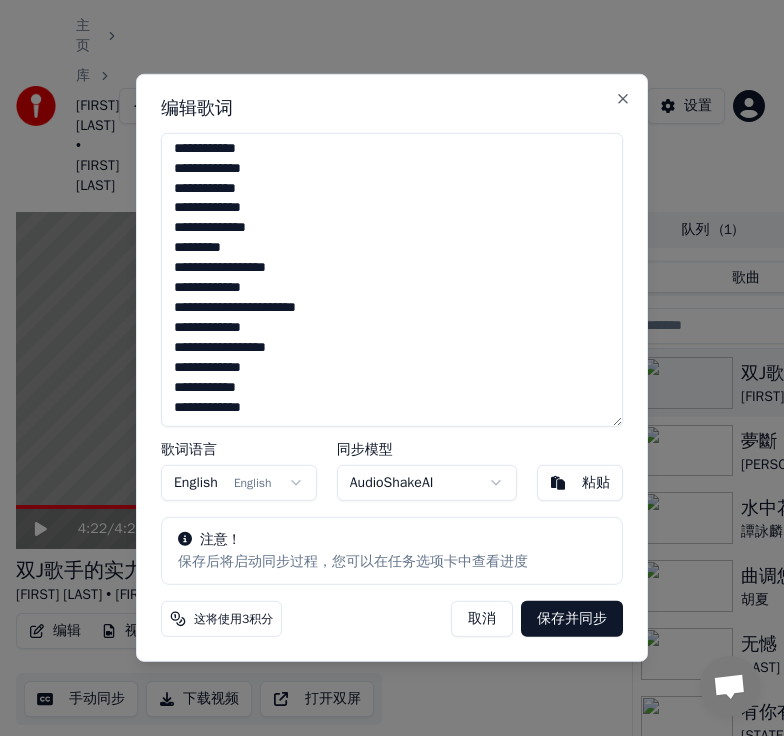 drag, startPoint x: 622, startPoint y: 329, endPoint x: 618, endPoint y: 381, distance: 52.153618 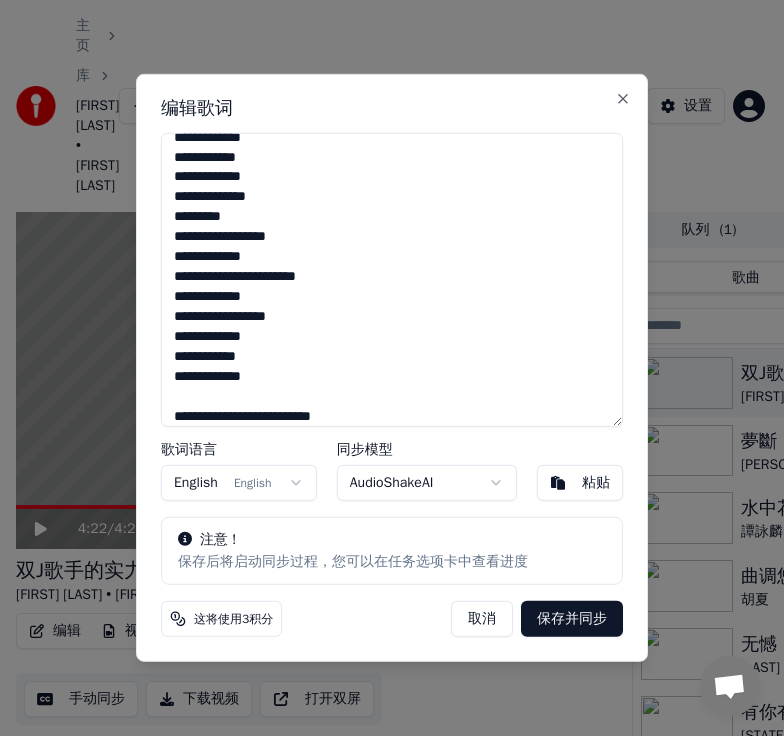 scroll, scrollTop: 643, scrollLeft: 0, axis: vertical 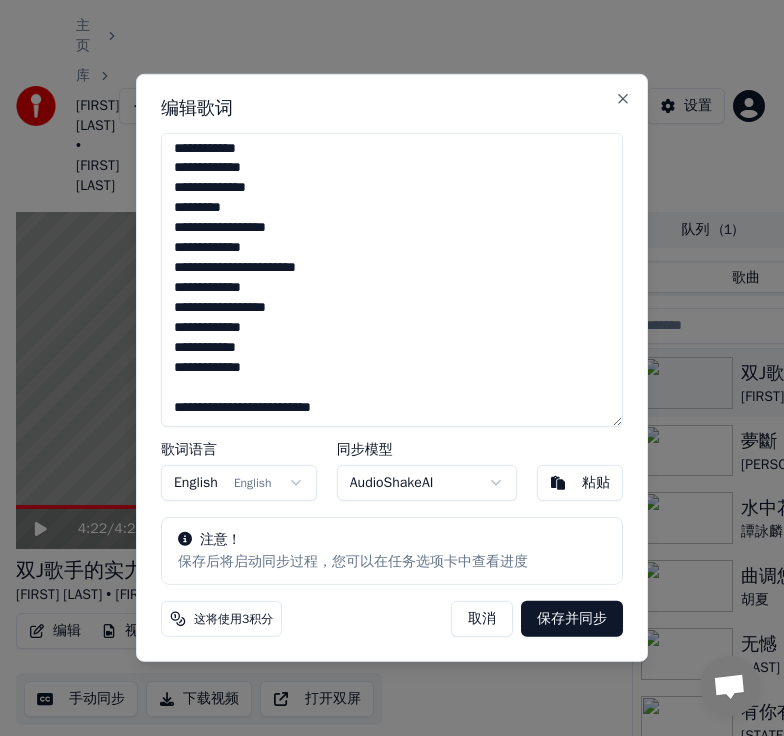 click on "**********" at bounding box center [392, 280] 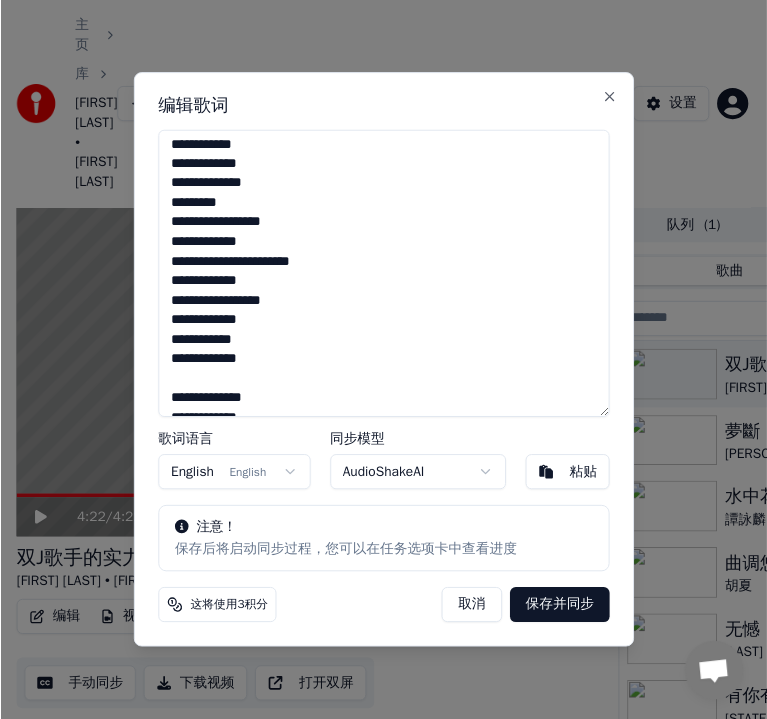 scroll, scrollTop: 655, scrollLeft: 0, axis: vertical 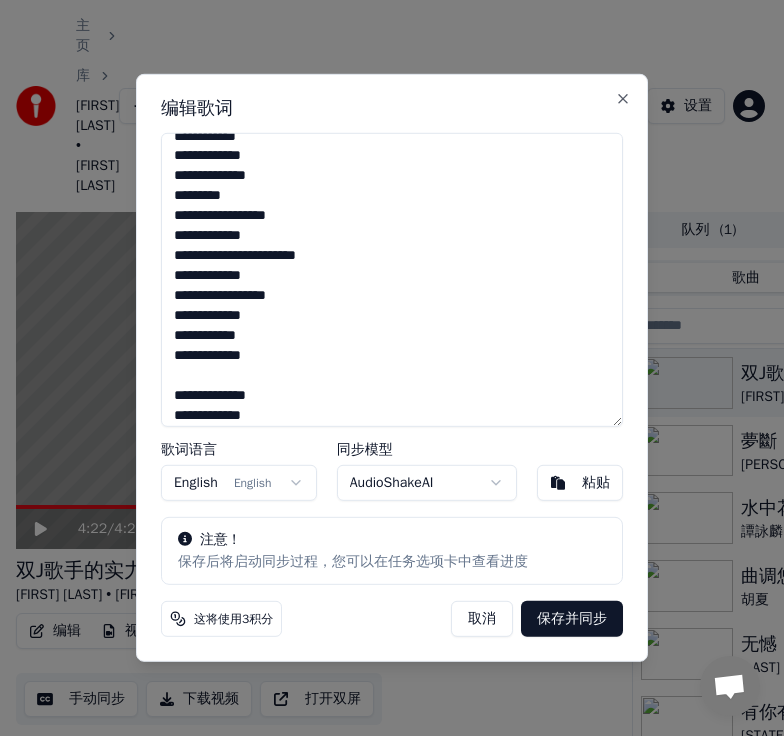 type on "**********" 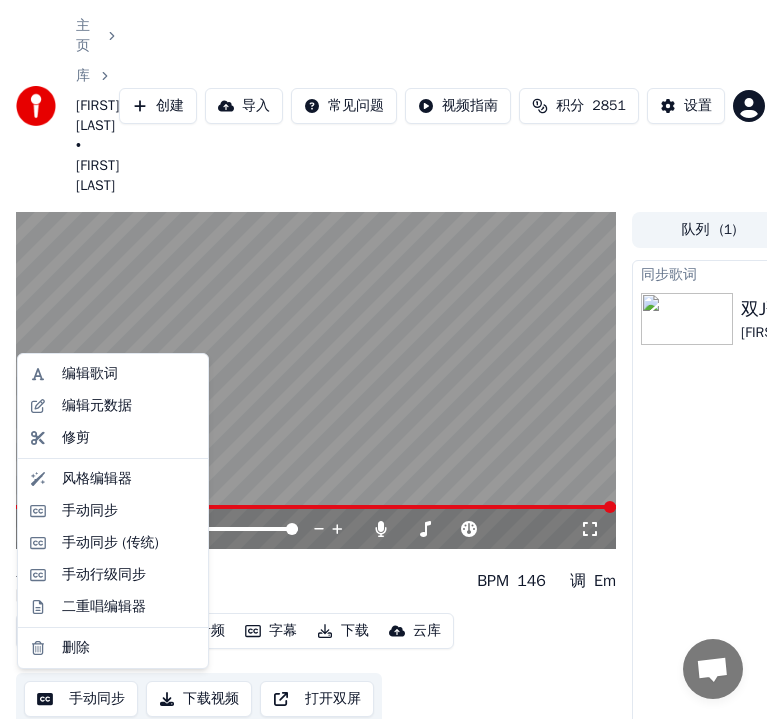 click on "编辑" at bounding box center [55, 631] 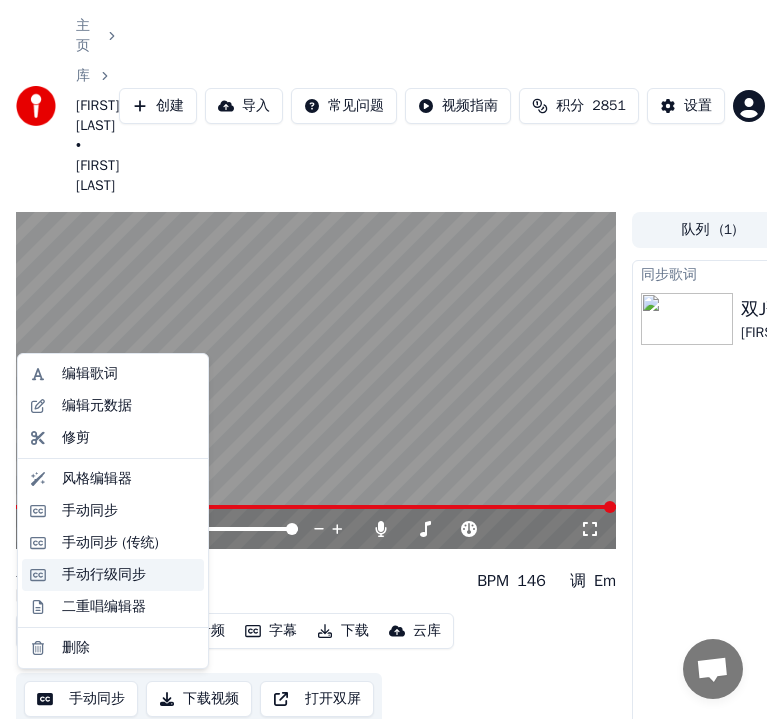 click on "手动行级同步" at bounding box center (104, 575) 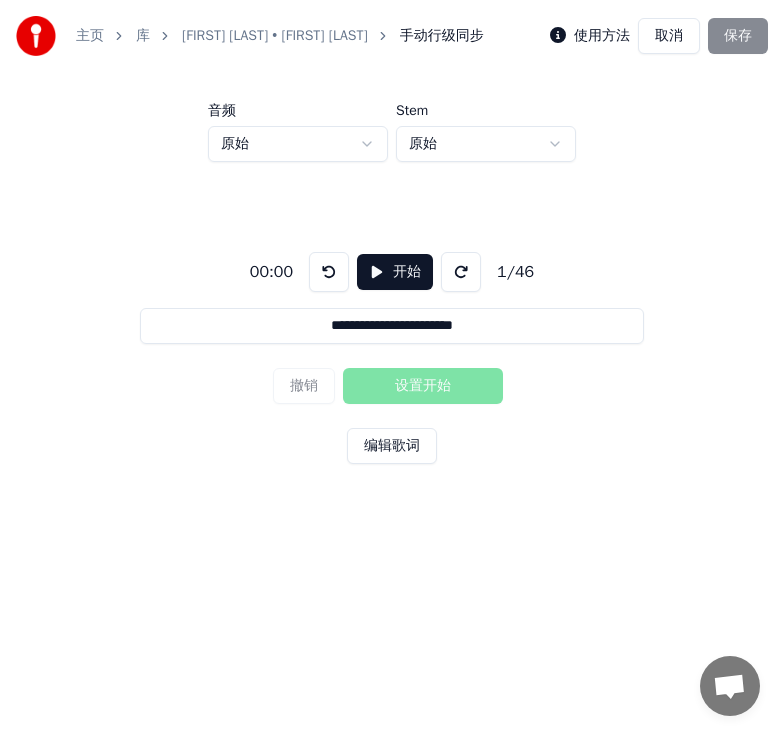click on "开始" at bounding box center (395, 272) 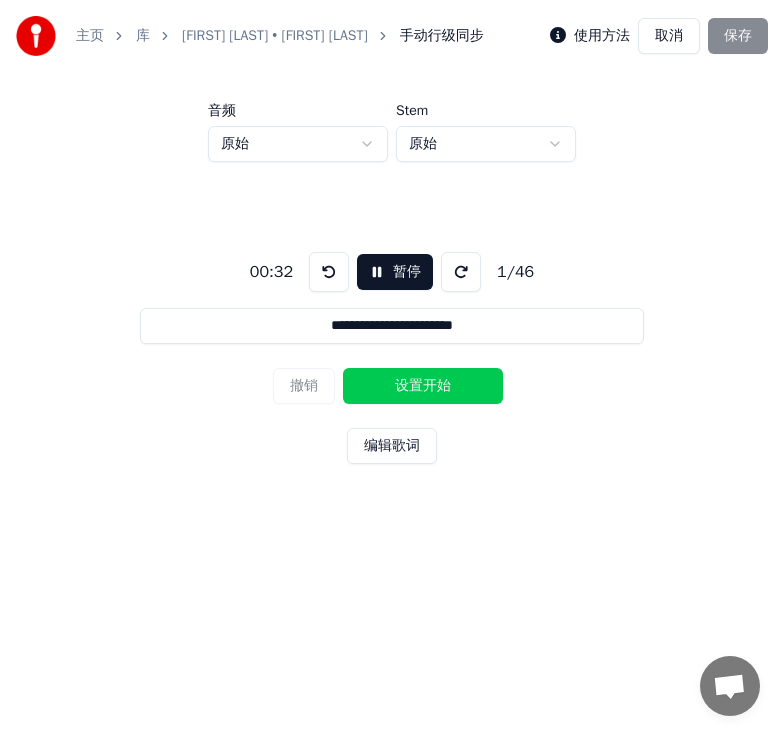 click on "设置开始" at bounding box center (423, 386) 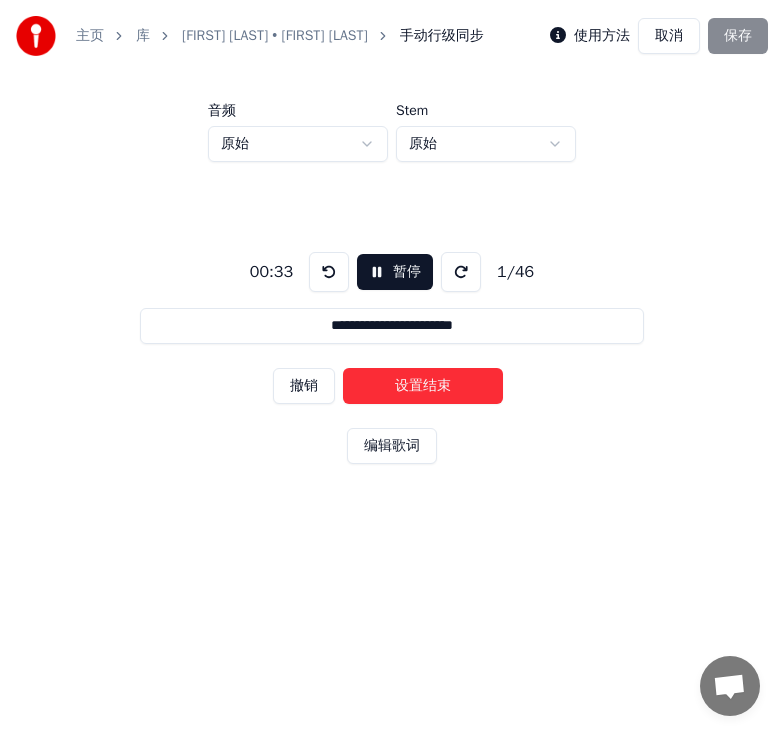 click on "撤销" at bounding box center (304, 386) 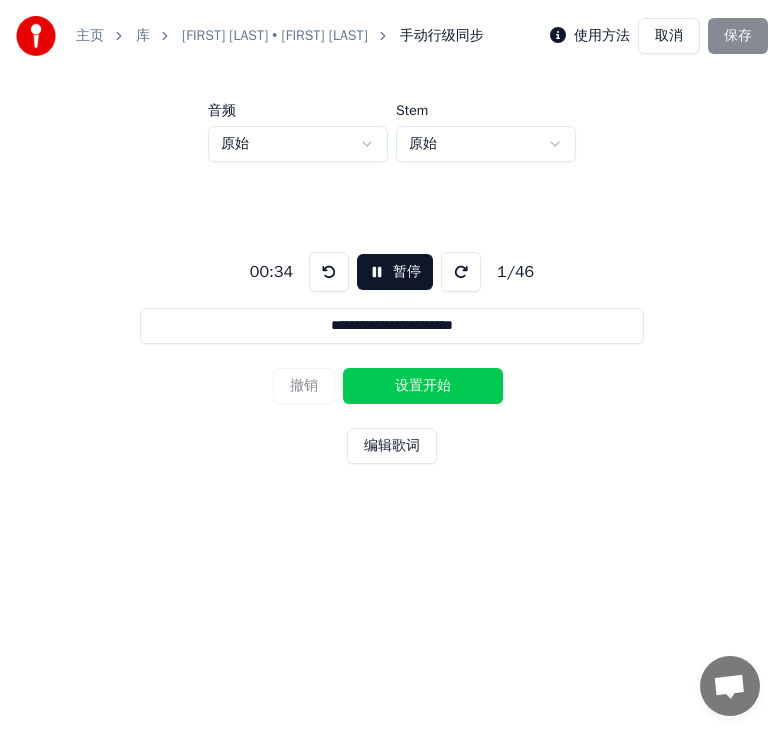 click on "设置开始" at bounding box center (423, 386) 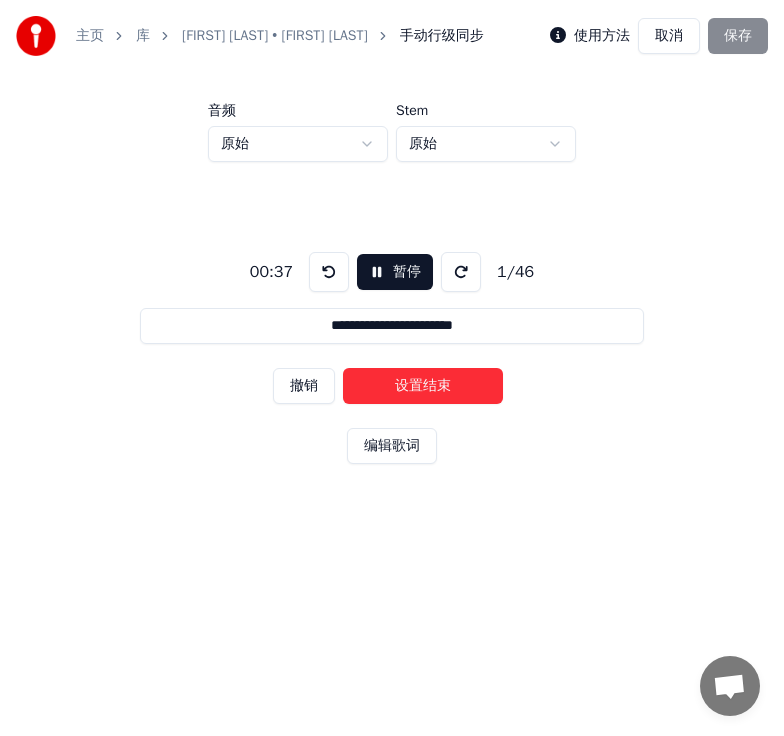 click on "设置结束" at bounding box center (423, 386) 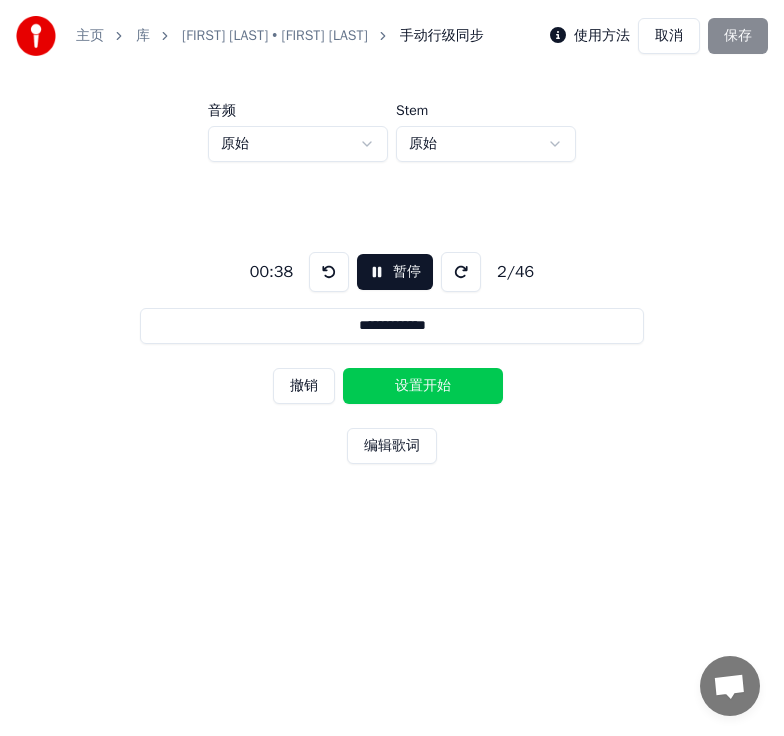 click on "设置开始" at bounding box center [423, 386] 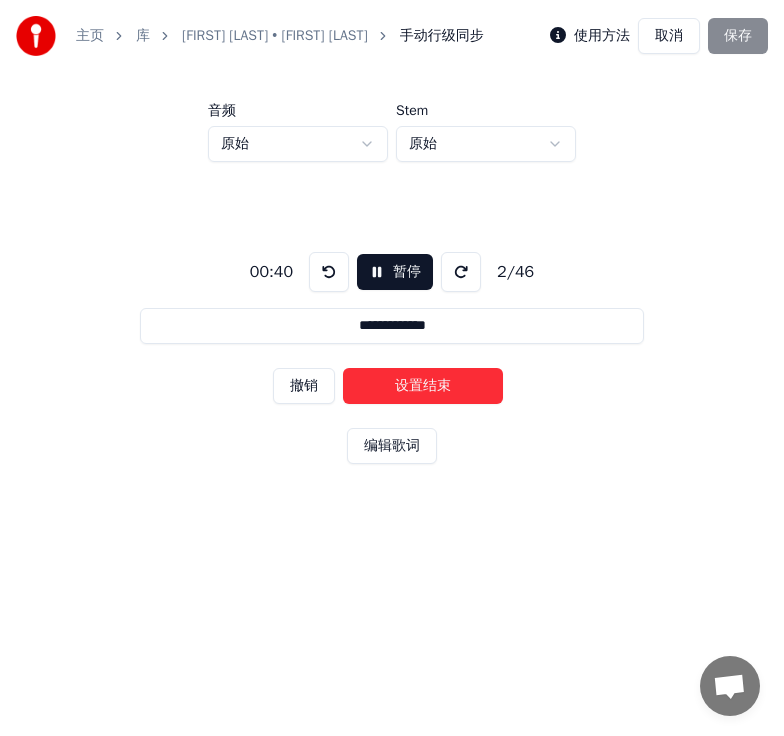 click on "设置结束" at bounding box center [423, 386] 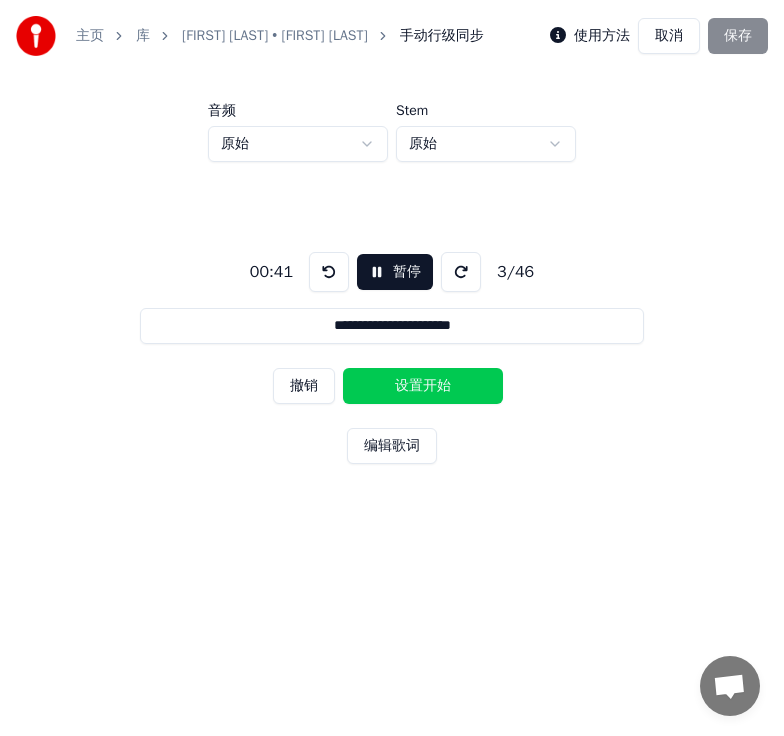 click on "设置开始" at bounding box center [423, 386] 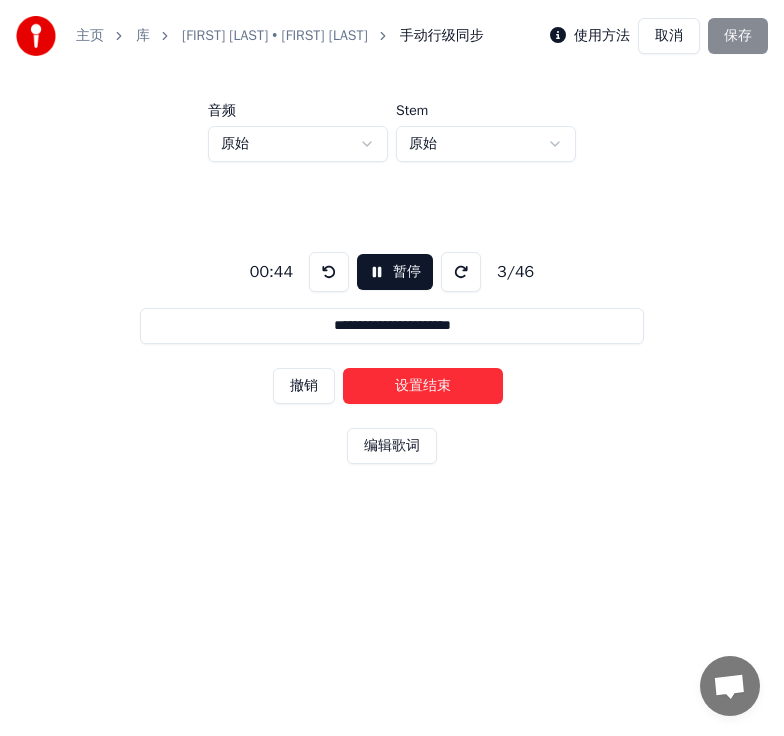 click on "设置结束" at bounding box center (423, 386) 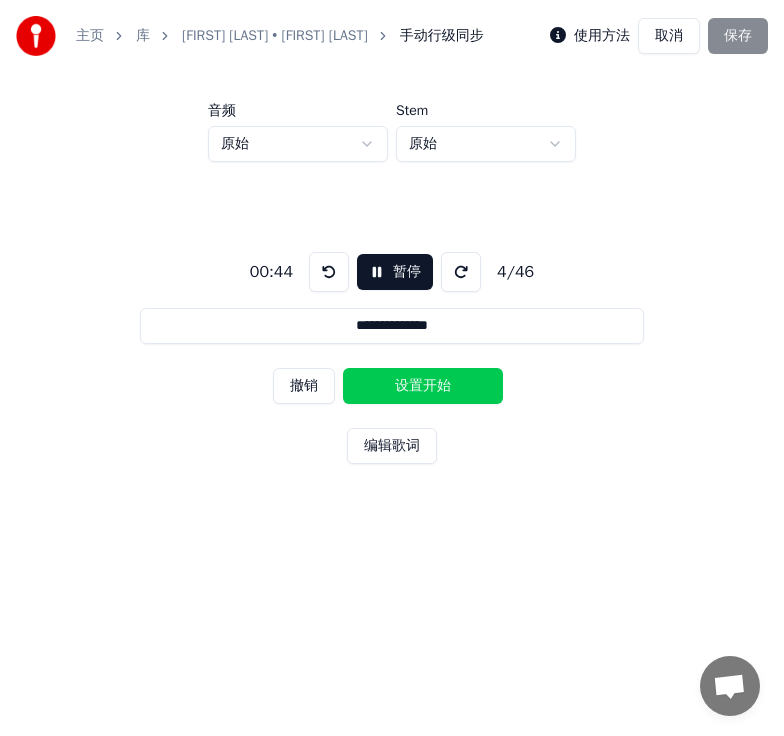 click on "设置开始" at bounding box center (423, 386) 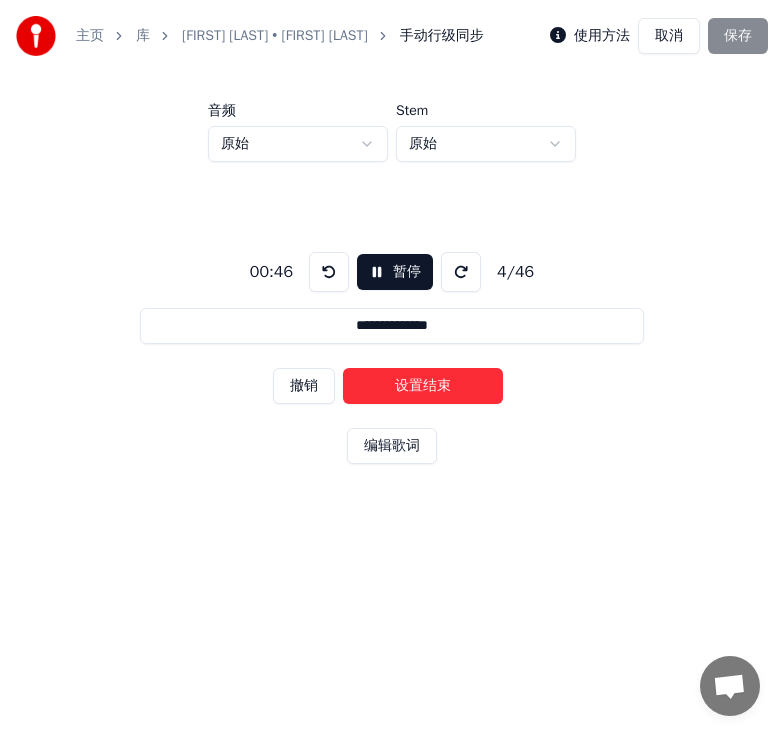 click on "设置结束" at bounding box center [423, 386] 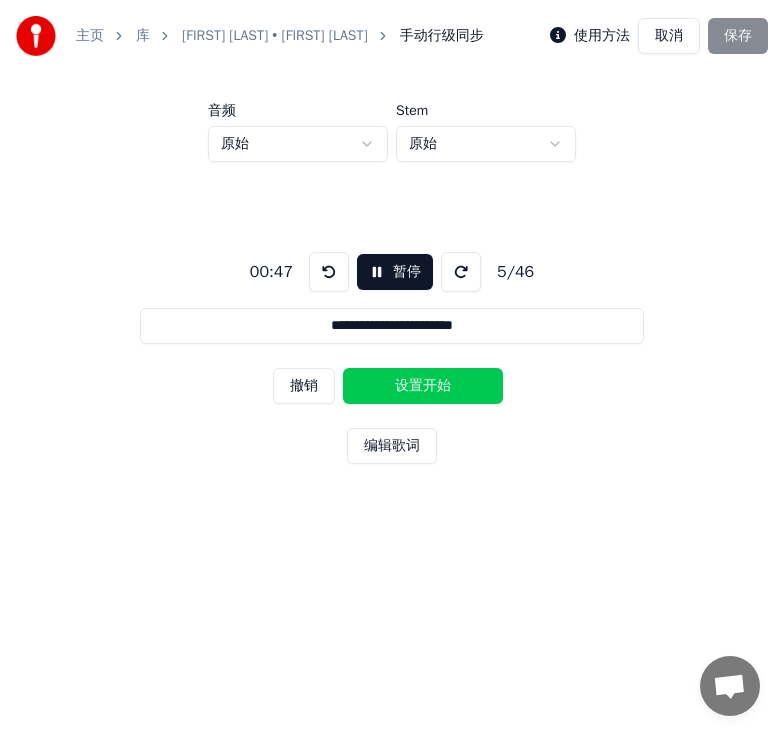 click on "设置开始" at bounding box center (423, 386) 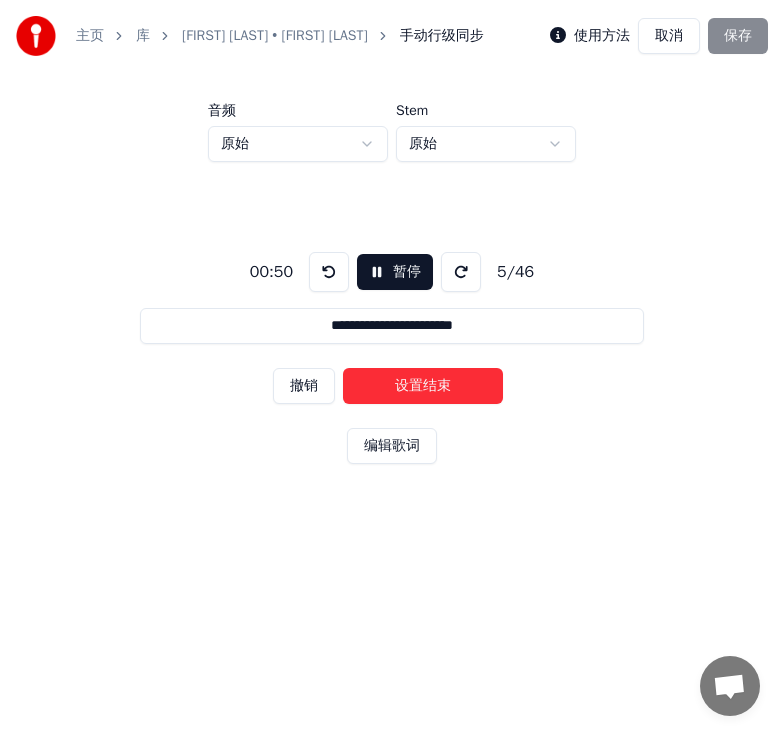 click on "设置结束" at bounding box center (423, 386) 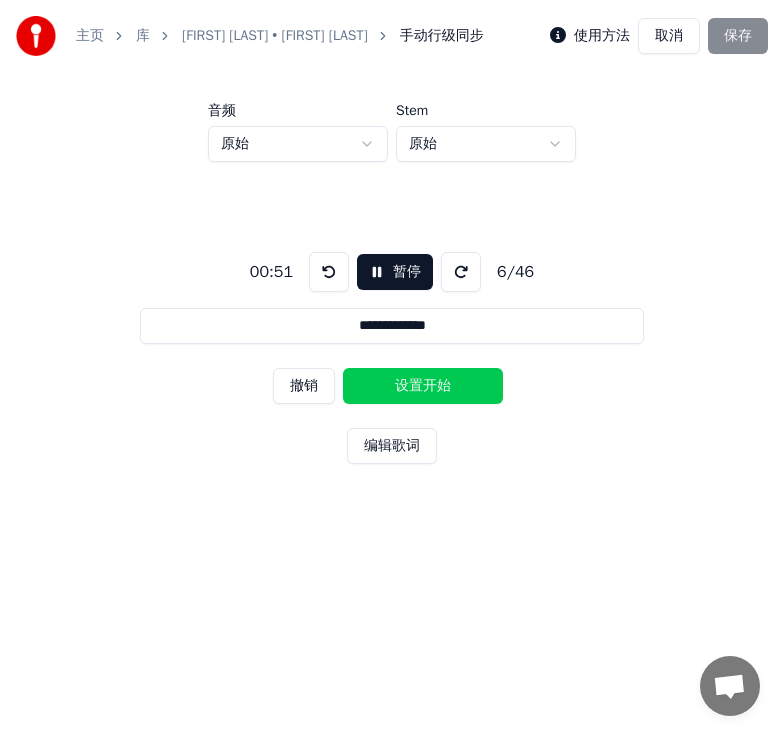 click on "设置开始" at bounding box center [423, 386] 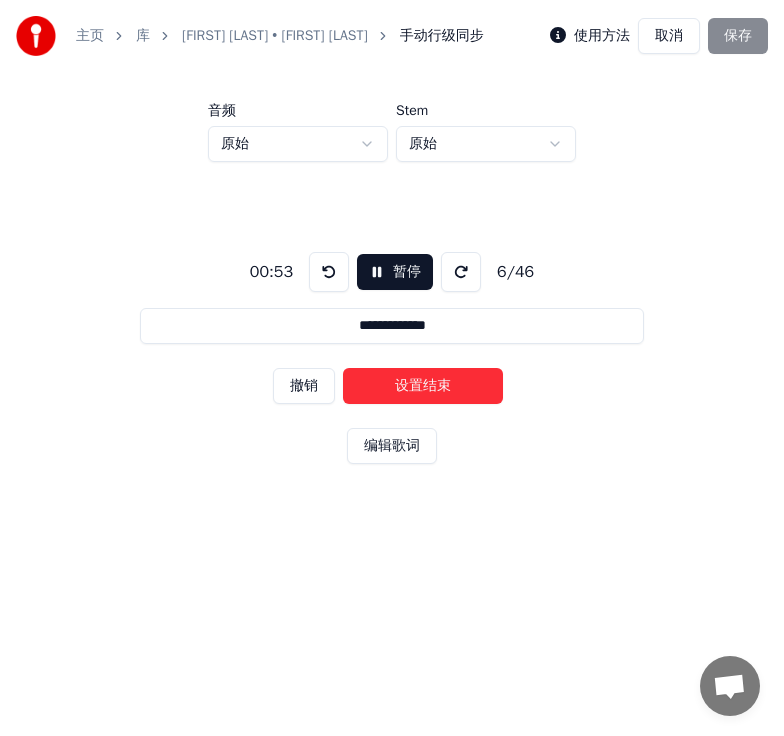 click on "设置结束" at bounding box center (423, 386) 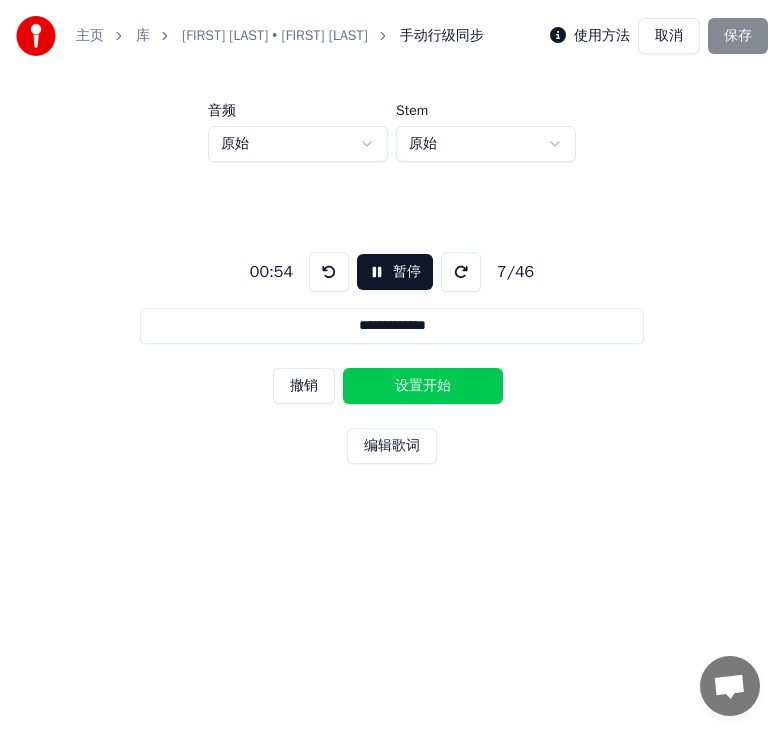 click on "设置开始" at bounding box center (423, 386) 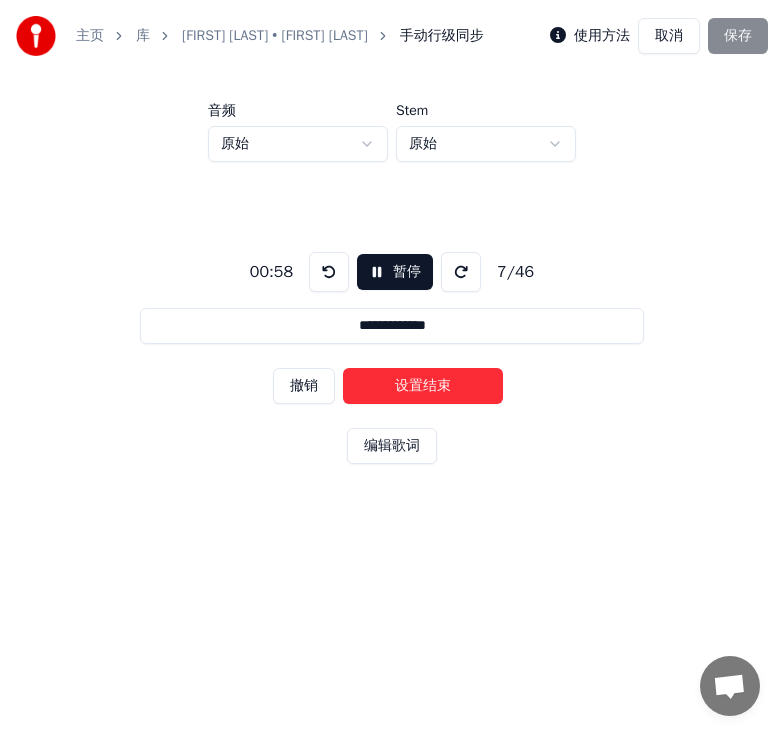 click on "设置结束" at bounding box center (423, 386) 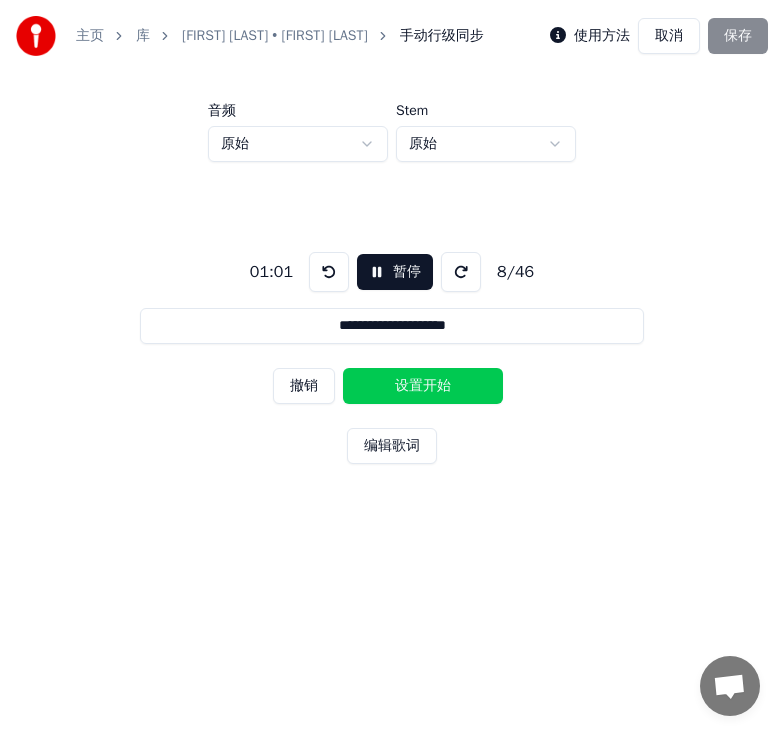 click on "设置开始" at bounding box center [423, 386] 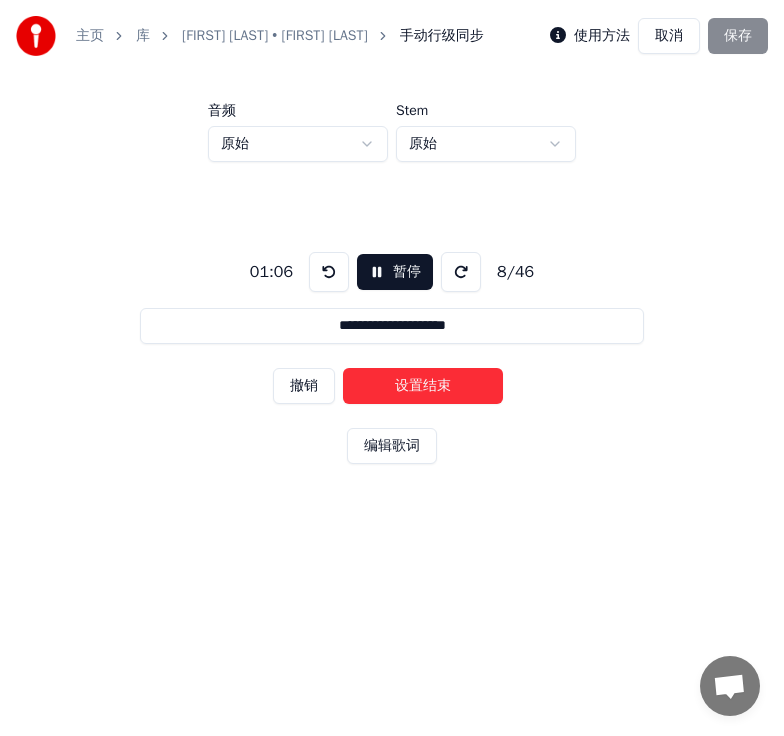 click on "设置结束" at bounding box center (423, 386) 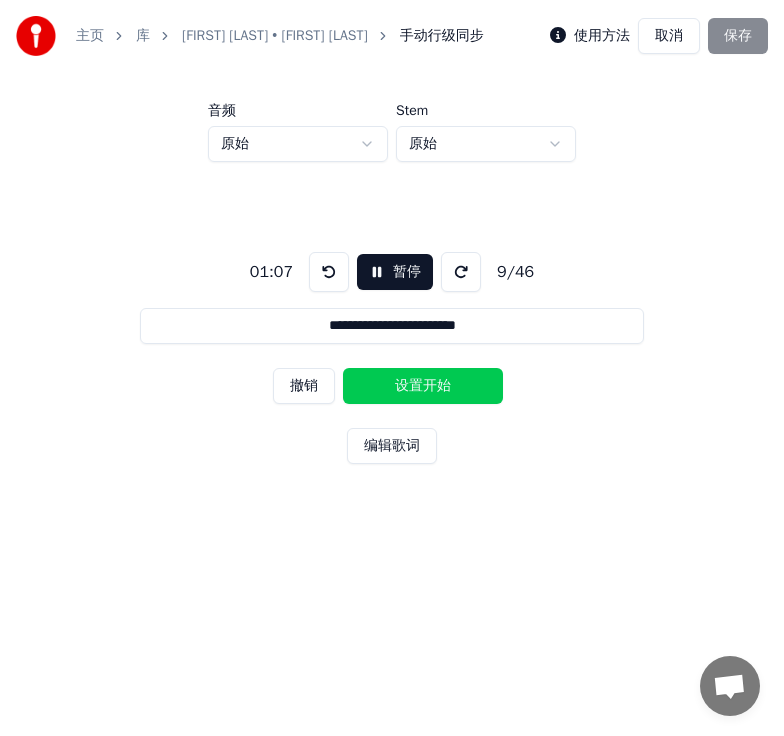 click on "设置开始" at bounding box center (423, 386) 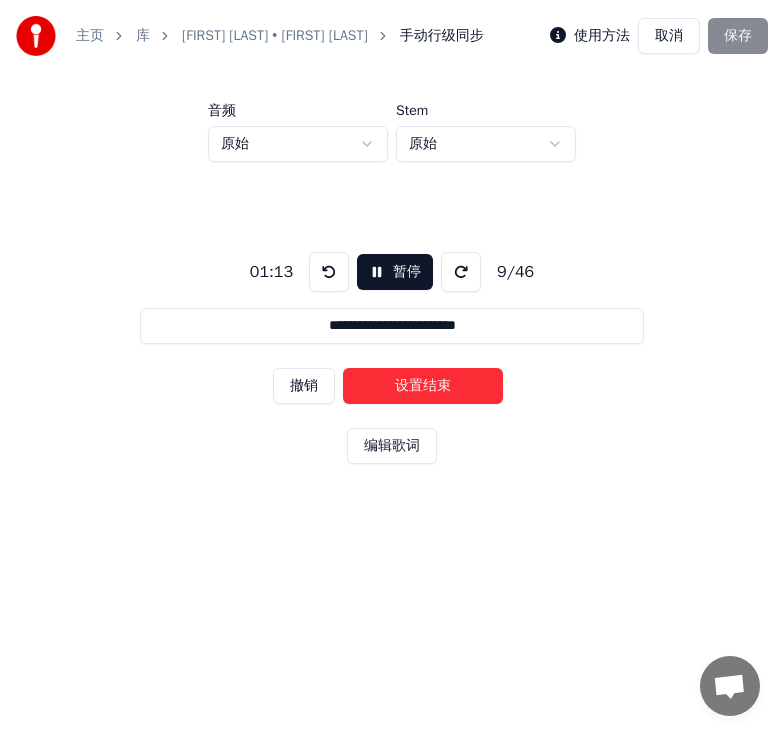 click on "设置结束" at bounding box center (423, 386) 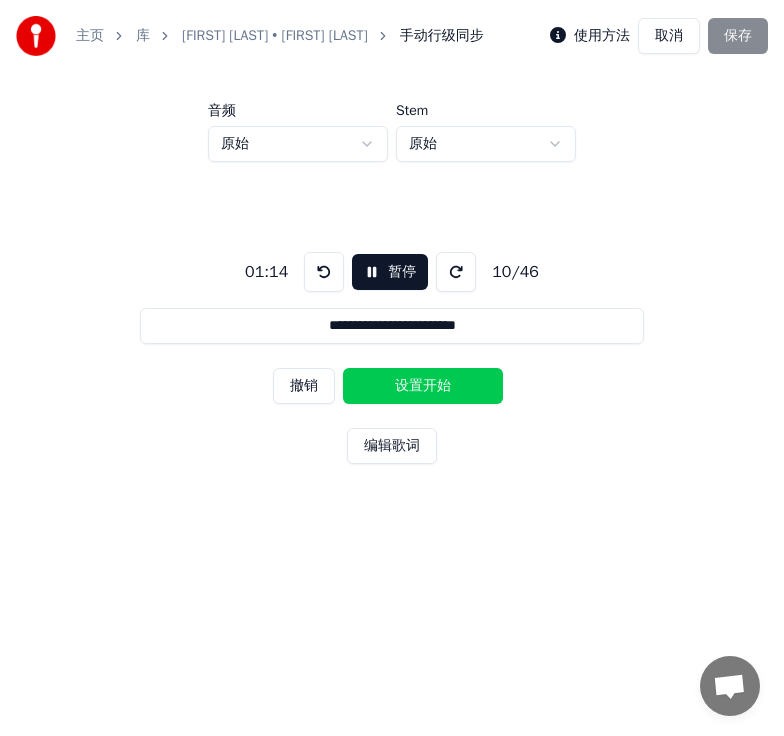 click on "设置开始" at bounding box center (423, 386) 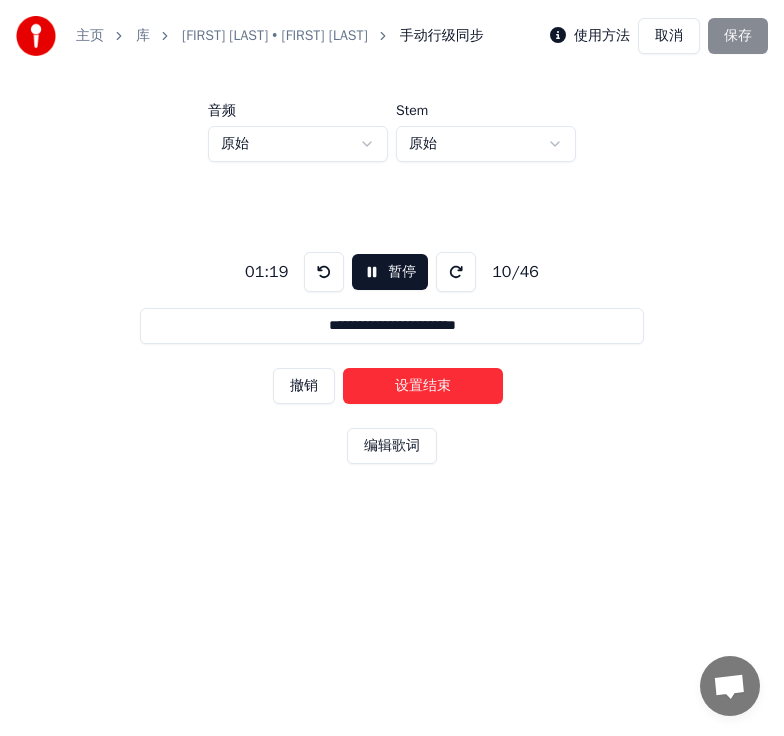 click on "设置结束" at bounding box center (423, 386) 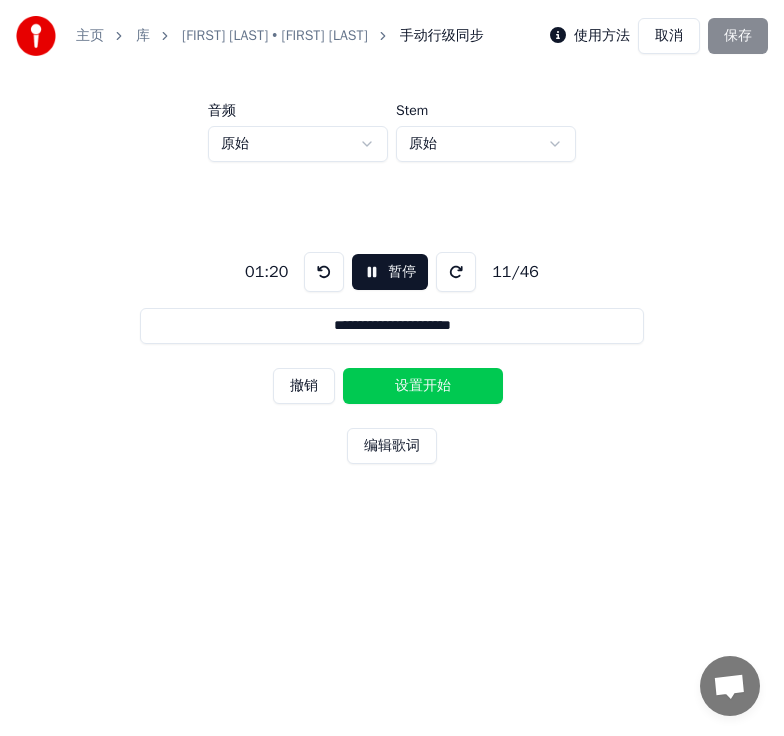 click on "设置开始" at bounding box center (423, 386) 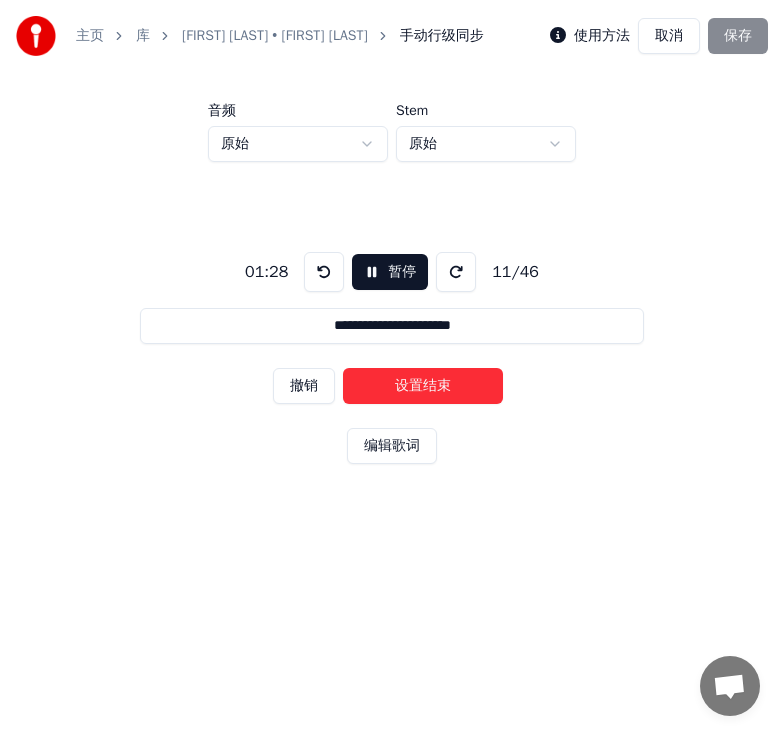 click on "设置结束" at bounding box center (423, 386) 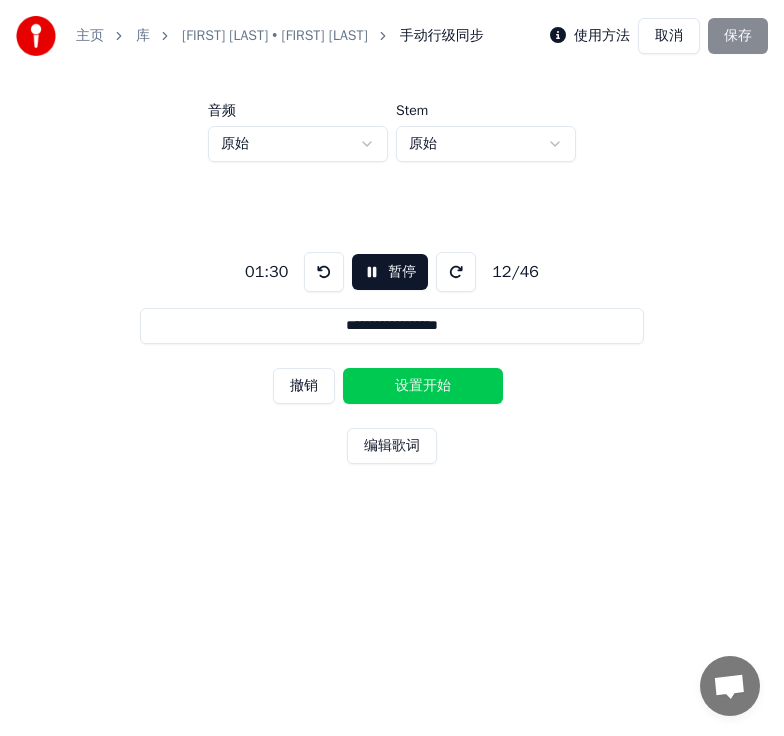 click on "设置开始" at bounding box center (423, 386) 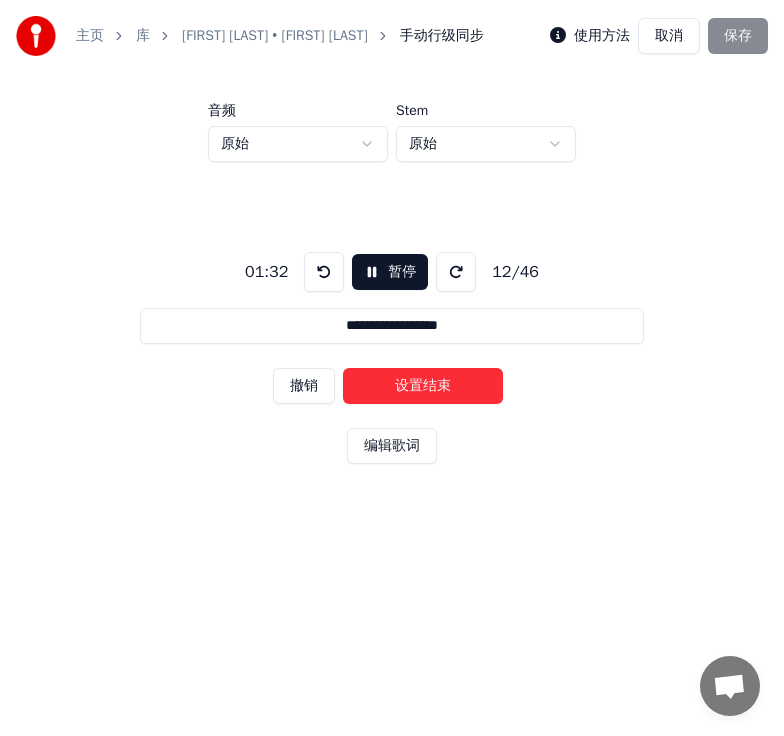 click on "设置结束" at bounding box center (423, 386) 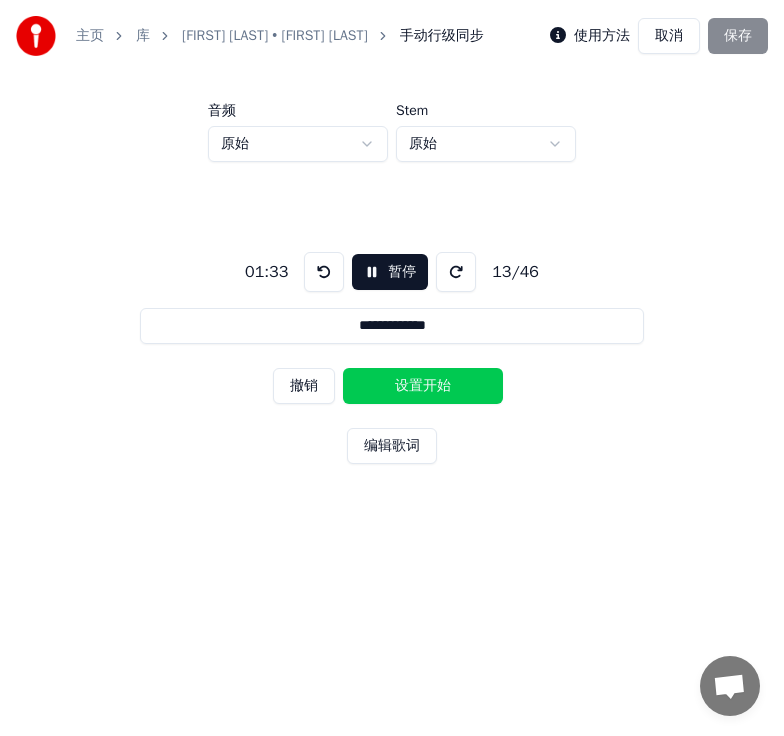 click on "设置开始" at bounding box center (423, 386) 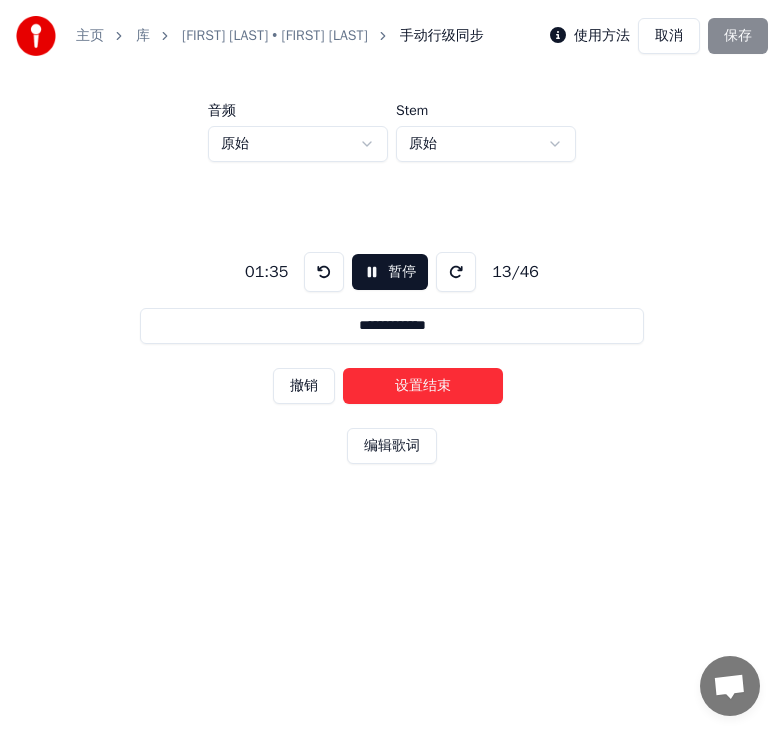click on "设置结束" at bounding box center (423, 386) 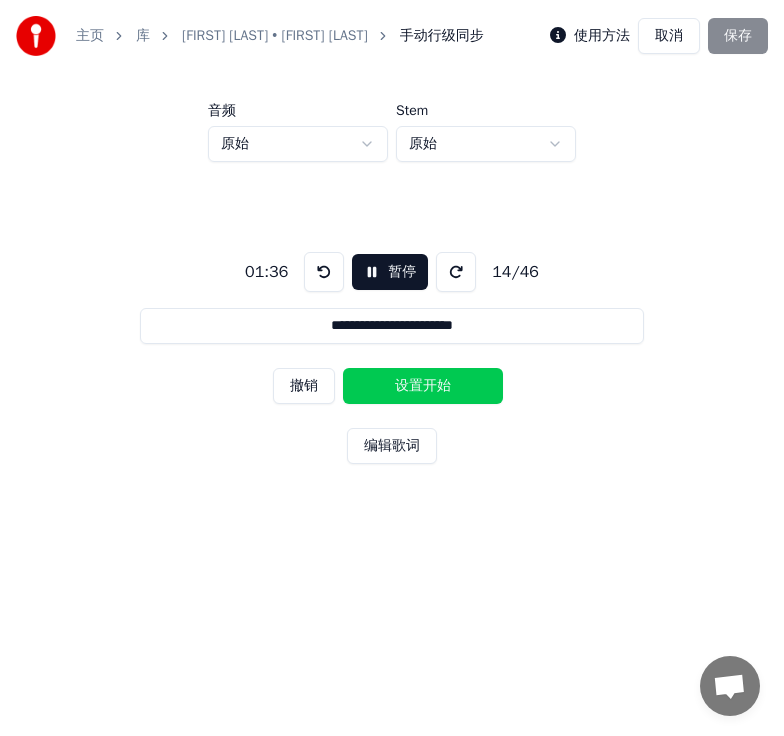click on "设置开始" at bounding box center [423, 386] 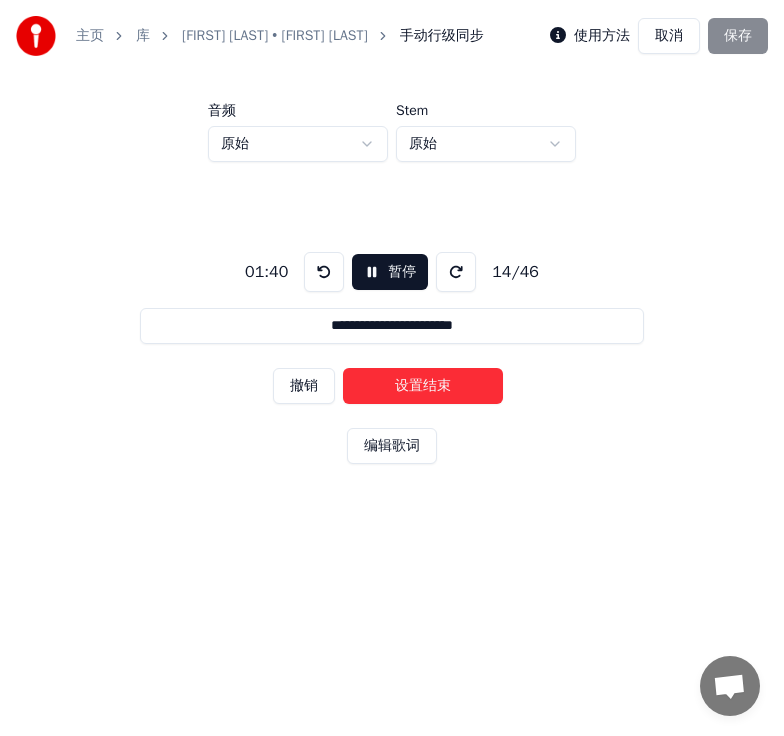 drag, startPoint x: 429, startPoint y: 384, endPoint x: 392, endPoint y: 397, distance: 39.217342 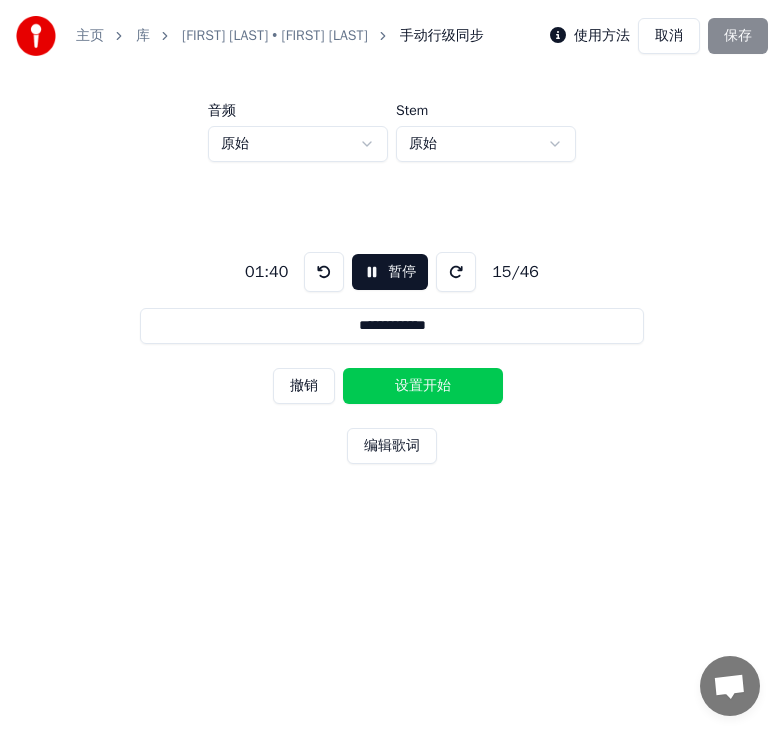click on "设置开始" at bounding box center [423, 386] 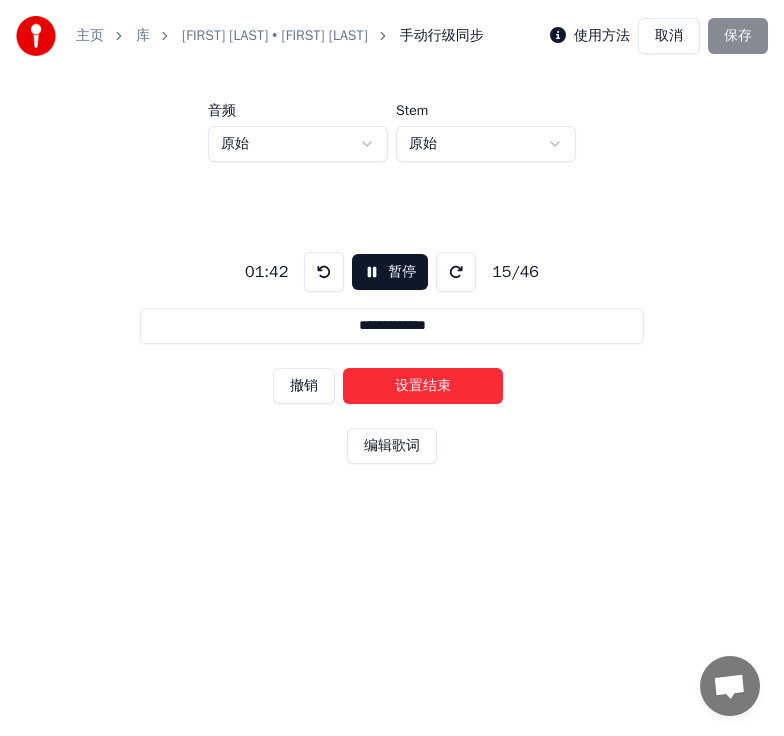 click on "设置结束" at bounding box center (423, 386) 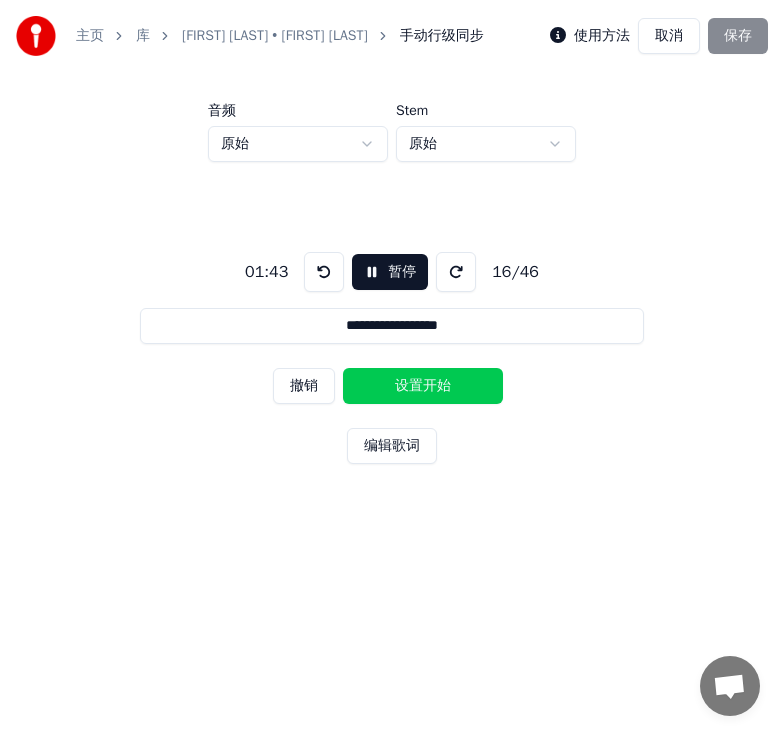 click on "设置开始" at bounding box center (423, 386) 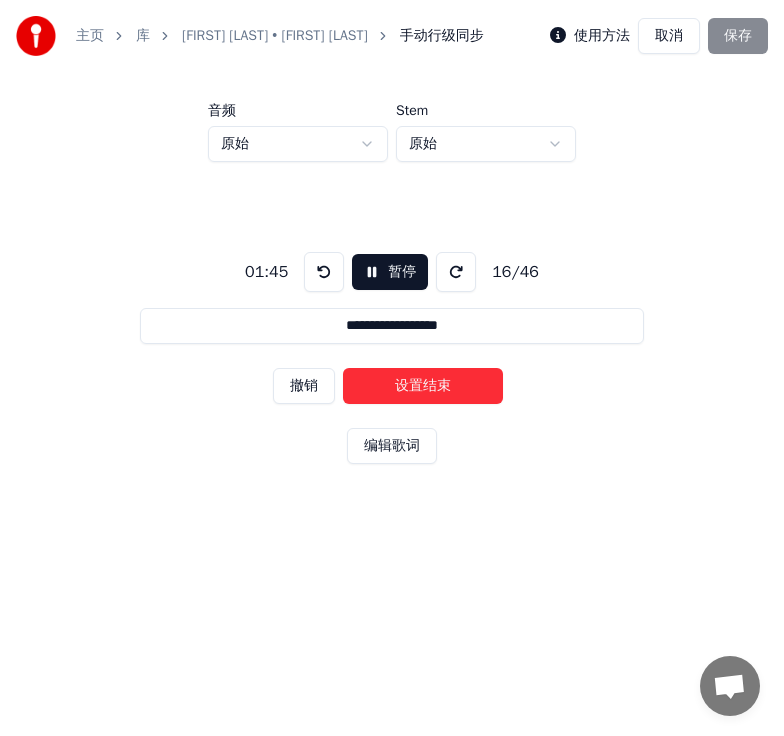 click on "设置结束" at bounding box center (423, 386) 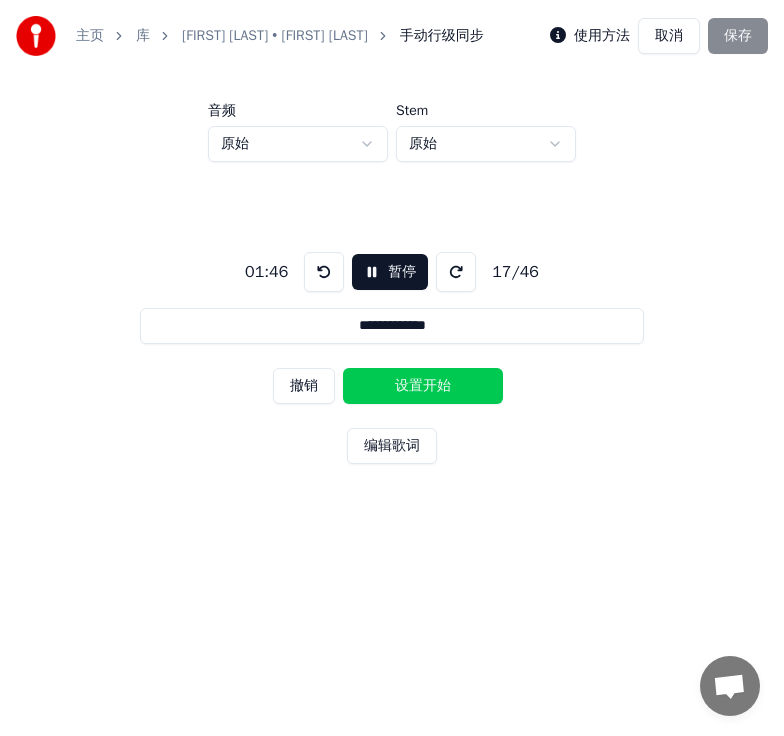 click on "设置开始" at bounding box center (423, 386) 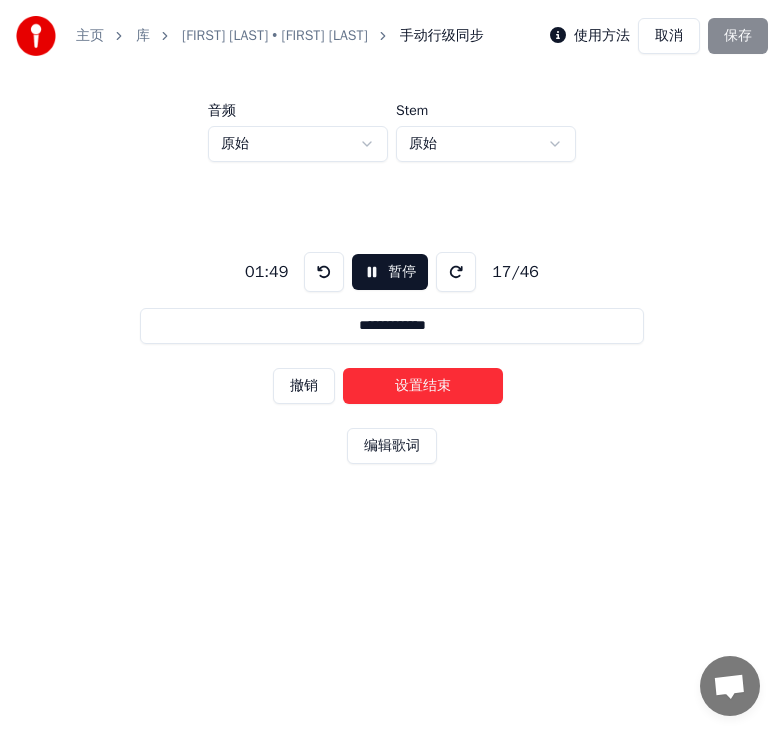click on "设置结束" at bounding box center (423, 386) 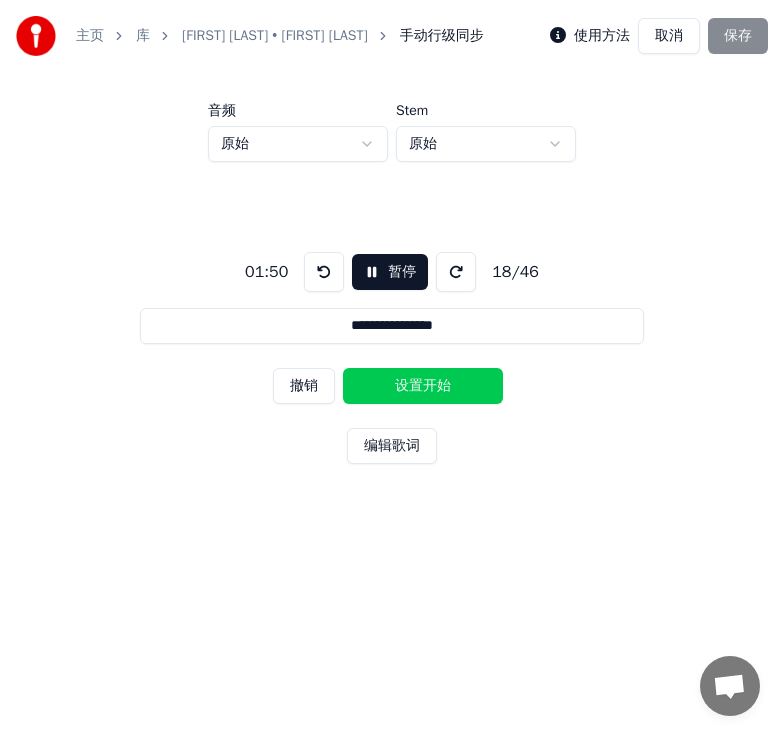 click on "设置开始" at bounding box center [423, 386] 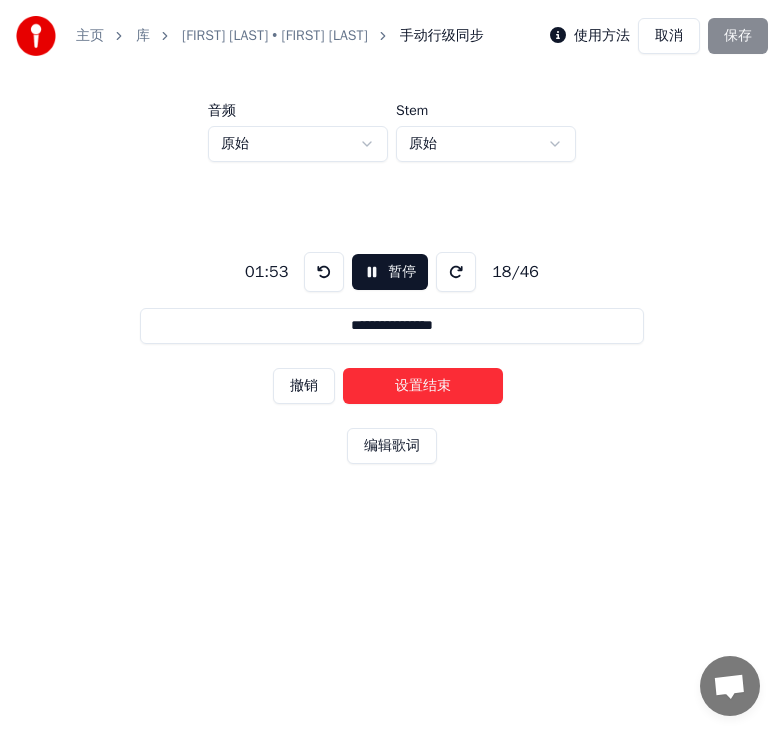 click on "设置结束" at bounding box center [423, 386] 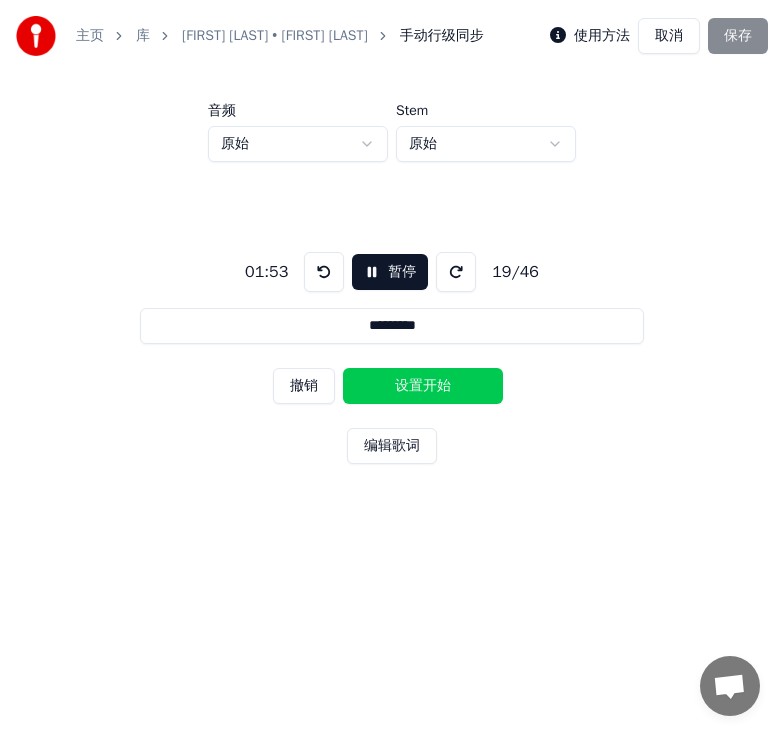 click on "设置开始" at bounding box center (423, 386) 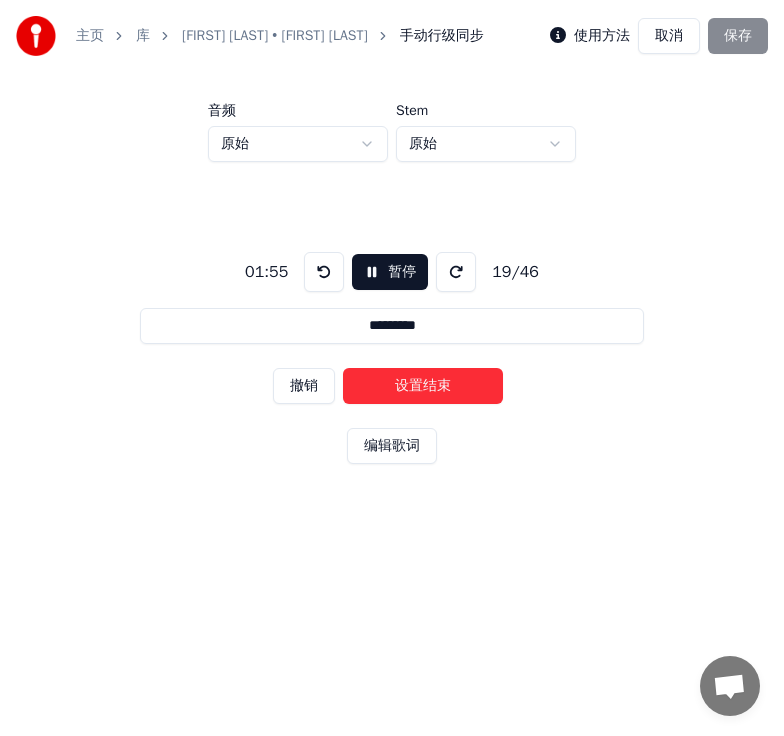 click on "设置结束" at bounding box center [423, 386] 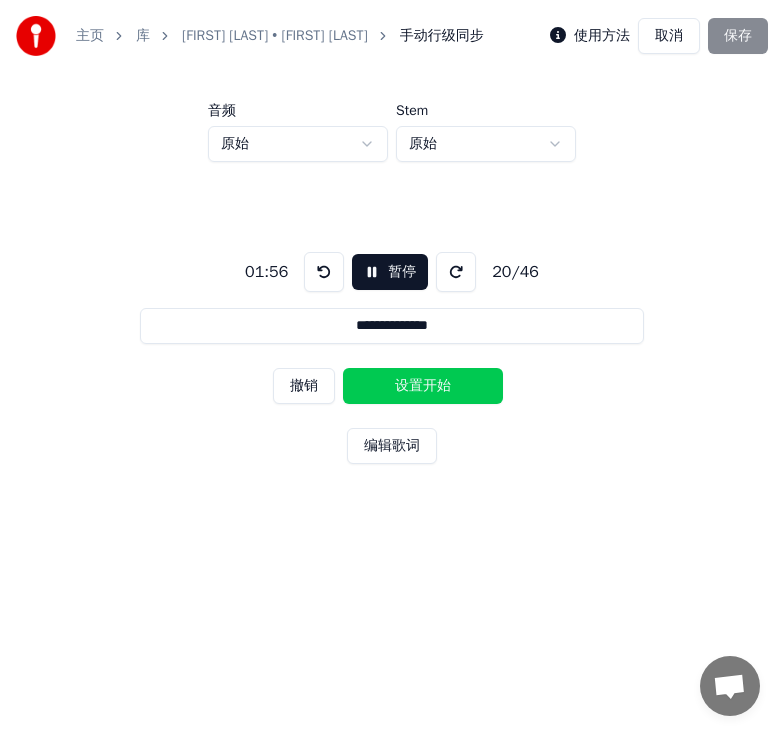 click on "设置开始" at bounding box center [423, 386] 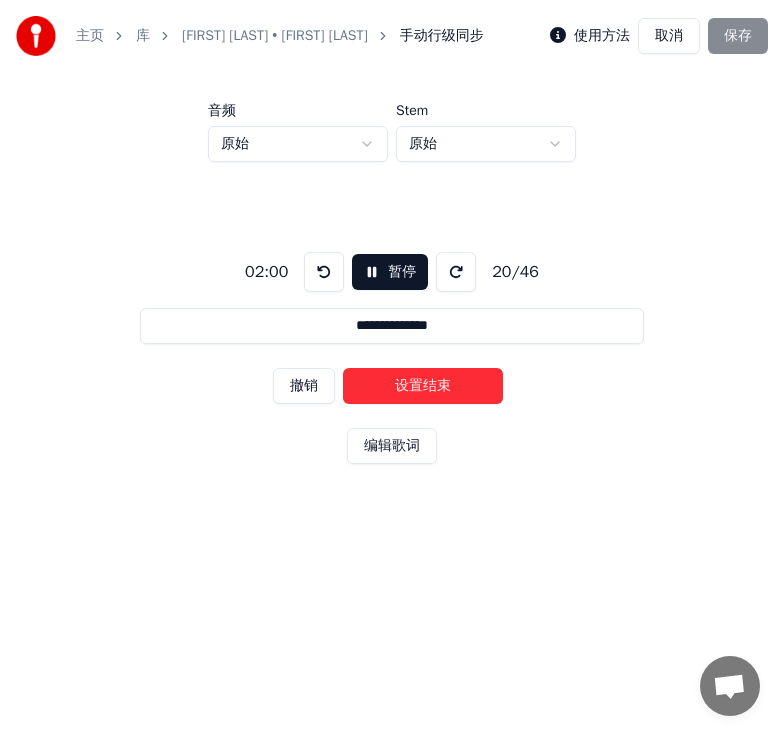 click on "设置结束" at bounding box center (423, 386) 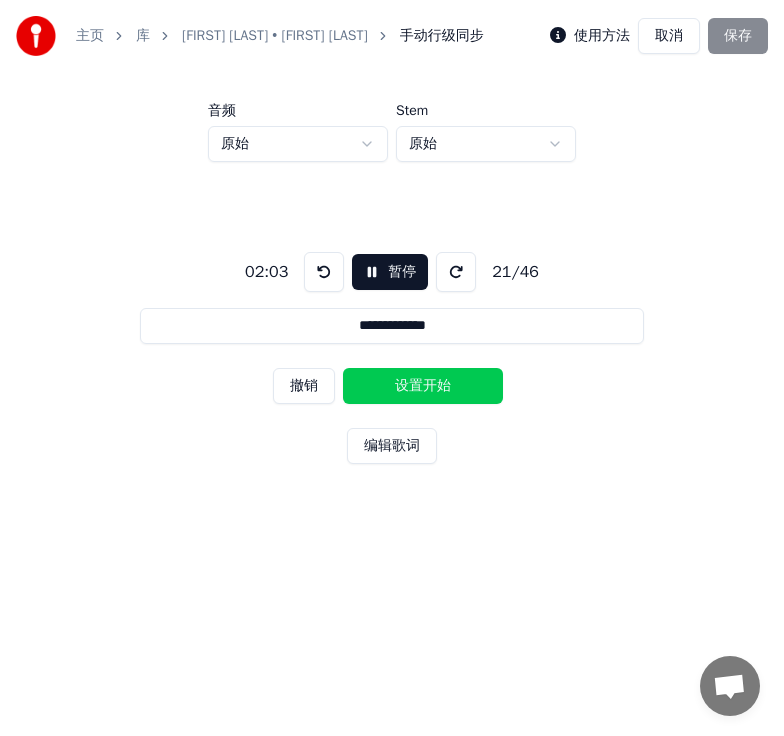 click on "设置开始" at bounding box center (423, 386) 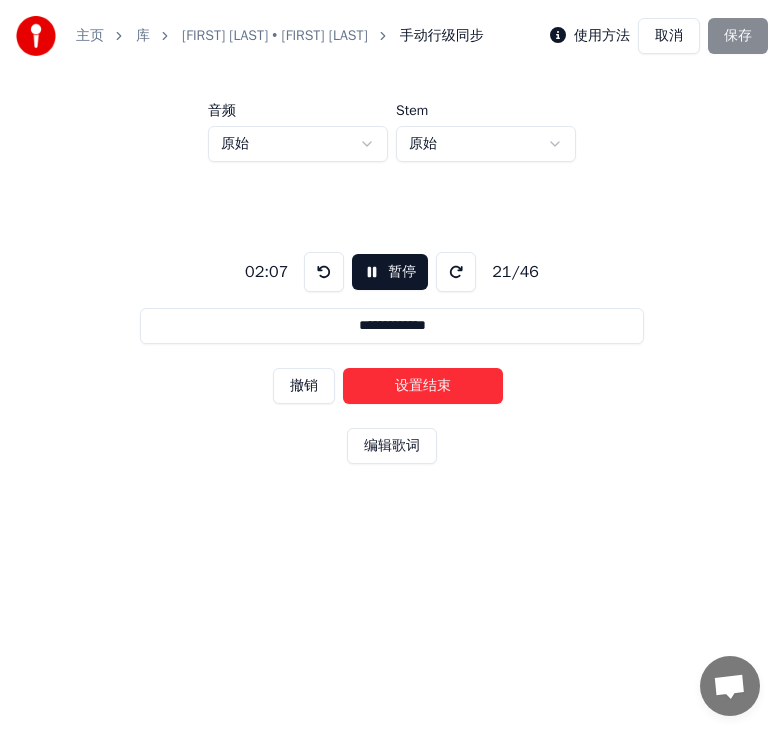 click on "设置结束" at bounding box center [423, 386] 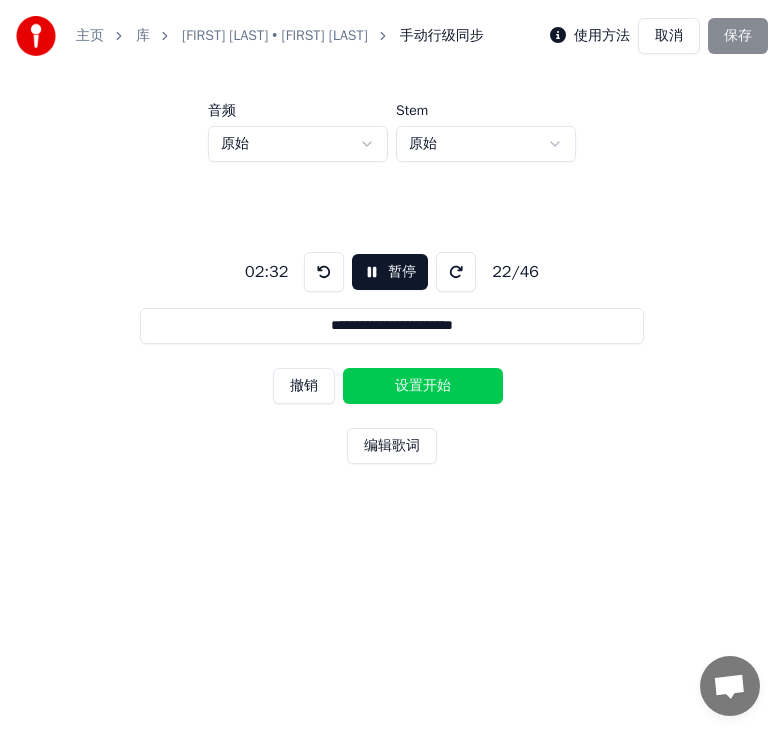 click on "设置开始" at bounding box center (423, 386) 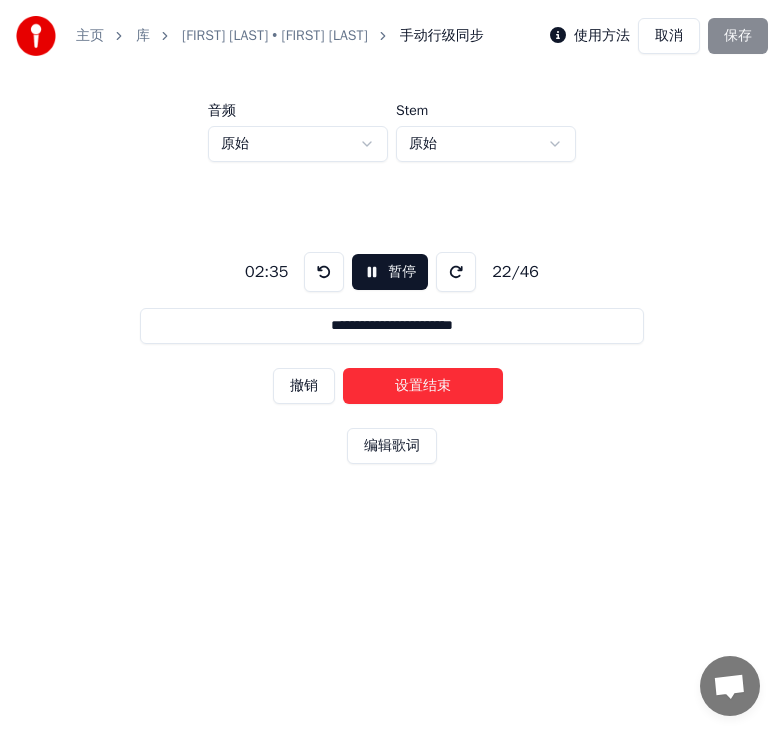 click on "设置结束" at bounding box center (423, 386) 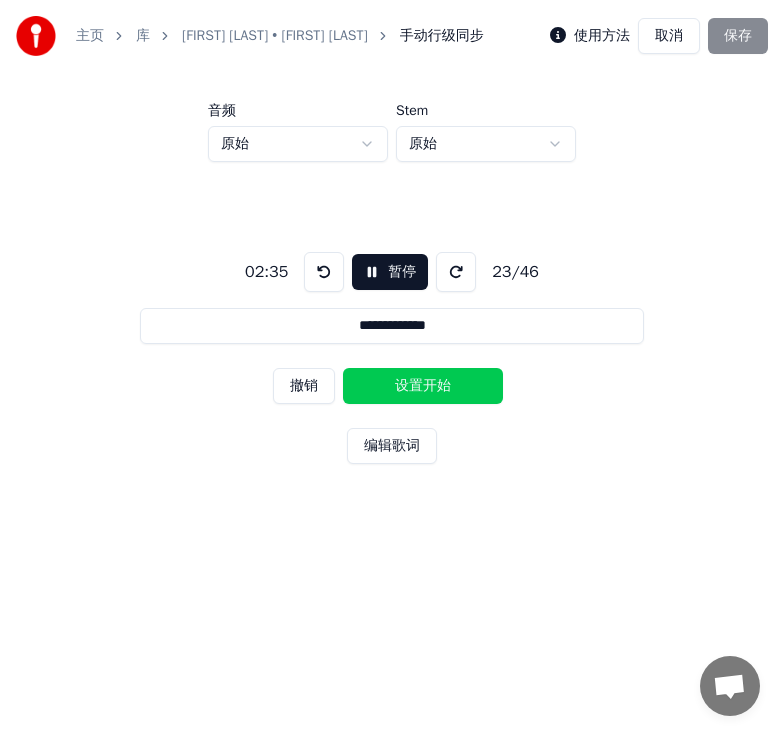 click on "设置开始" at bounding box center [423, 386] 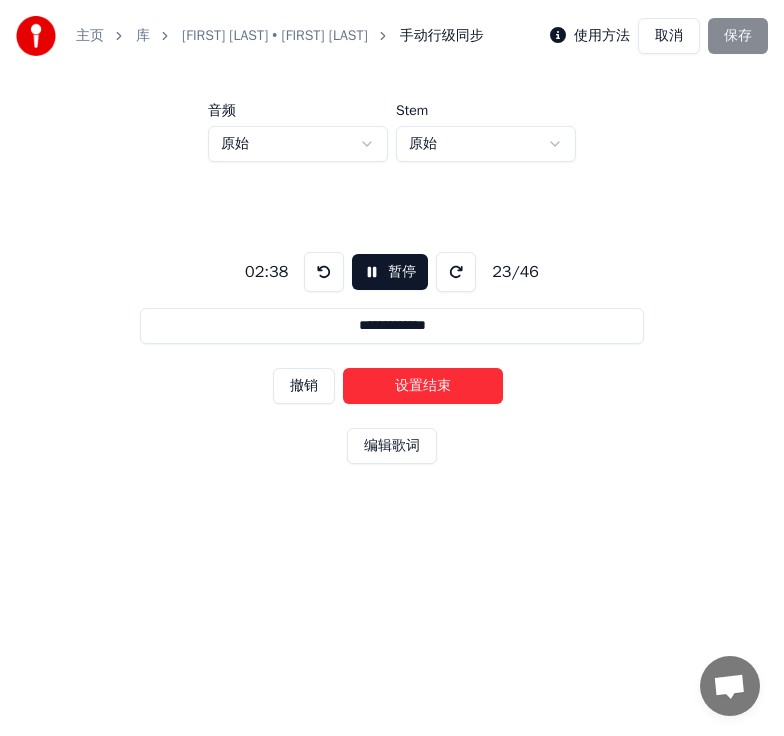 click on "设置结束" at bounding box center [423, 386] 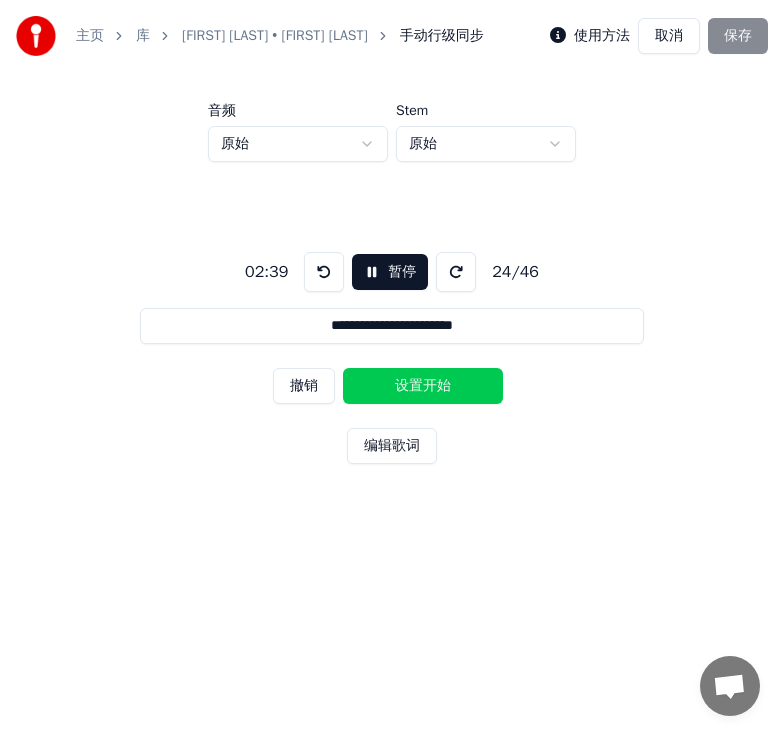 click on "设置开始" at bounding box center [423, 386] 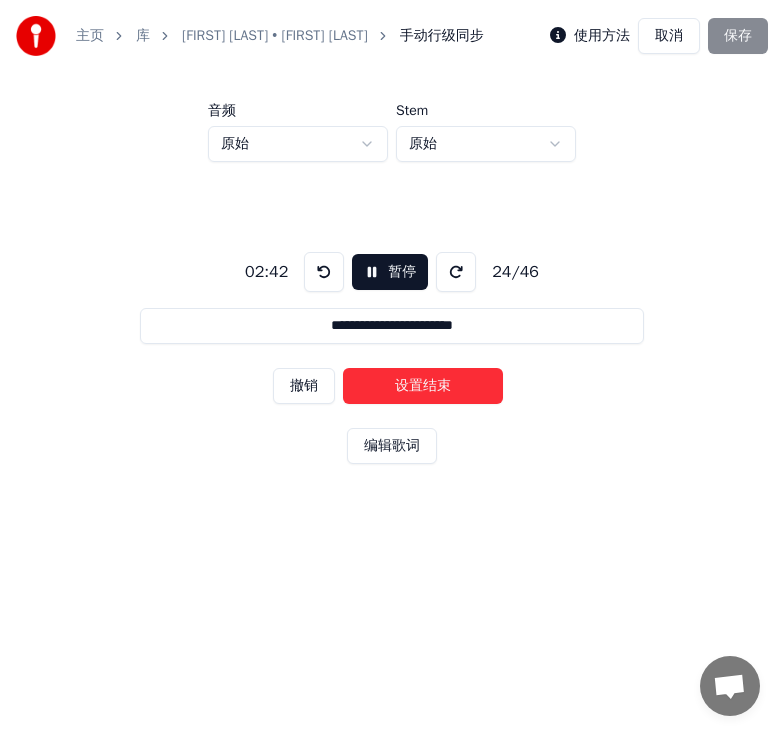 click on "设置结束" at bounding box center (423, 386) 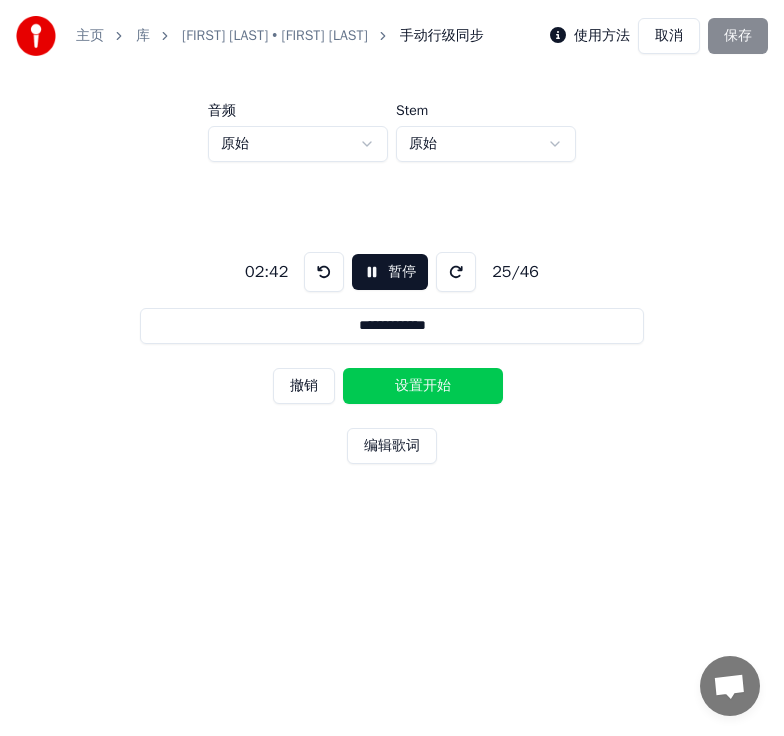 click on "设置开始" at bounding box center (423, 386) 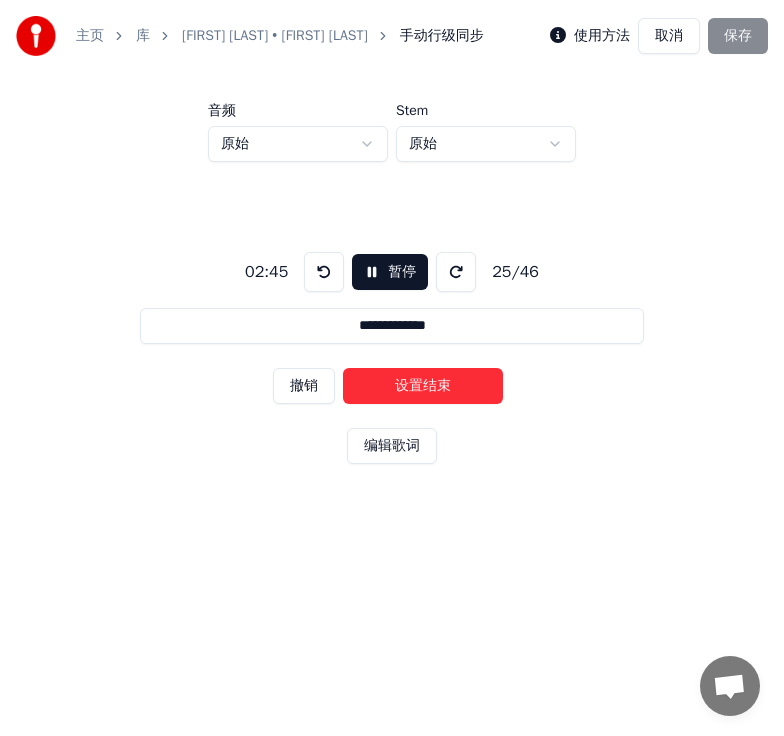 click on "设置结束" at bounding box center [423, 386] 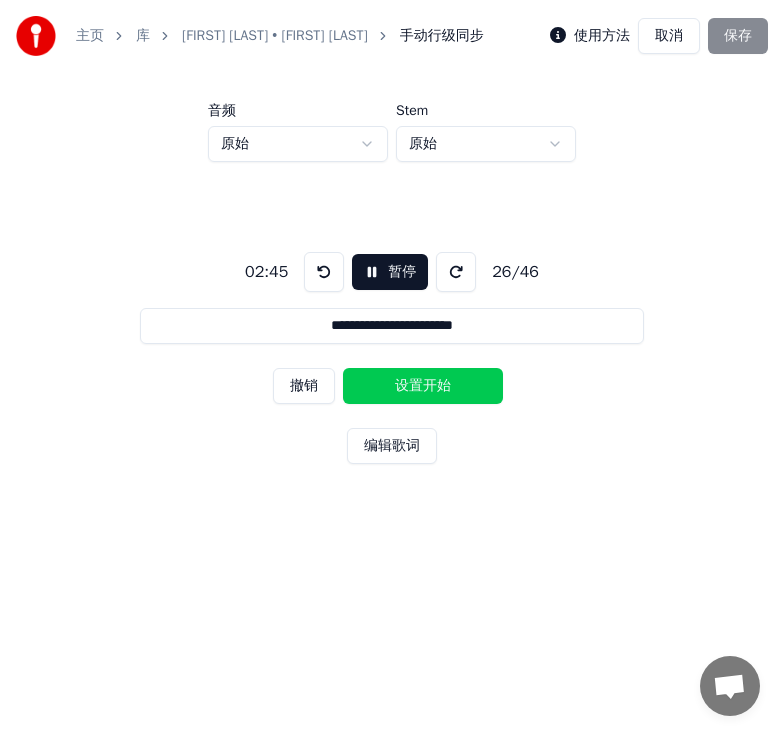 click on "设置开始" at bounding box center (423, 386) 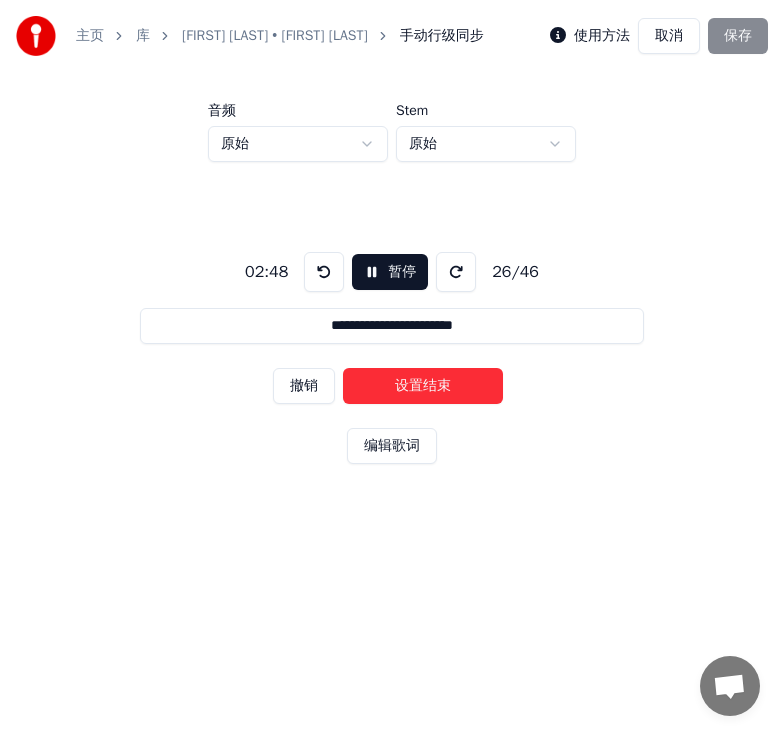 click on "设置结束" at bounding box center (423, 386) 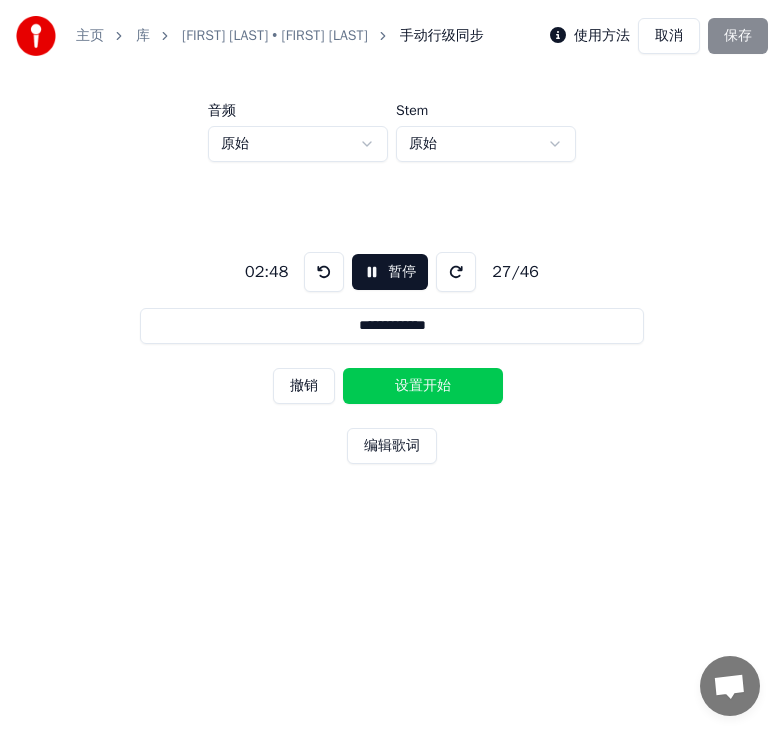 click on "设置开始" at bounding box center [423, 386] 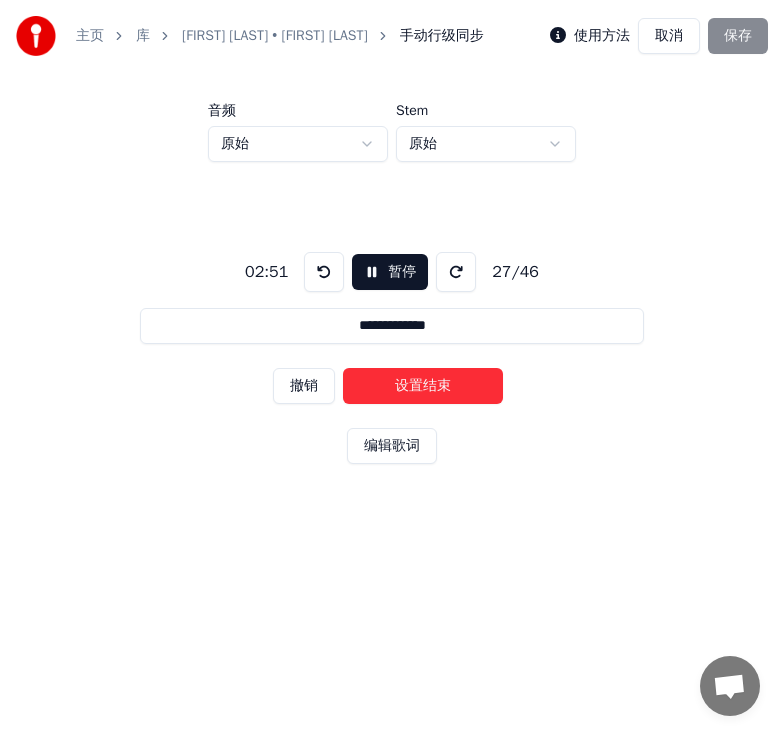 click on "设置结束" at bounding box center [423, 386] 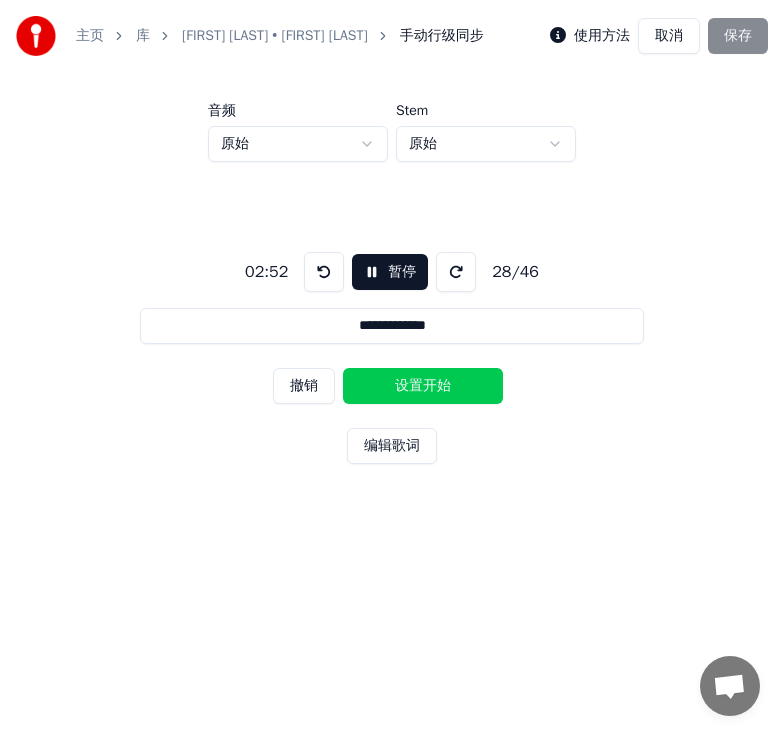 click on "设置开始" at bounding box center (423, 386) 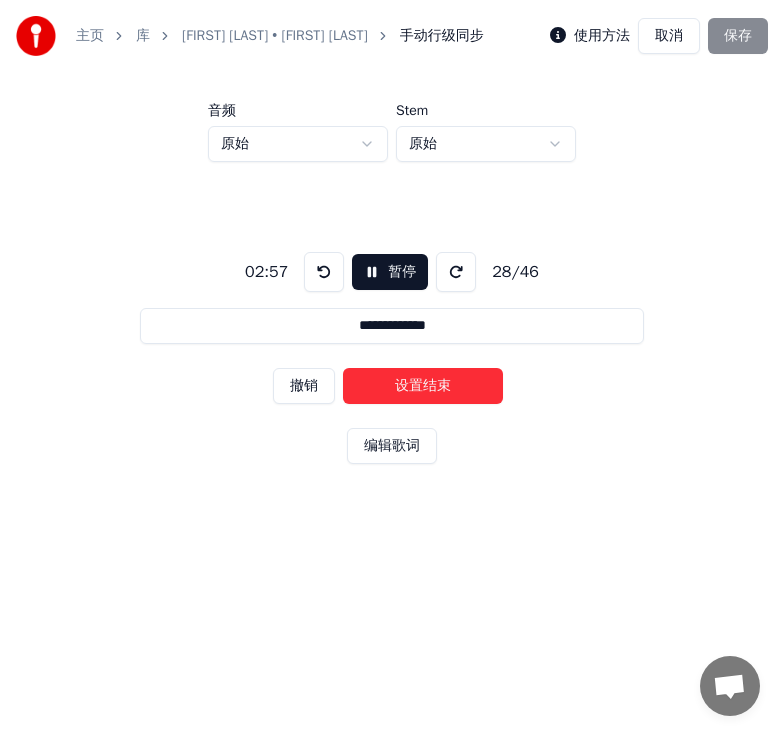 click on "设置结束" at bounding box center [423, 386] 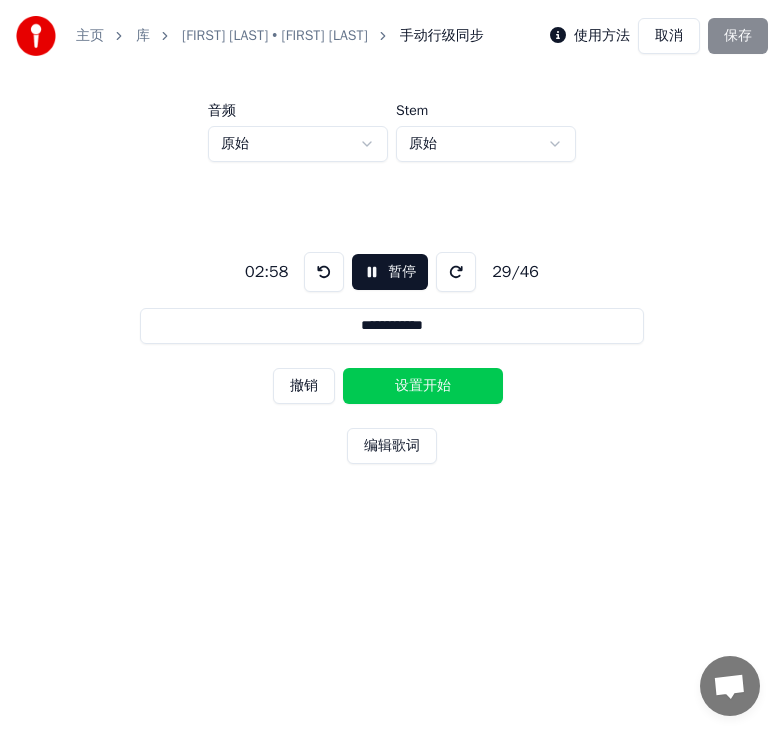 click on "设置开始" at bounding box center [423, 386] 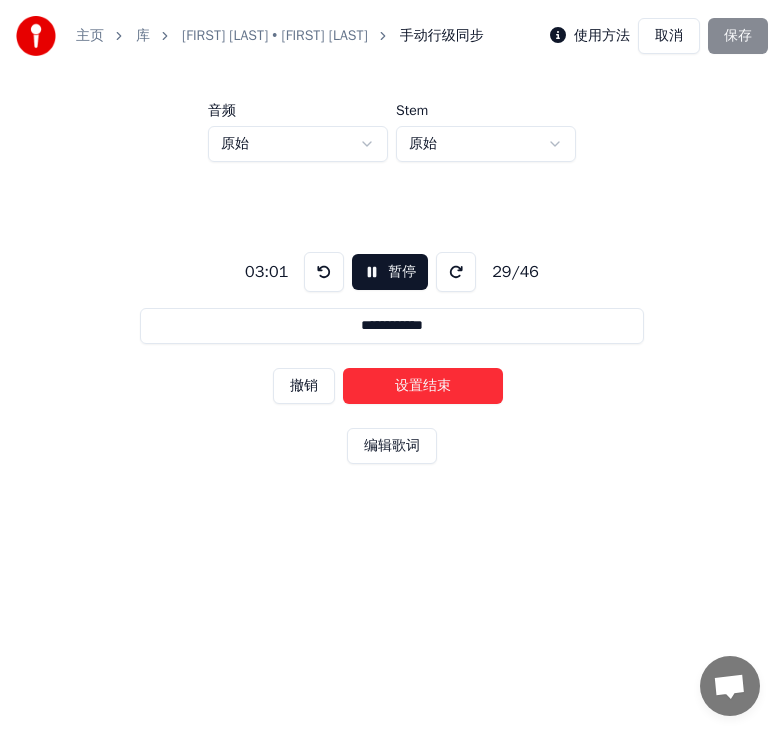 click on "设置结束" at bounding box center [423, 386] 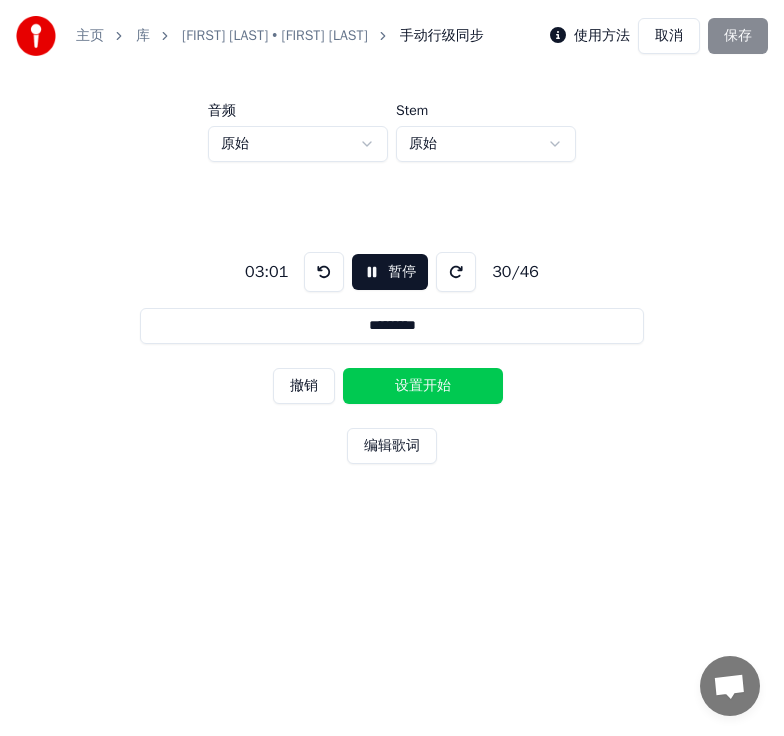 click on "设置开始" at bounding box center (423, 386) 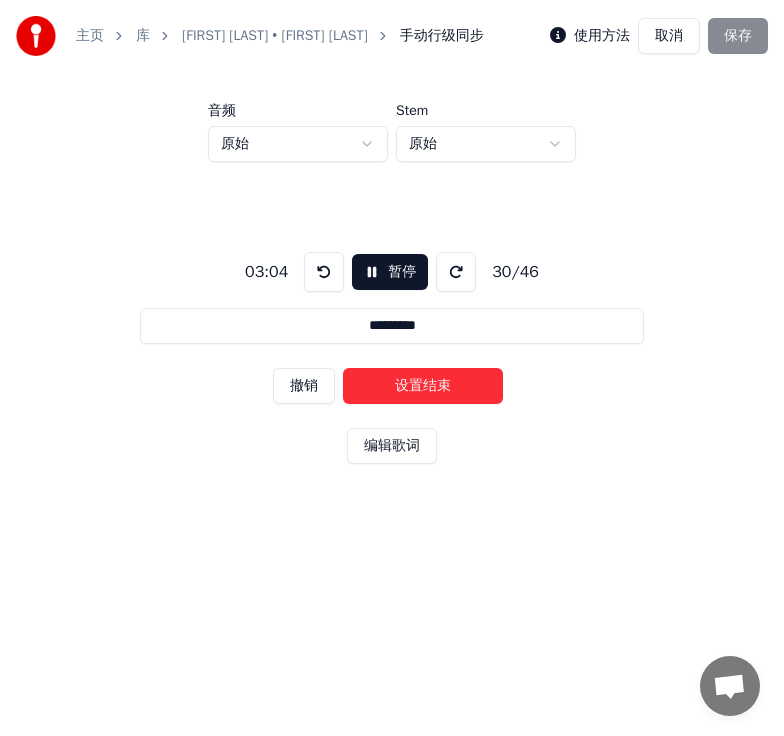 click on "设置结束" at bounding box center [423, 386] 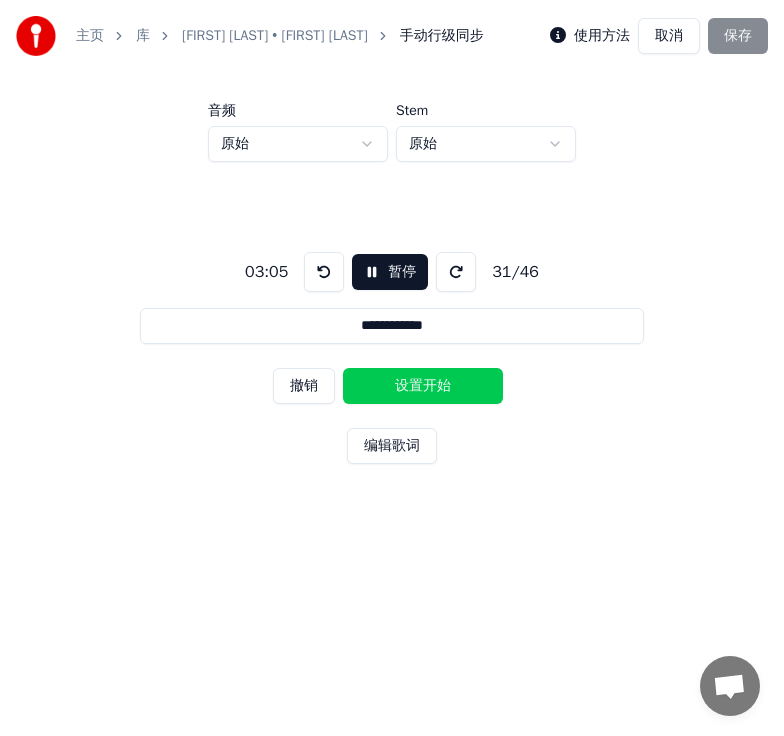 click on "设置开始" at bounding box center (423, 386) 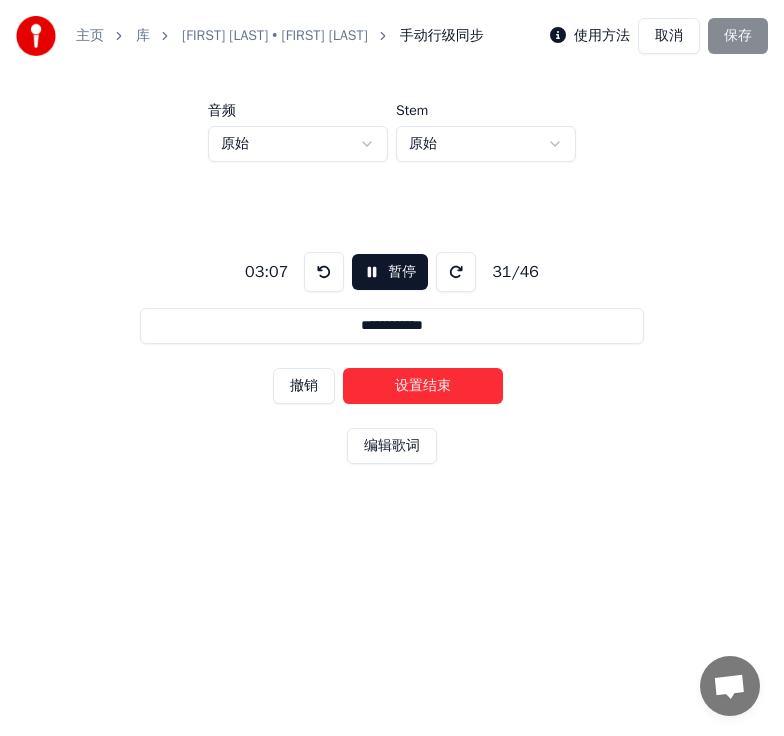 click on "设置结束" at bounding box center [423, 386] 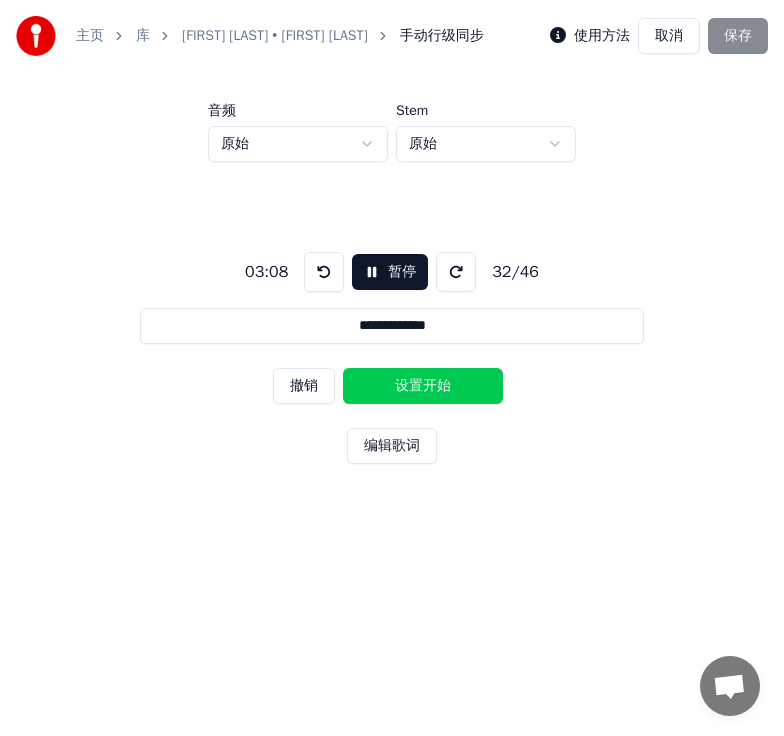 drag, startPoint x: 376, startPoint y: 386, endPoint x: 398, endPoint y: 387, distance: 22.022715 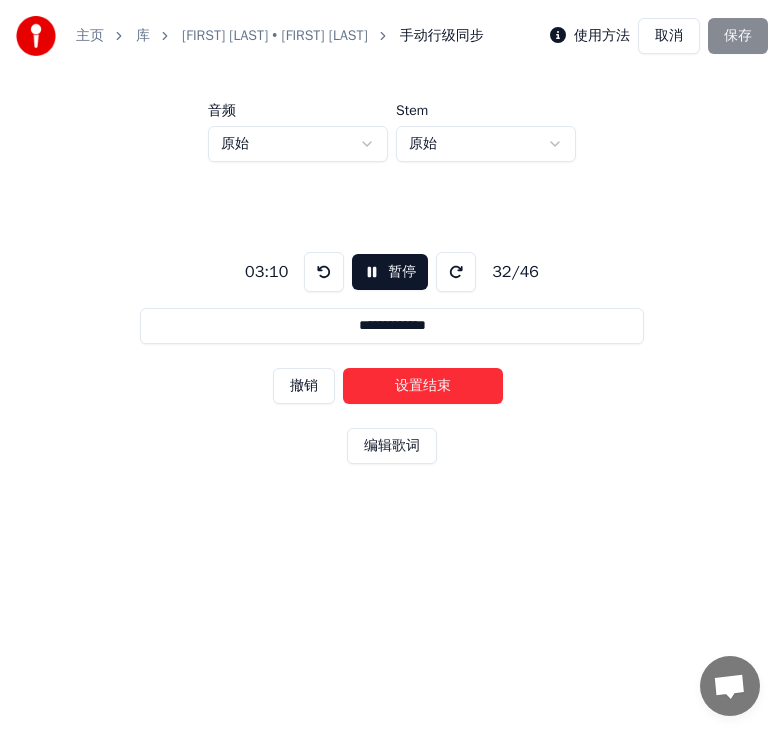 click on "设置结束" at bounding box center (423, 386) 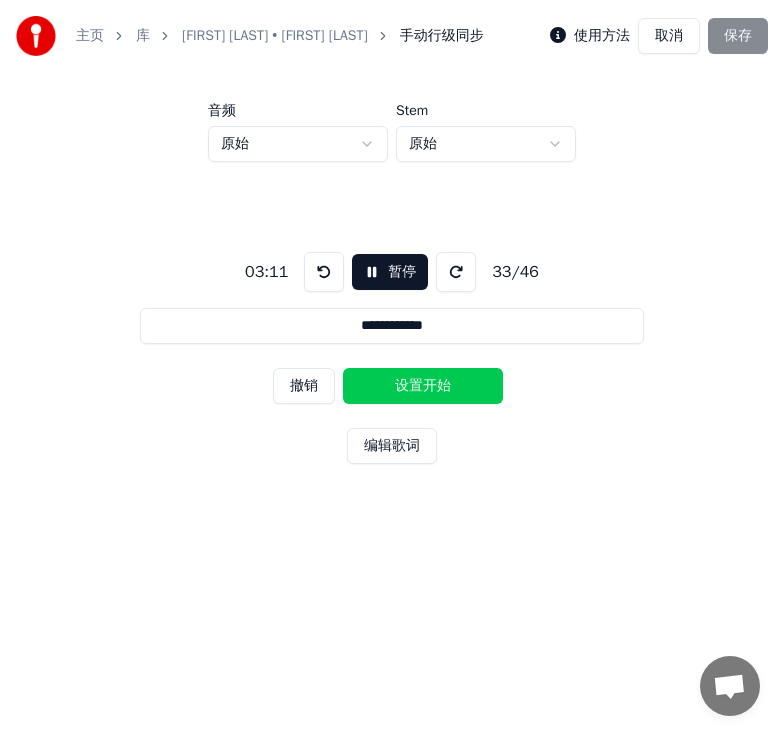 click on "设置开始" at bounding box center [423, 386] 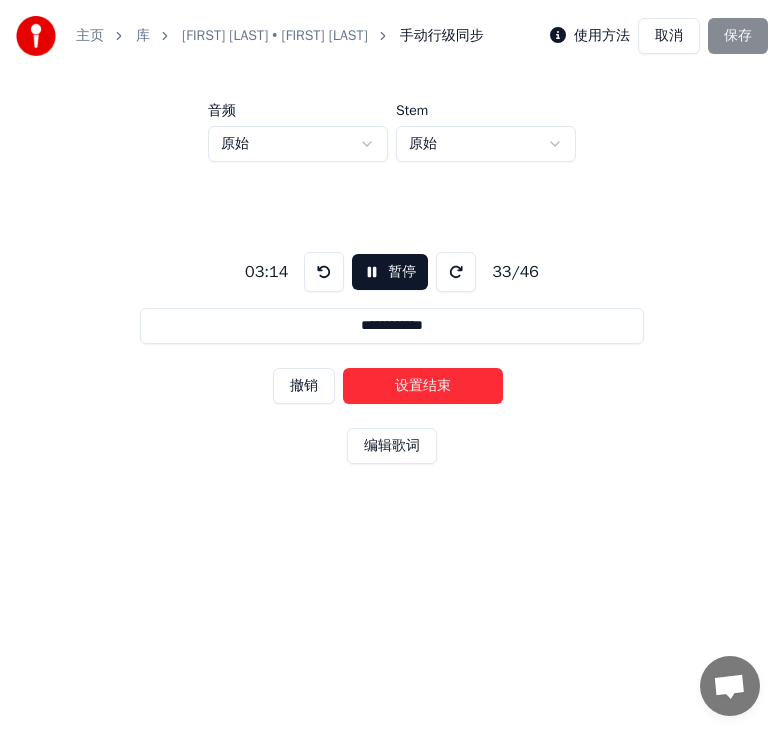 click on "设置结束" at bounding box center (423, 386) 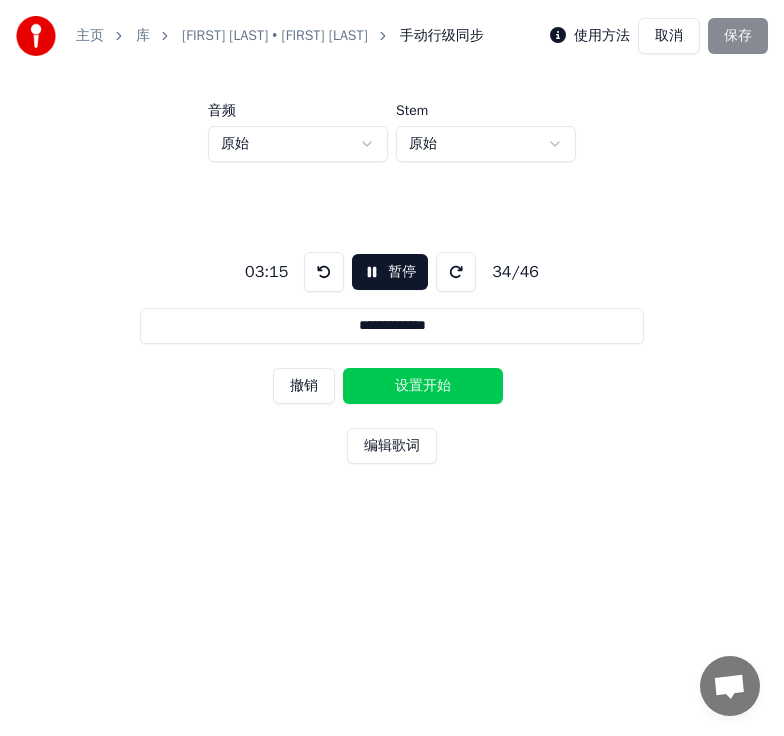 click on "设置开始" at bounding box center (423, 386) 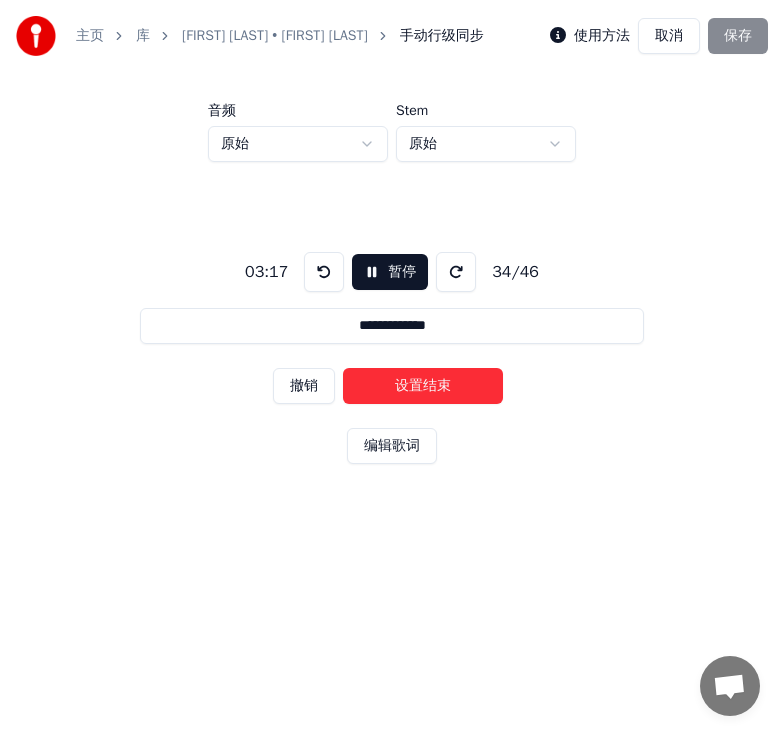 click on "设置结束" at bounding box center (423, 386) 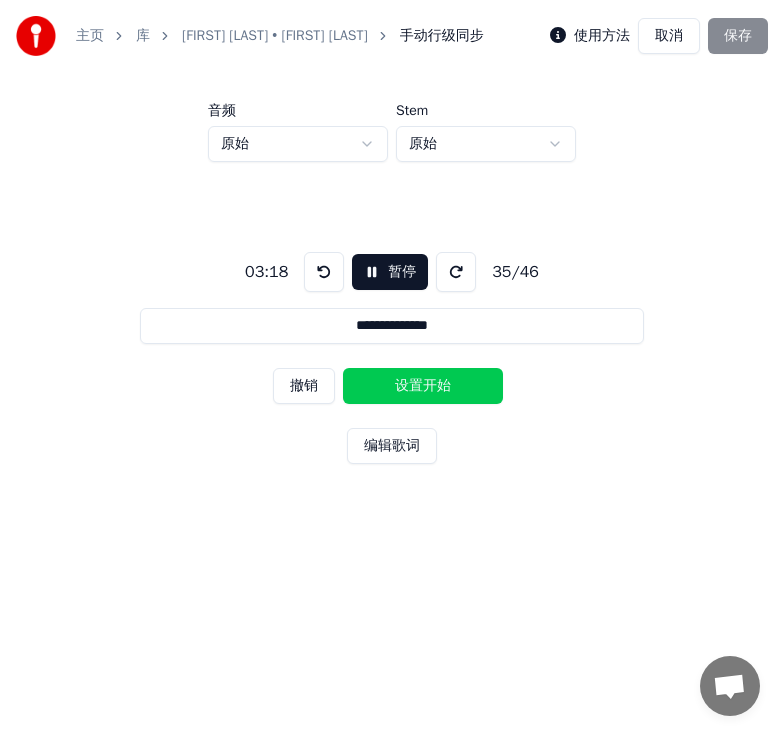 click on "设置开始" at bounding box center (423, 386) 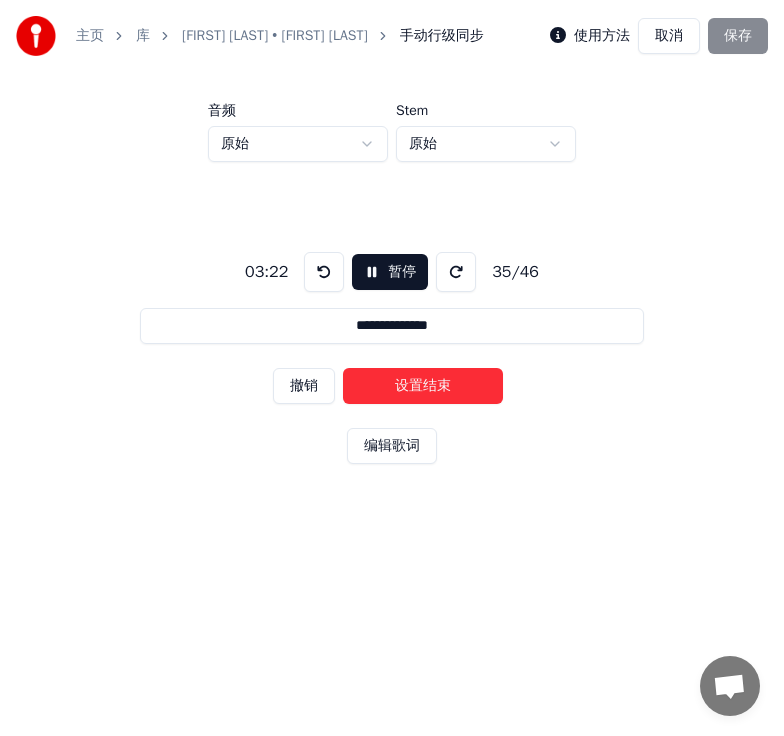 click on "设置结束" at bounding box center [423, 386] 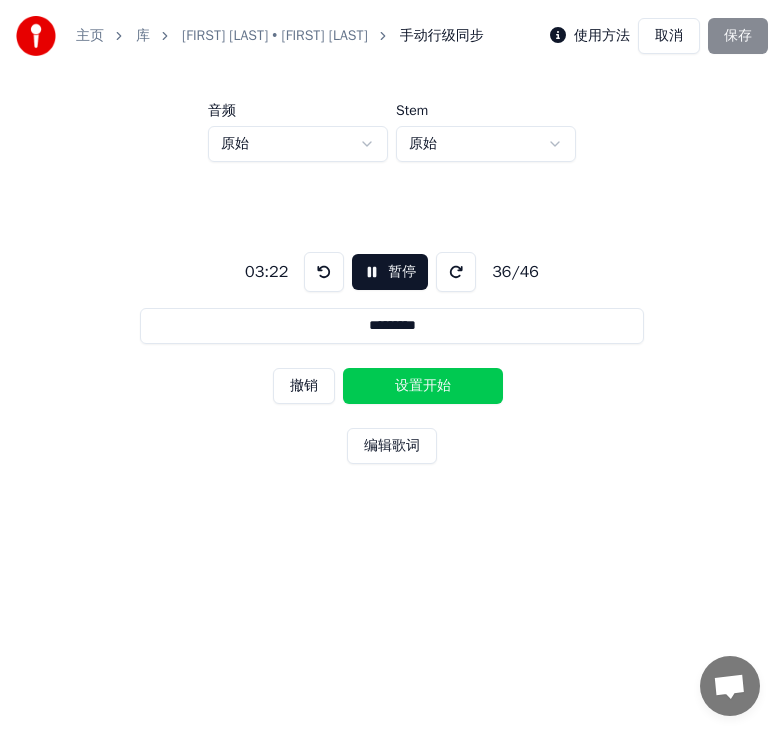 click on "设置开始" at bounding box center (423, 386) 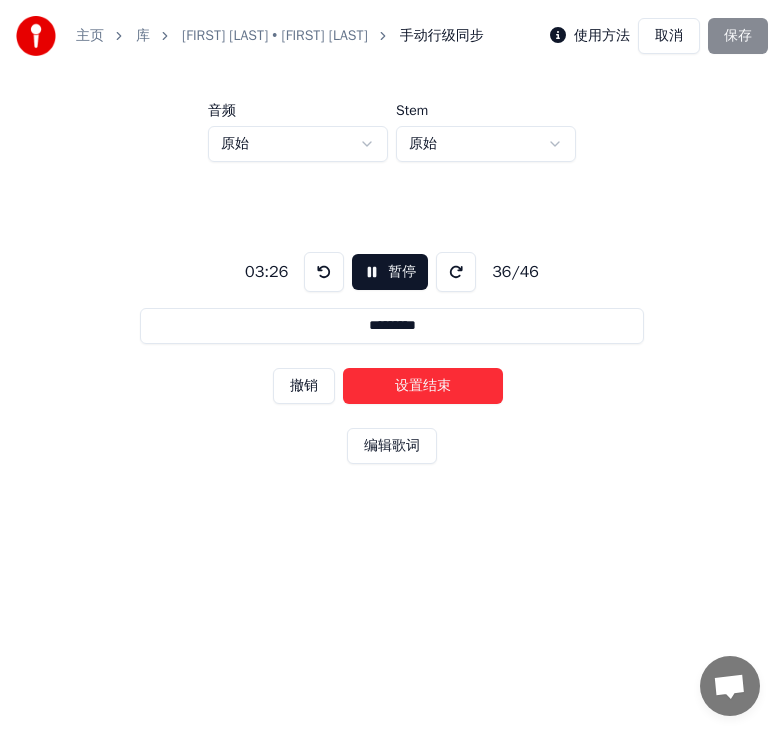 click on "设置结束" at bounding box center (423, 386) 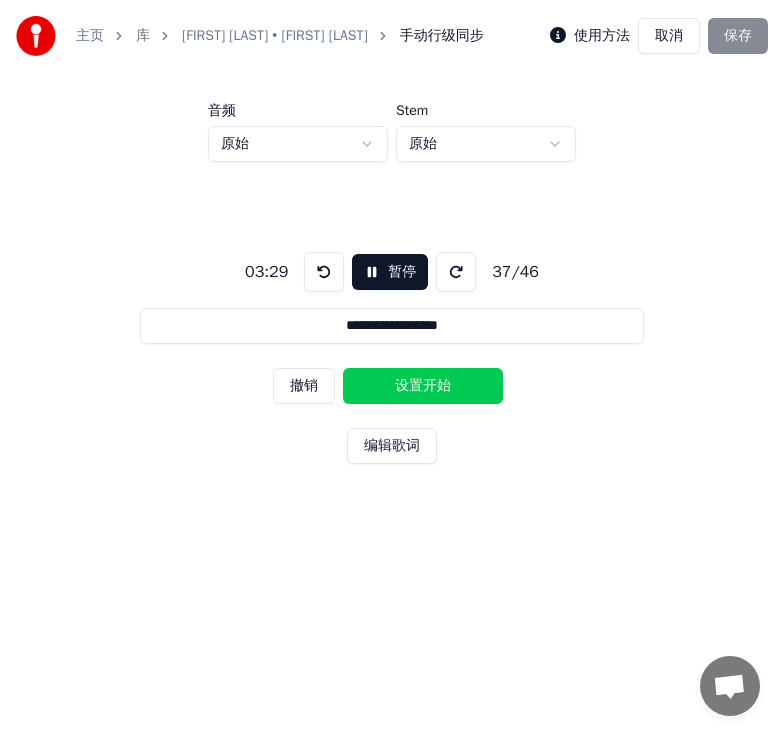 click on "设置开始" at bounding box center [423, 386] 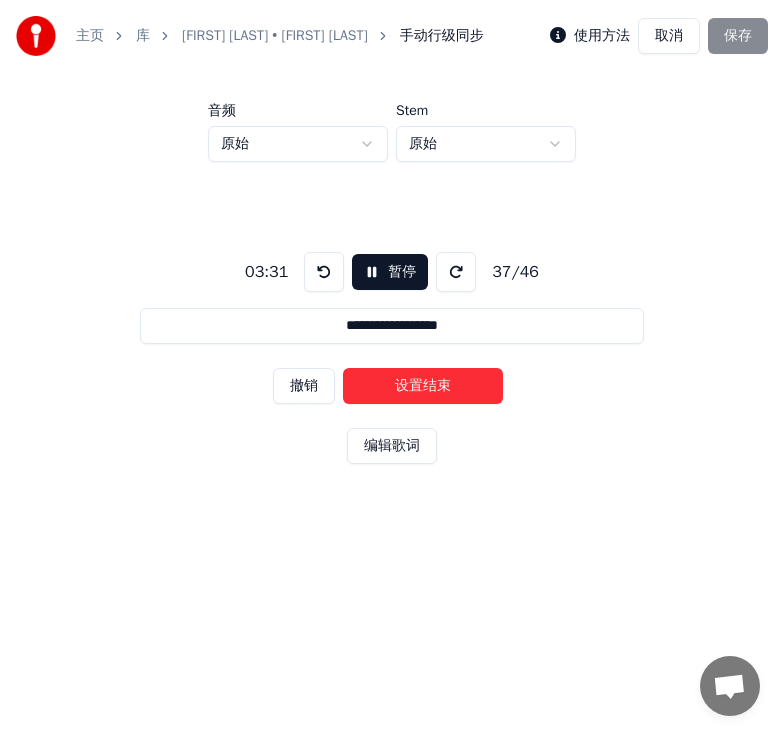 click on "设置结束" at bounding box center [423, 386] 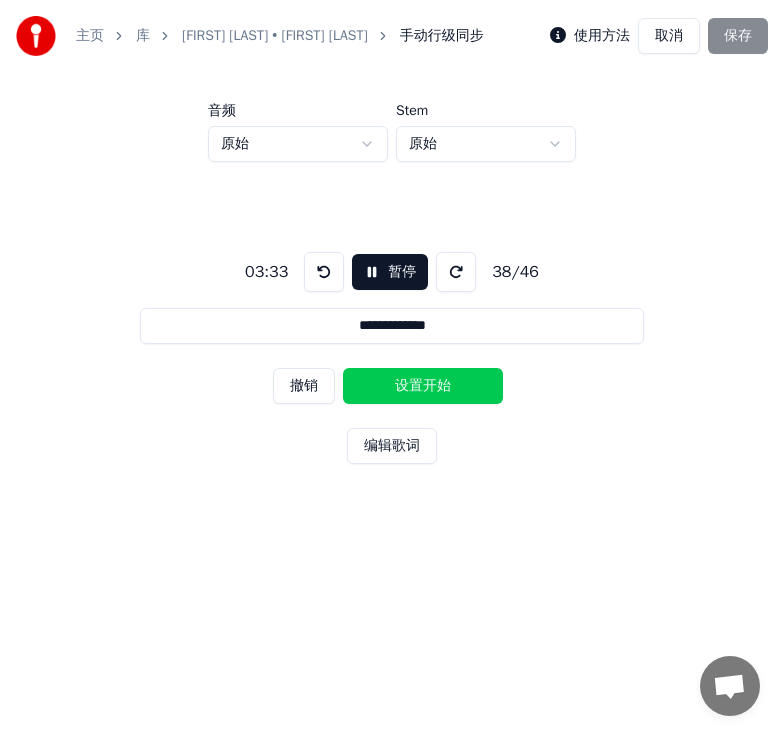 click on "设置开始" at bounding box center (423, 386) 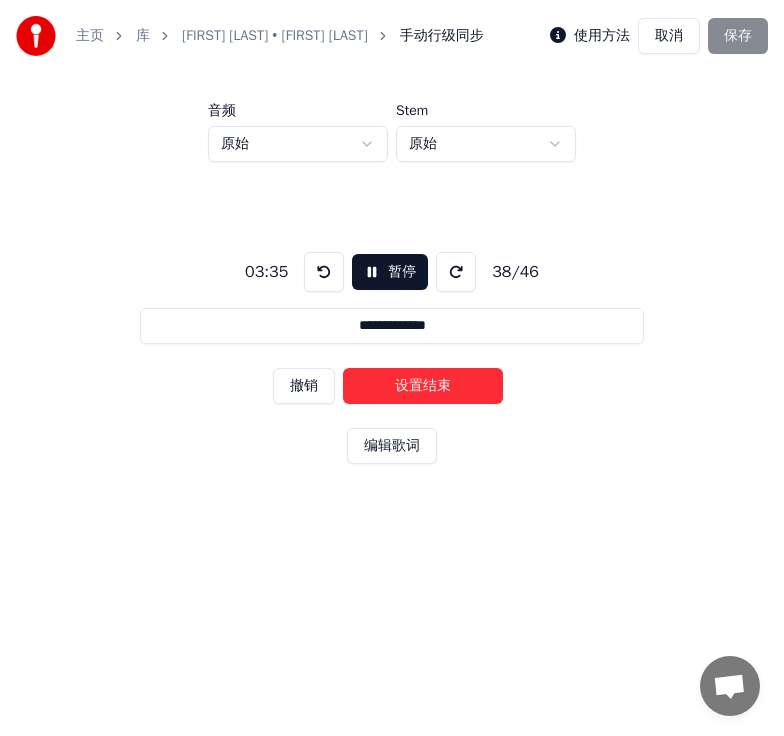 click on "设置结束" at bounding box center [423, 386] 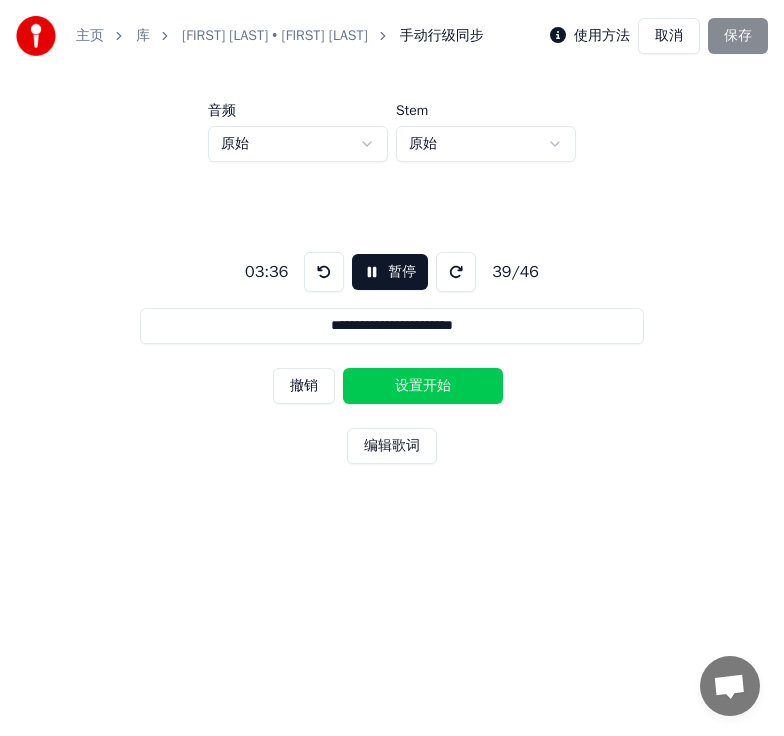click on "设置开始" at bounding box center [423, 386] 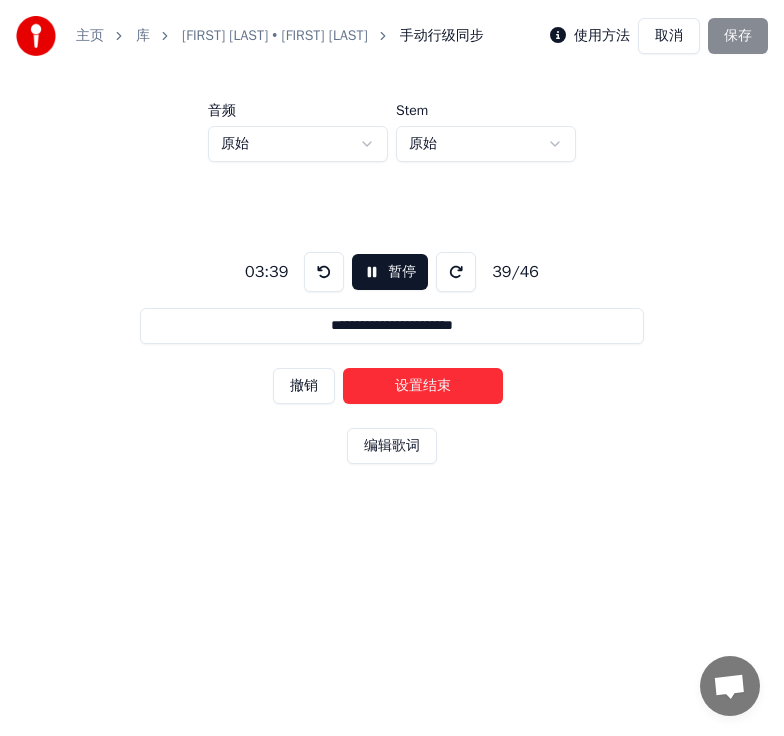click on "设置结束" at bounding box center (423, 386) 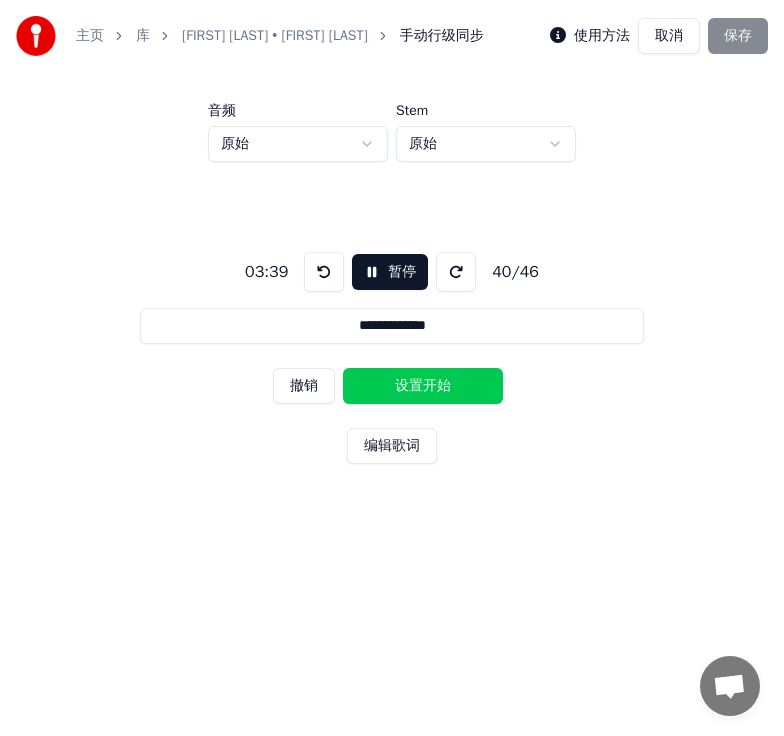 click on "设置开始" at bounding box center (423, 386) 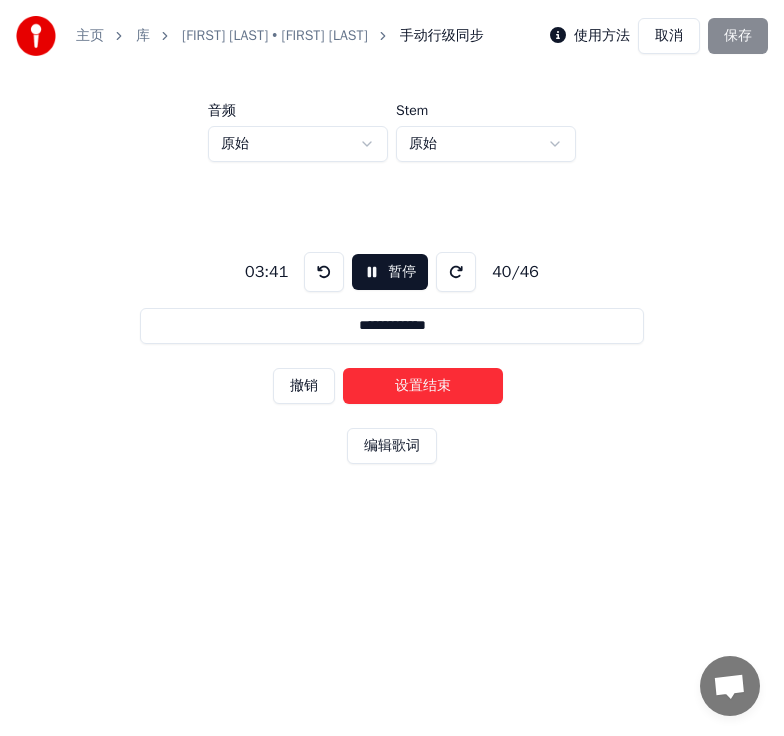 click on "设置结束" at bounding box center (423, 386) 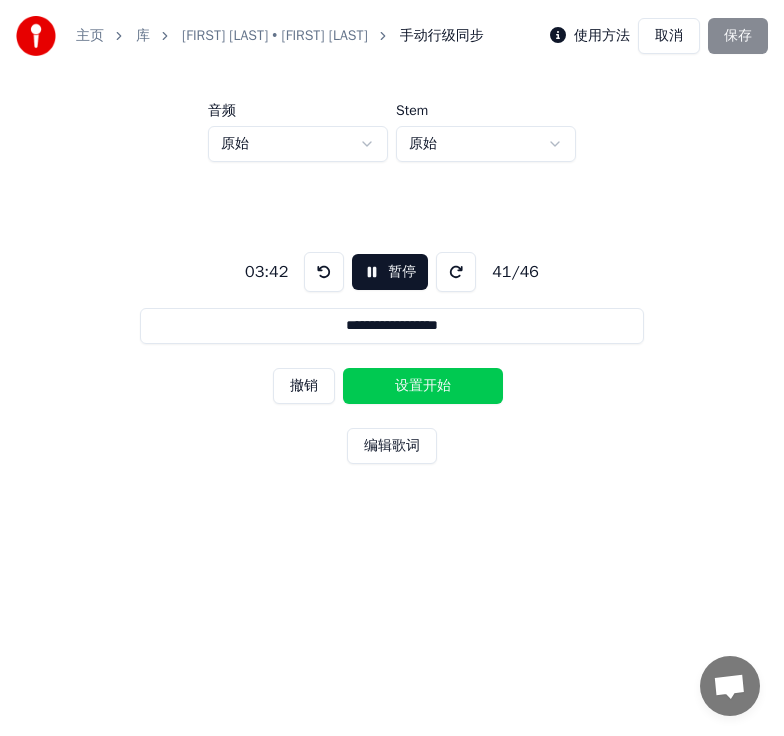 click on "设置开始" at bounding box center [423, 386] 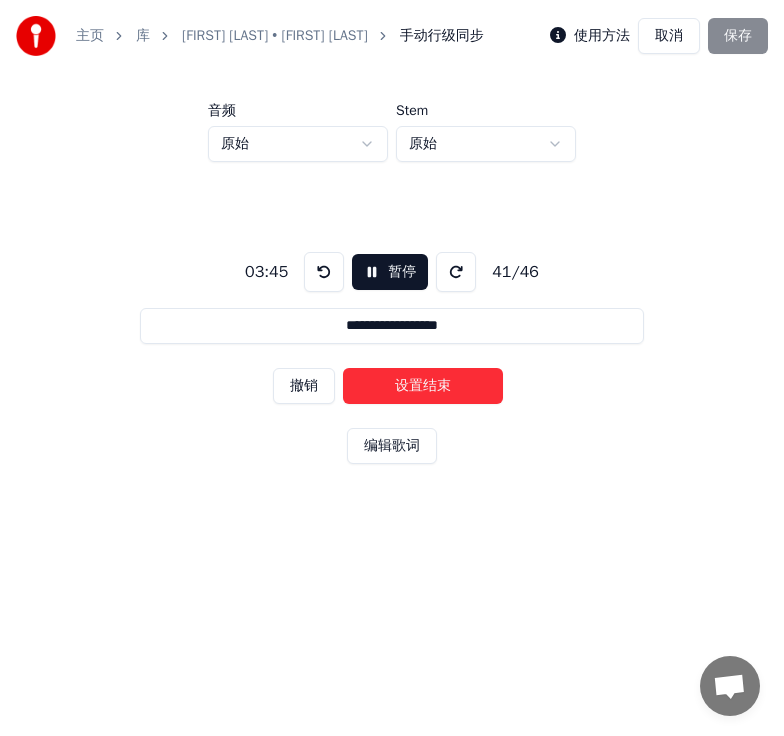 click on "设置结束" at bounding box center (423, 386) 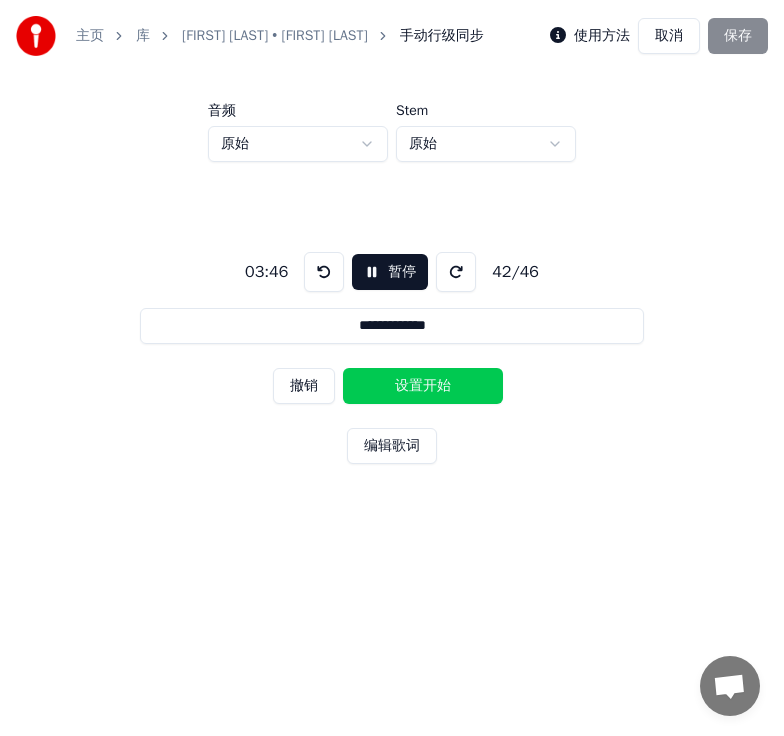 click on "设置开始" at bounding box center (423, 386) 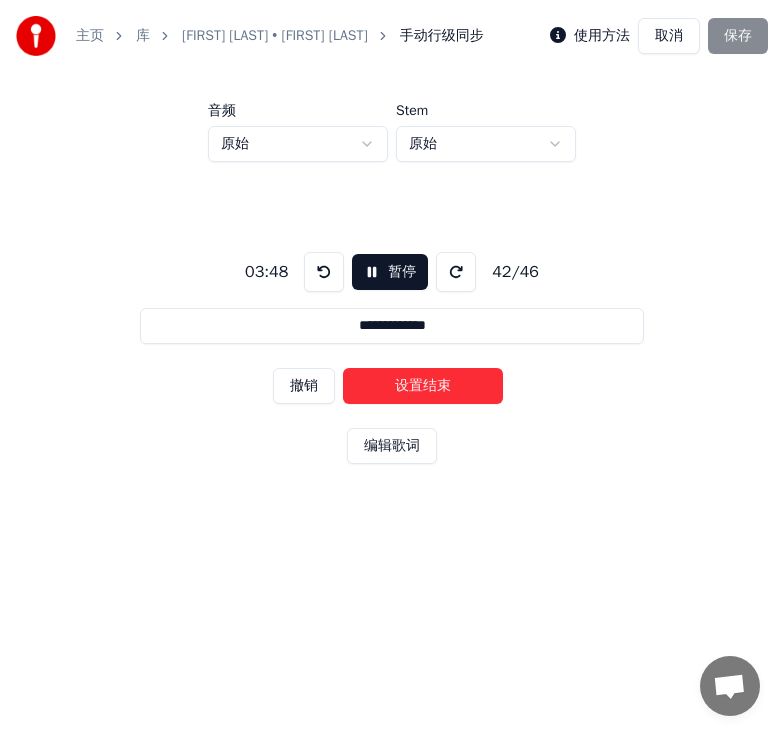 click on "设置结束" at bounding box center (423, 386) 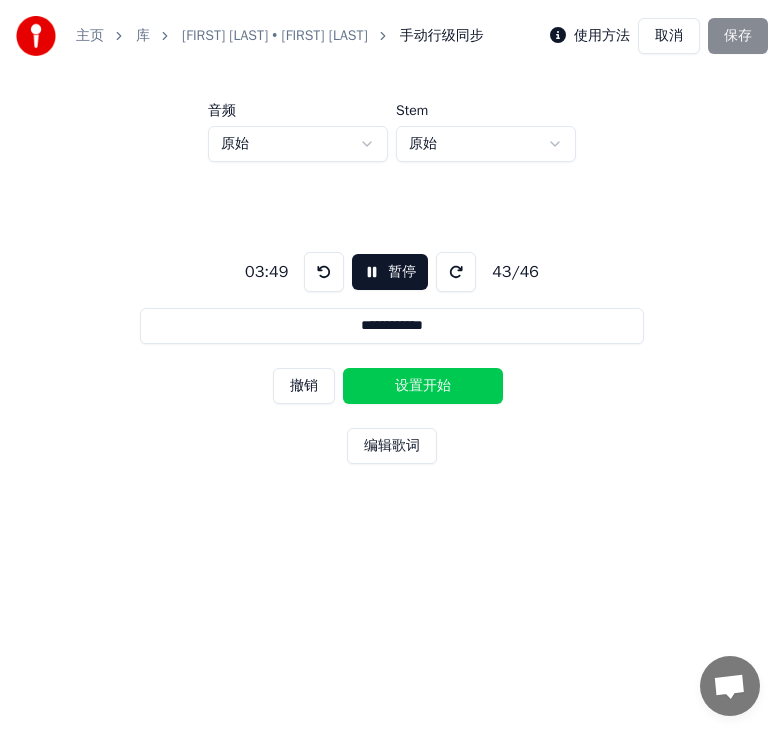 click on "设置开始" at bounding box center (423, 386) 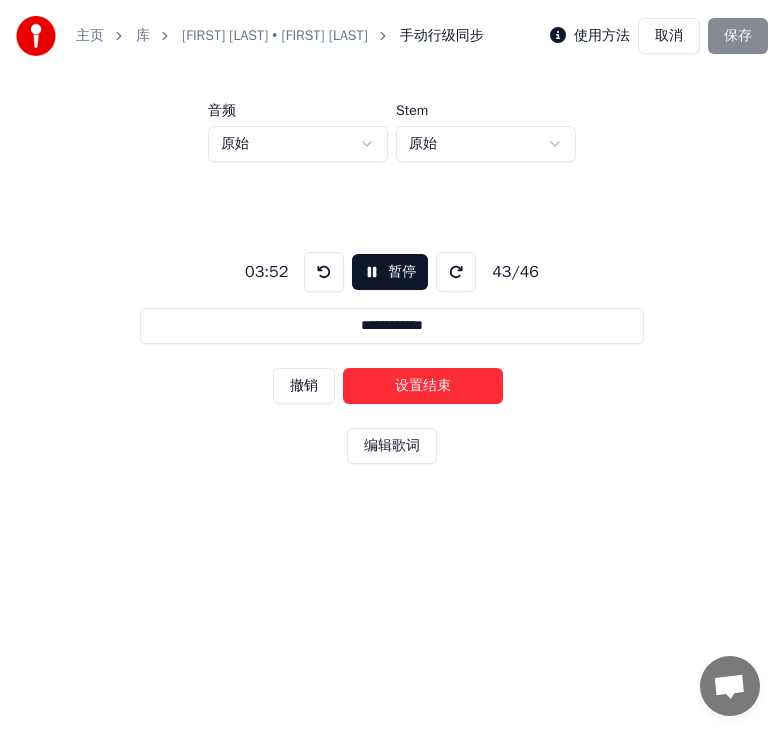 click on "设置结束" at bounding box center [423, 386] 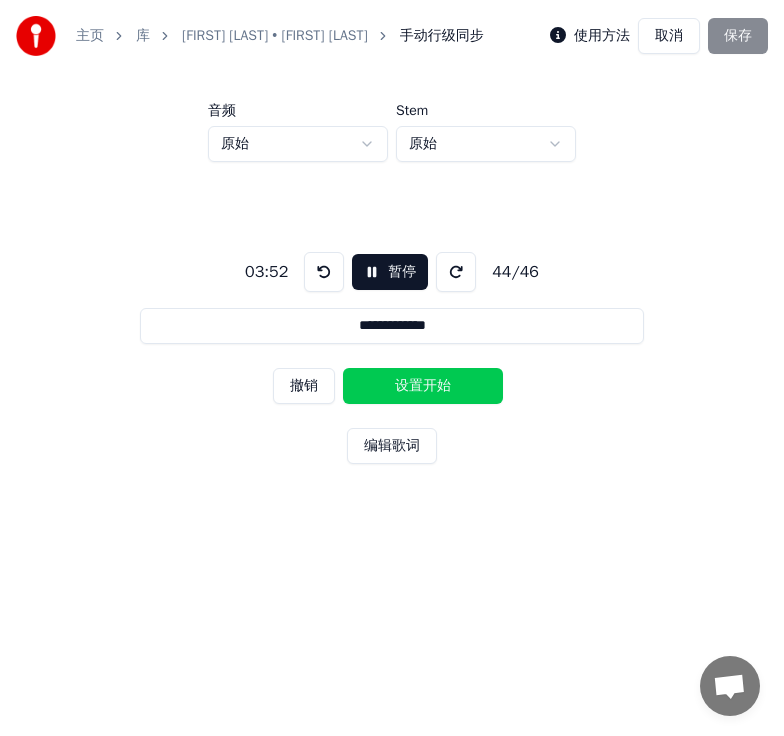 click on "设置开始" at bounding box center (423, 386) 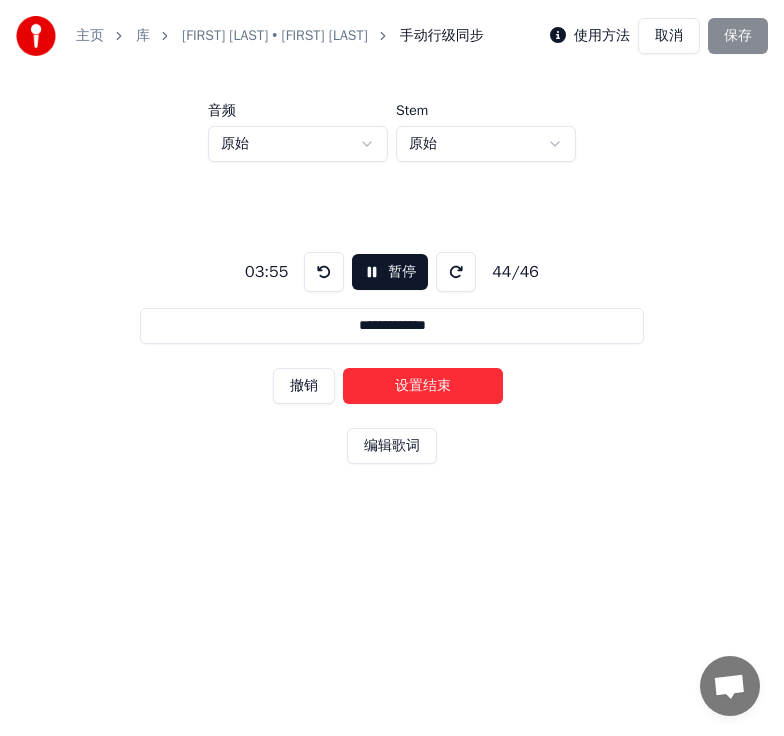 click on "设置结束" at bounding box center [423, 386] 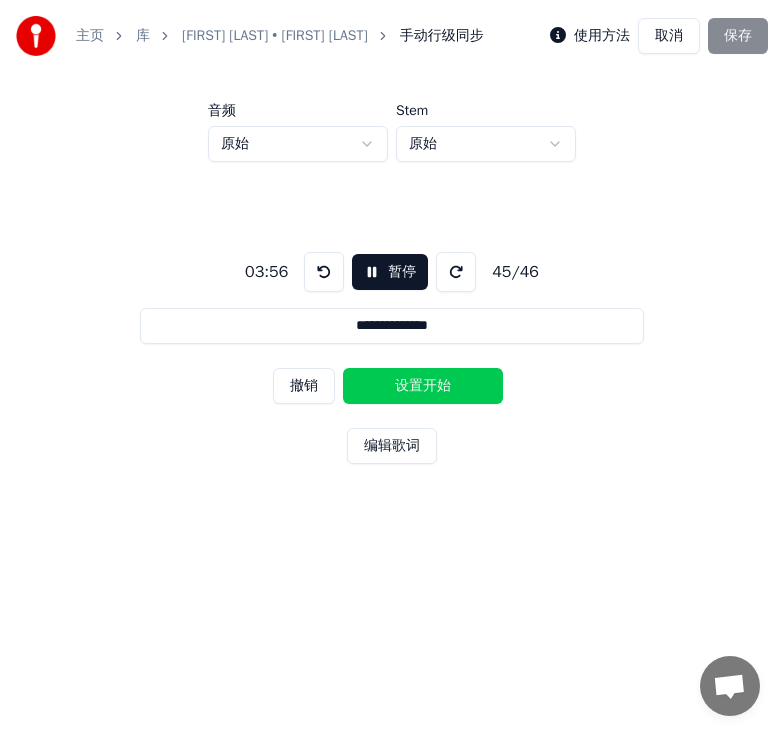 click on "设置开始" at bounding box center (423, 386) 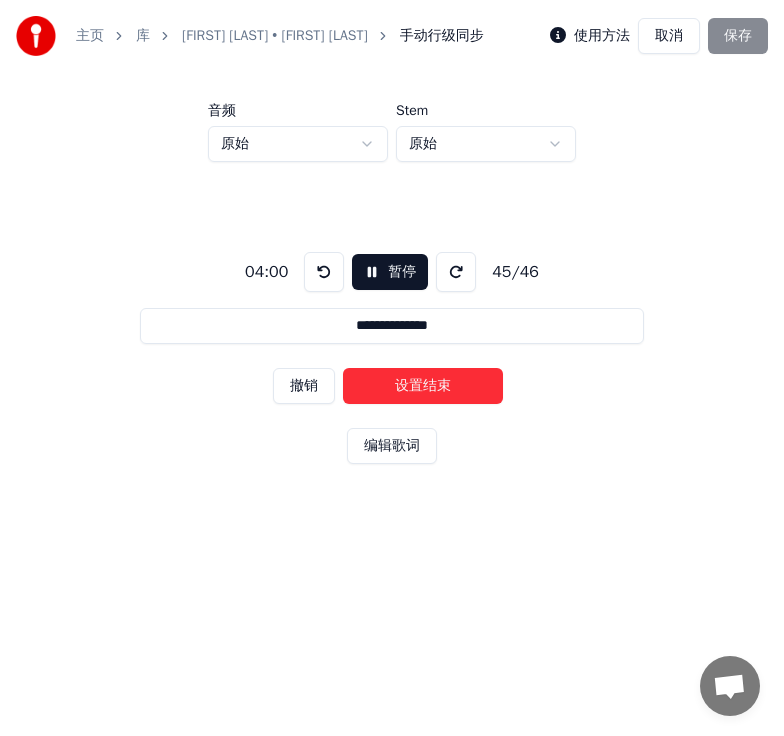 click on "设置结束" at bounding box center [423, 386] 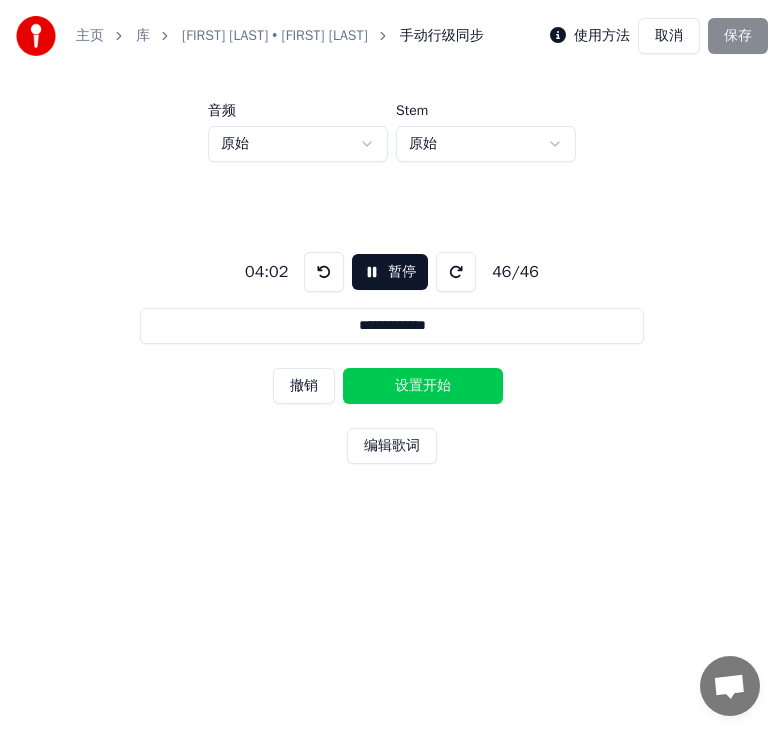 click on "设置开始" at bounding box center (423, 386) 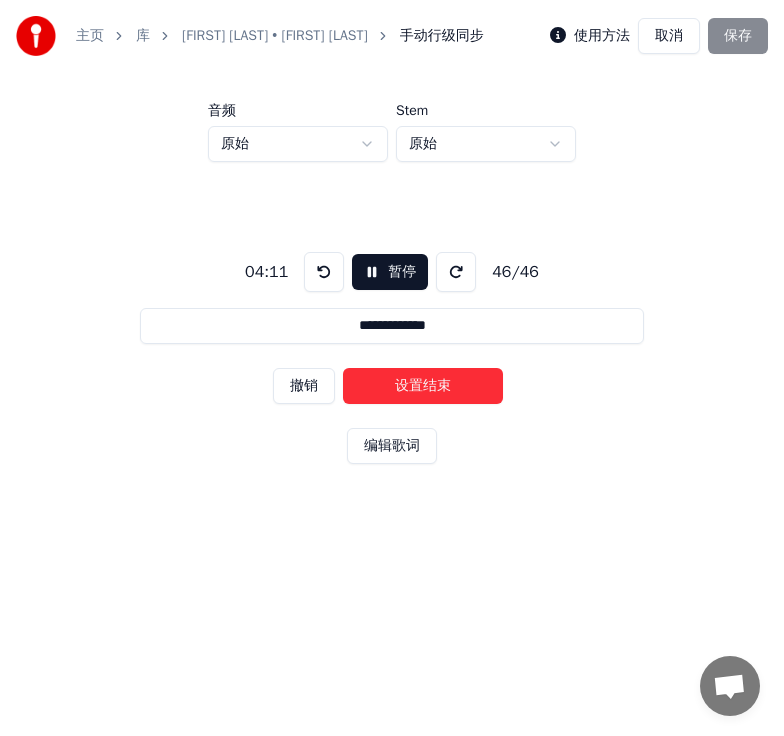 click on "设置结束" at bounding box center (423, 386) 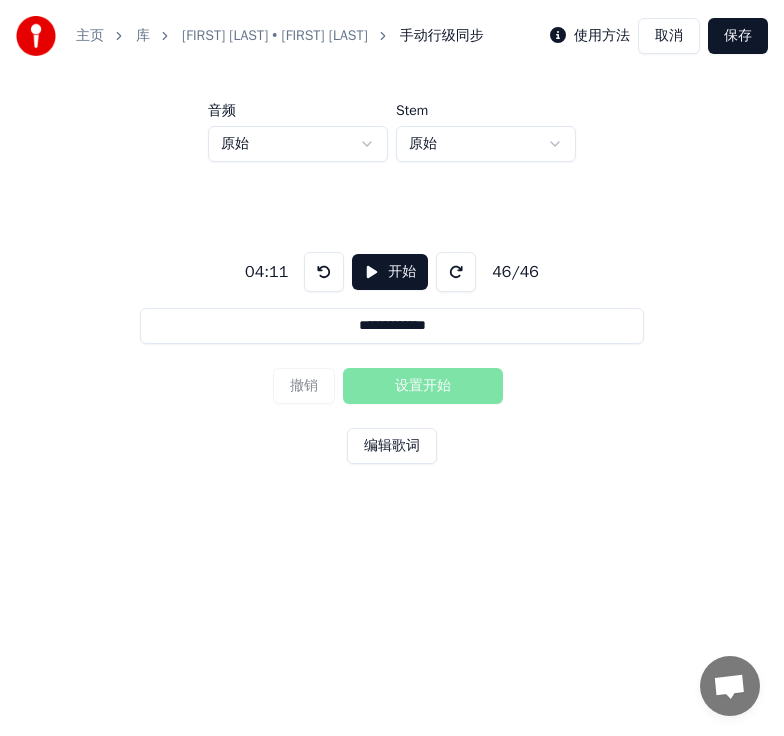 click on "保存" at bounding box center (738, 36) 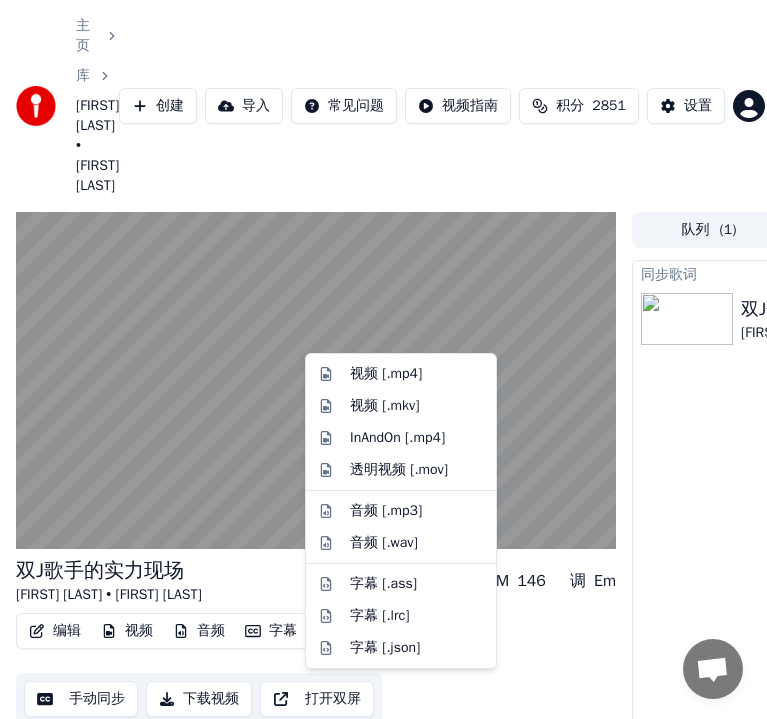 click on "下载" at bounding box center (343, 631) 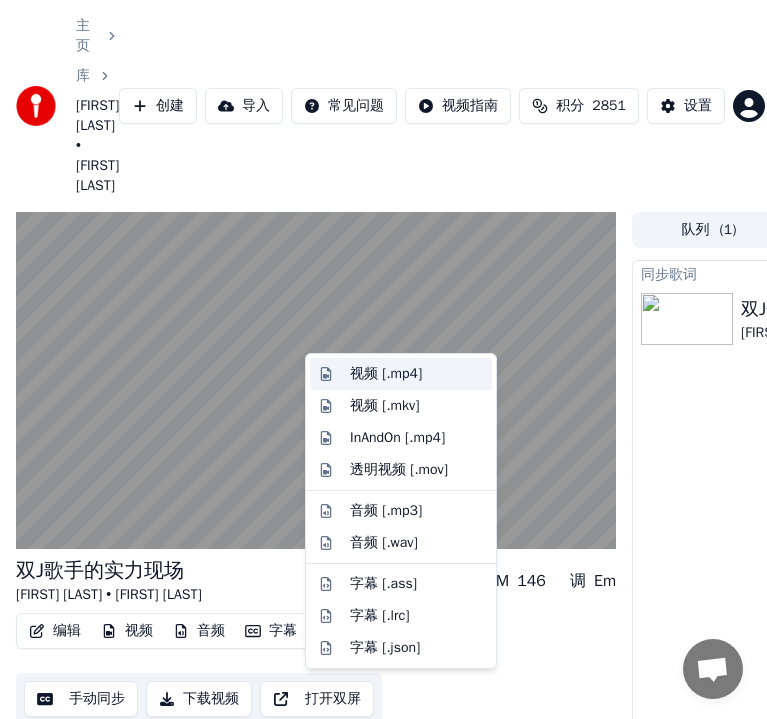 click on "视频 [.mp4]" at bounding box center (386, 374) 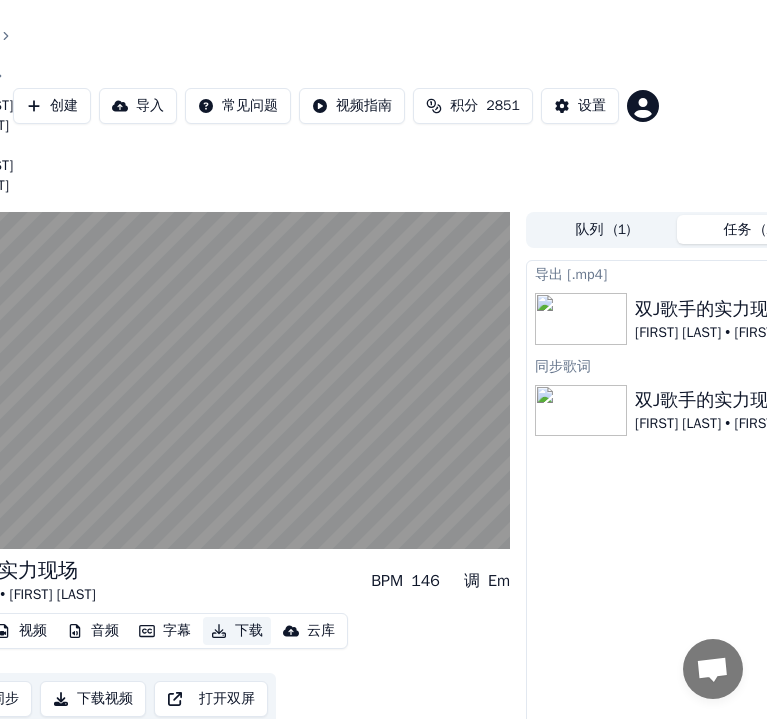 scroll, scrollTop: 0, scrollLeft: 0, axis: both 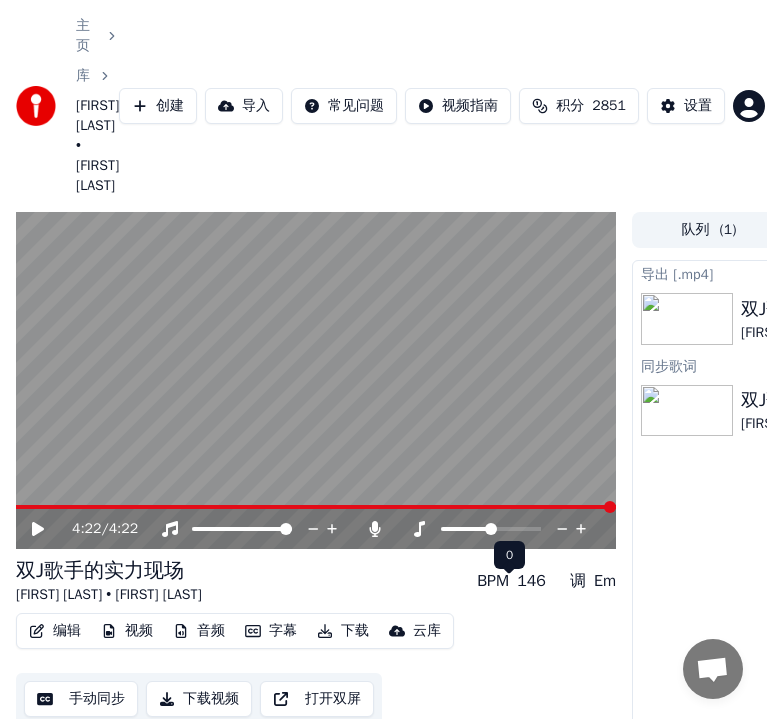 click 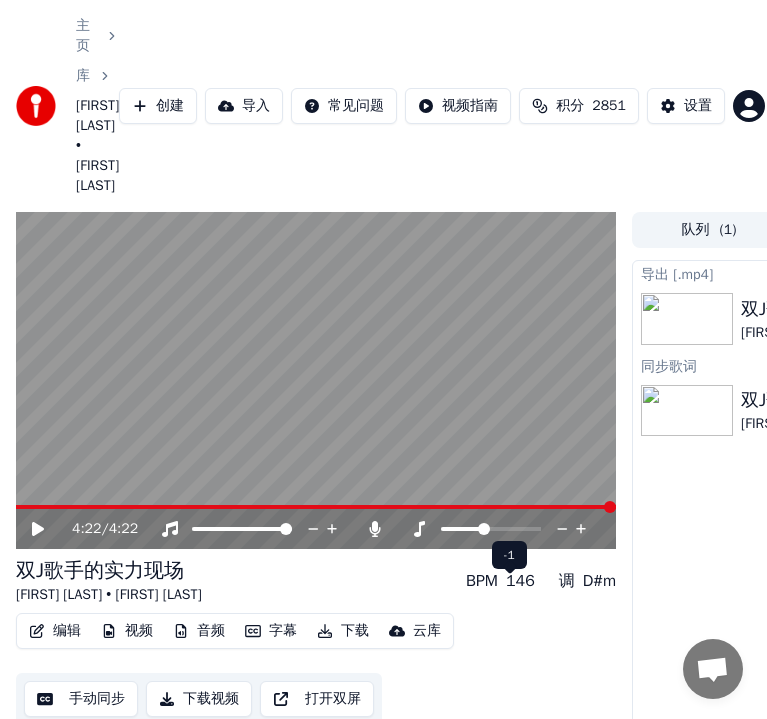 click 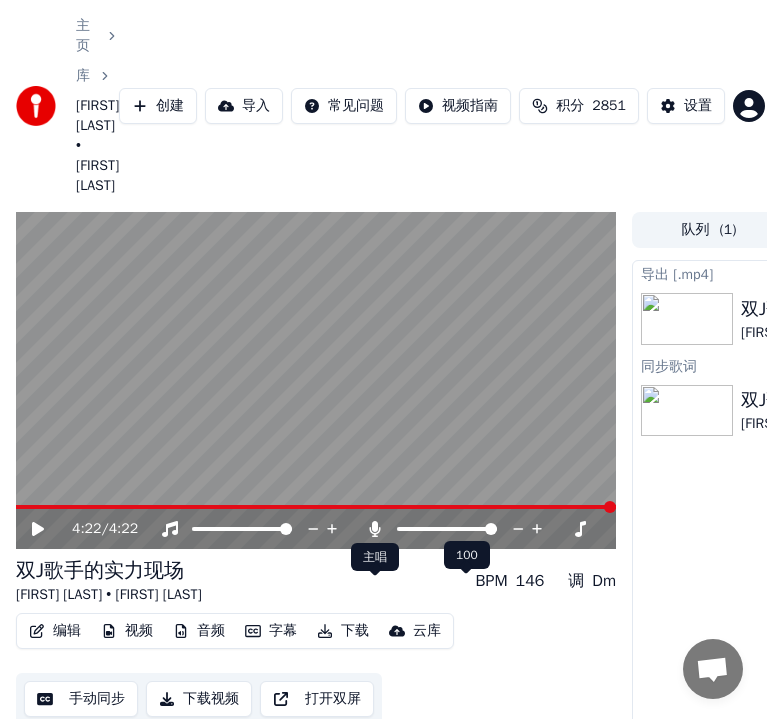 click 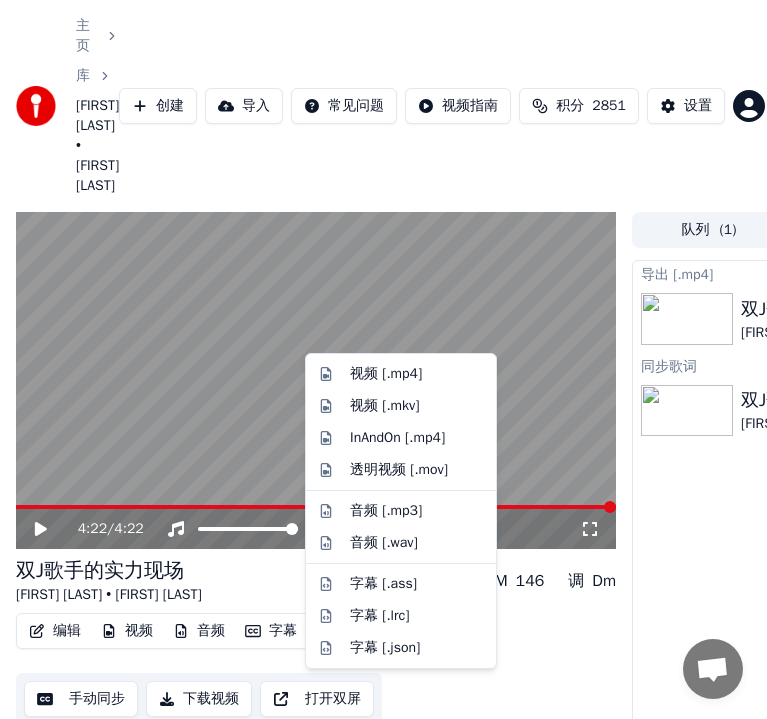 click on "下载" at bounding box center [343, 631] 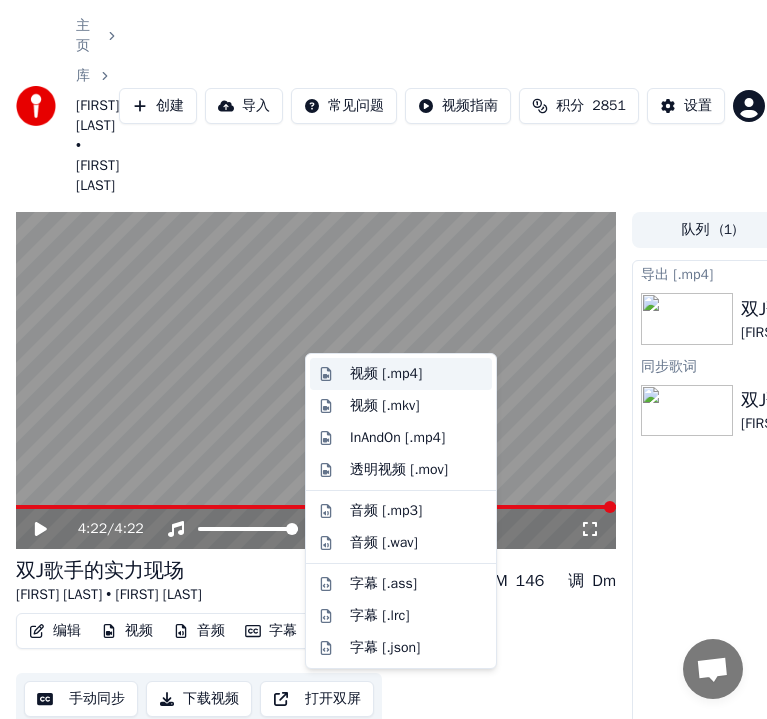 click on "视频 [.mp4]" at bounding box center [386, 374] 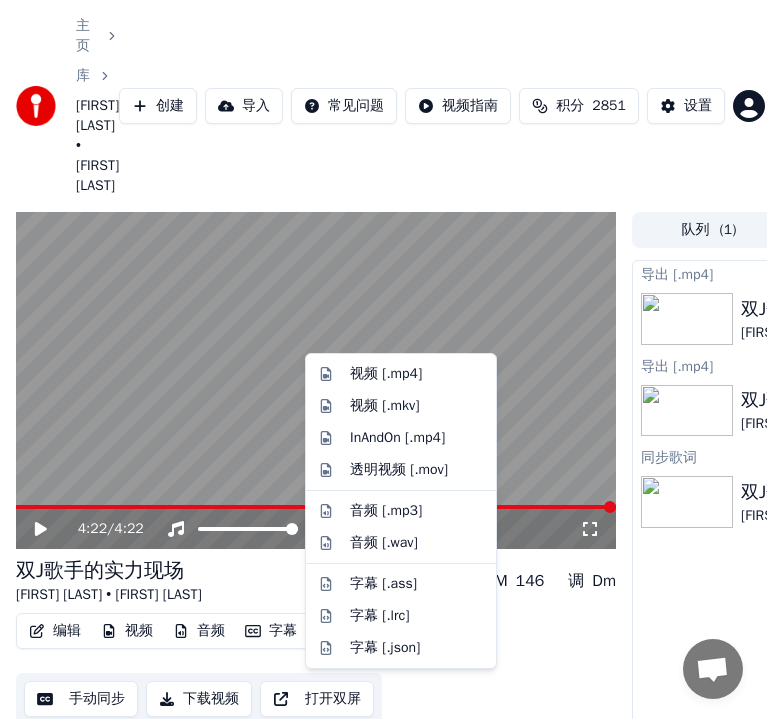 click on "下载" at bounding box center (343, 631) 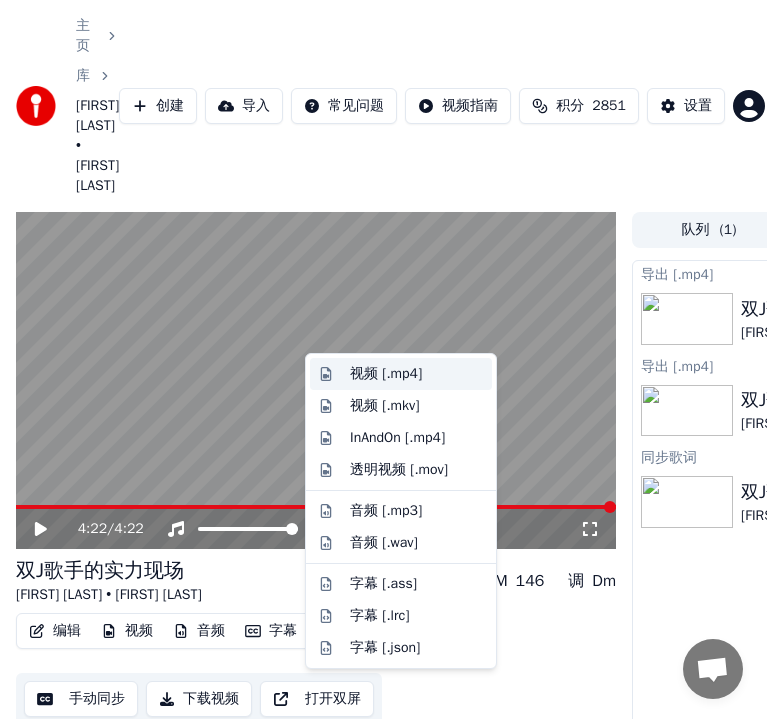 click on "视频 [.mp4]" at bounding box center (386, 374) 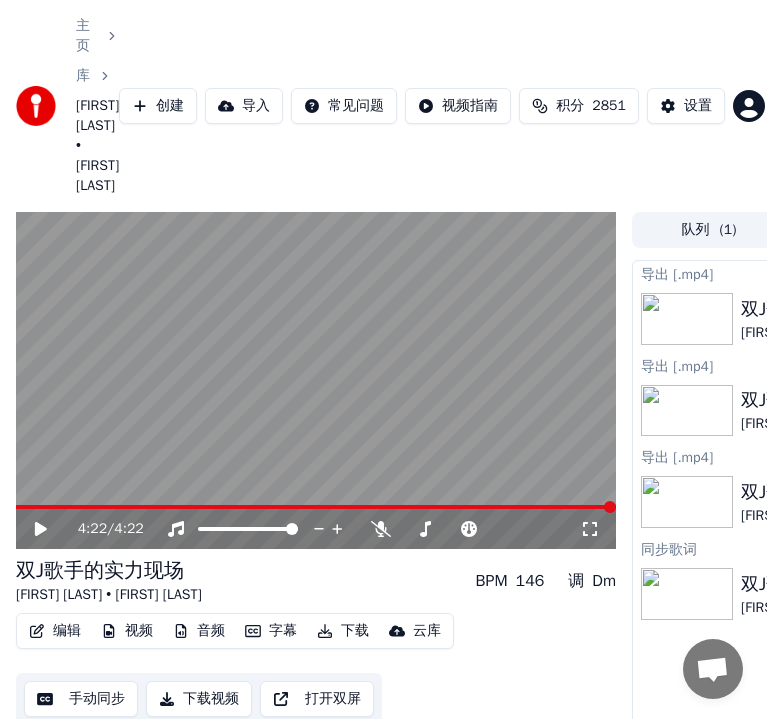 click on "主页 库 双J歌手的实力现场 • [PERSON] • [PERSON] 创建 导入 常见问题 视频指南 积分 2851 设置" at bounding box center (383, 106) 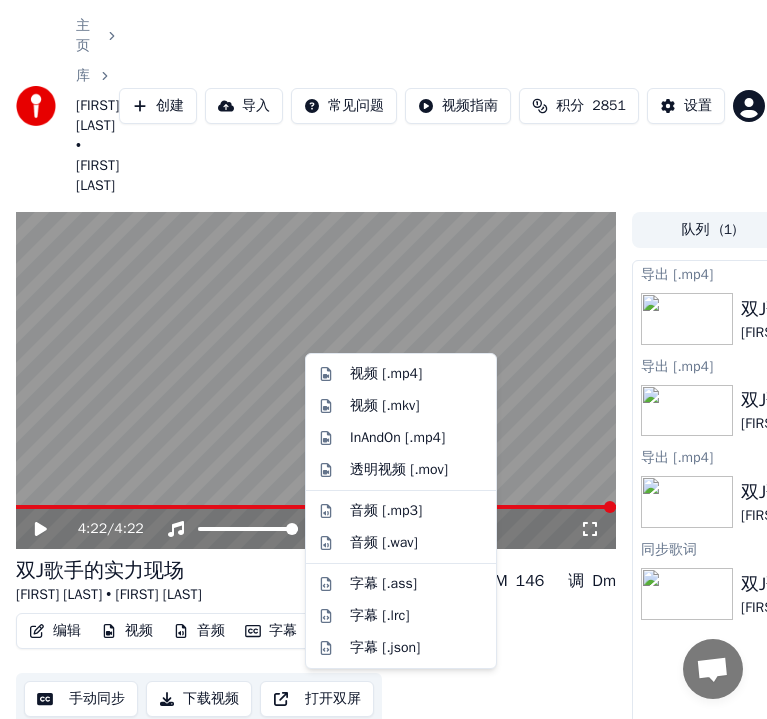 click on "下载" at bounding box center [343, 631] 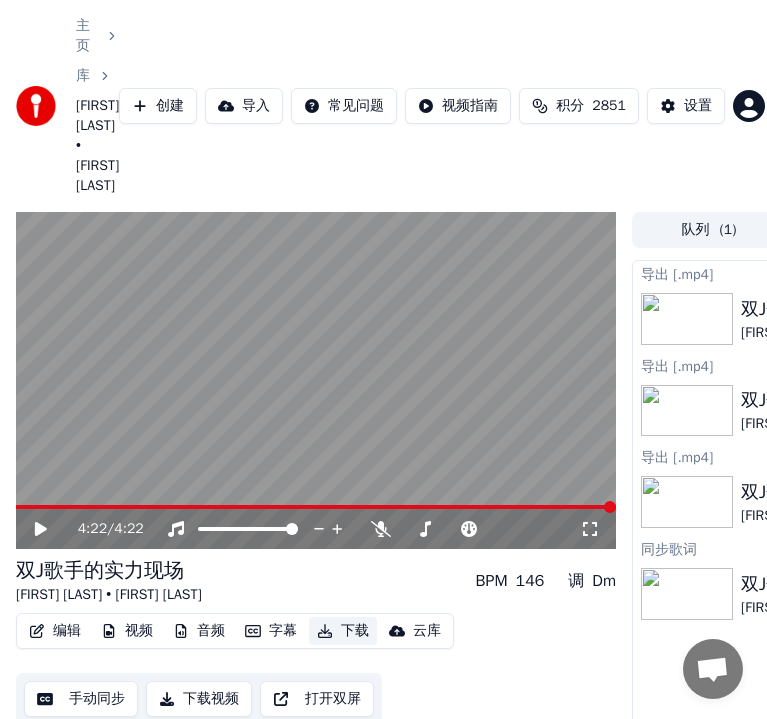 click on "下载" at bounding box center [343, 631] 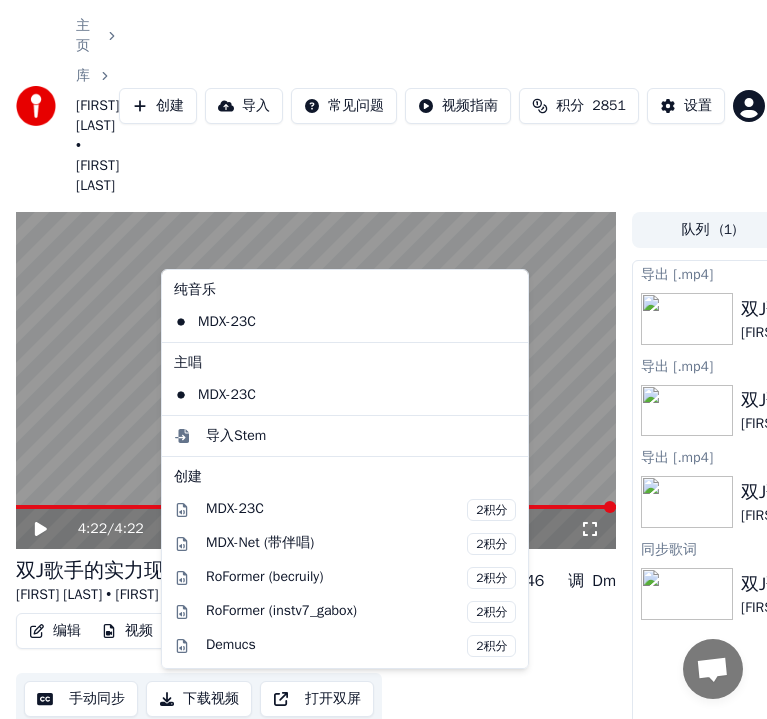 click on "音频" at bounding box center (199, 631) 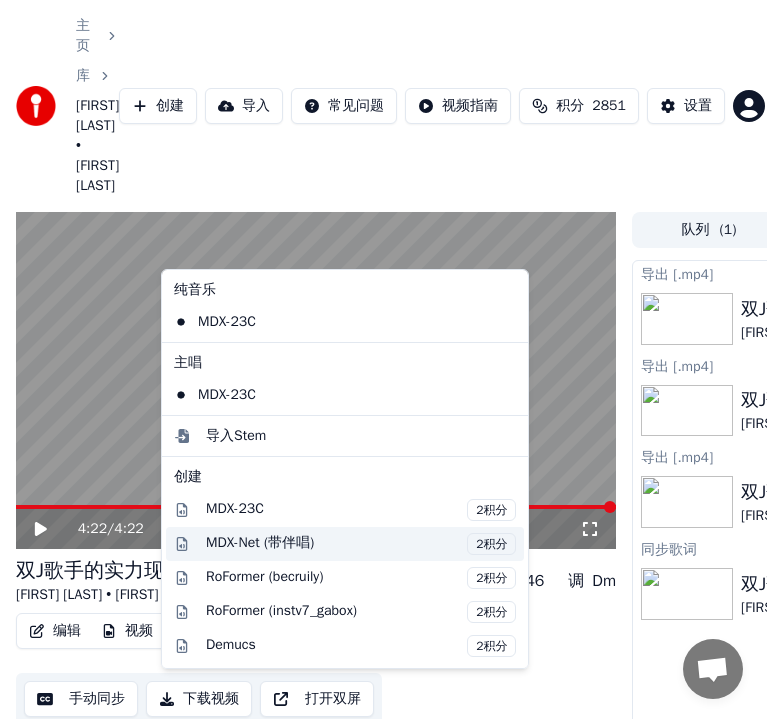 click on "MDX-Net (带伴唱) 2积分" at bounding box center (361, 544) 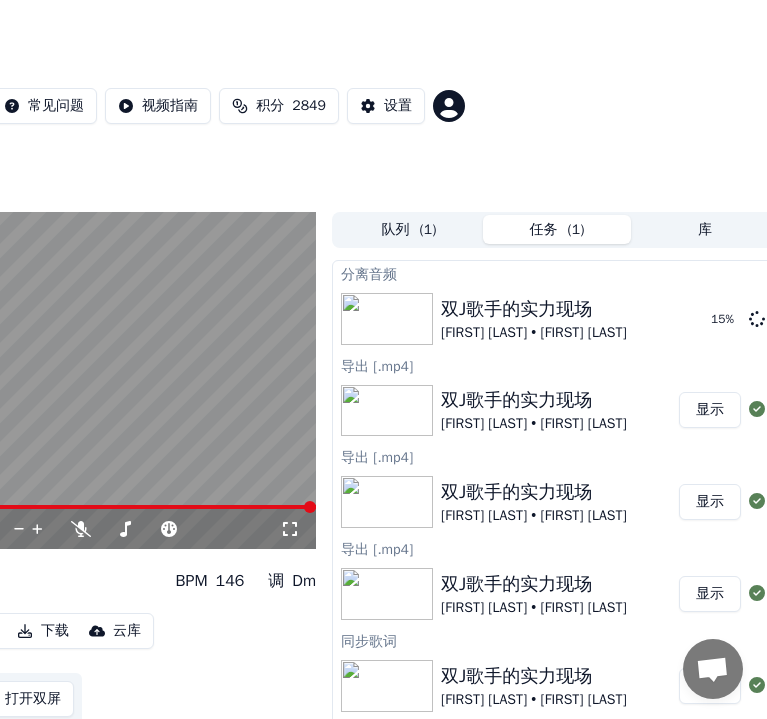 scroll, scrollTop: 0, scrollLeft: 315, axis: horizontal 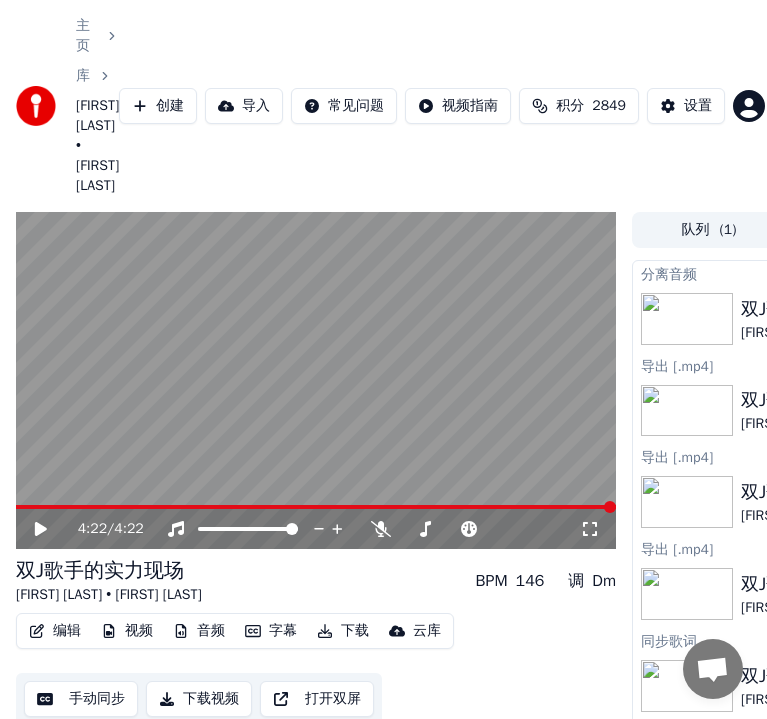 click 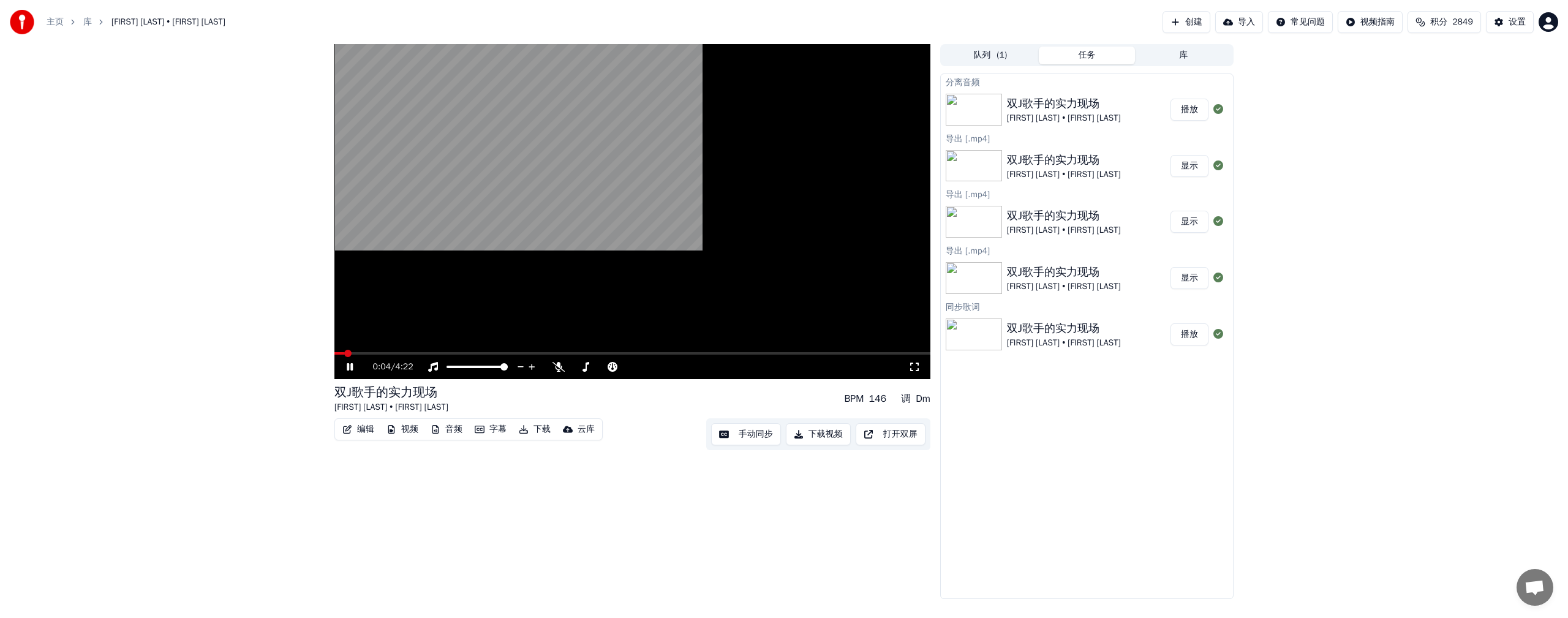 scroll, scrollTop: 282, scrollLeft: 0, axis: vertical 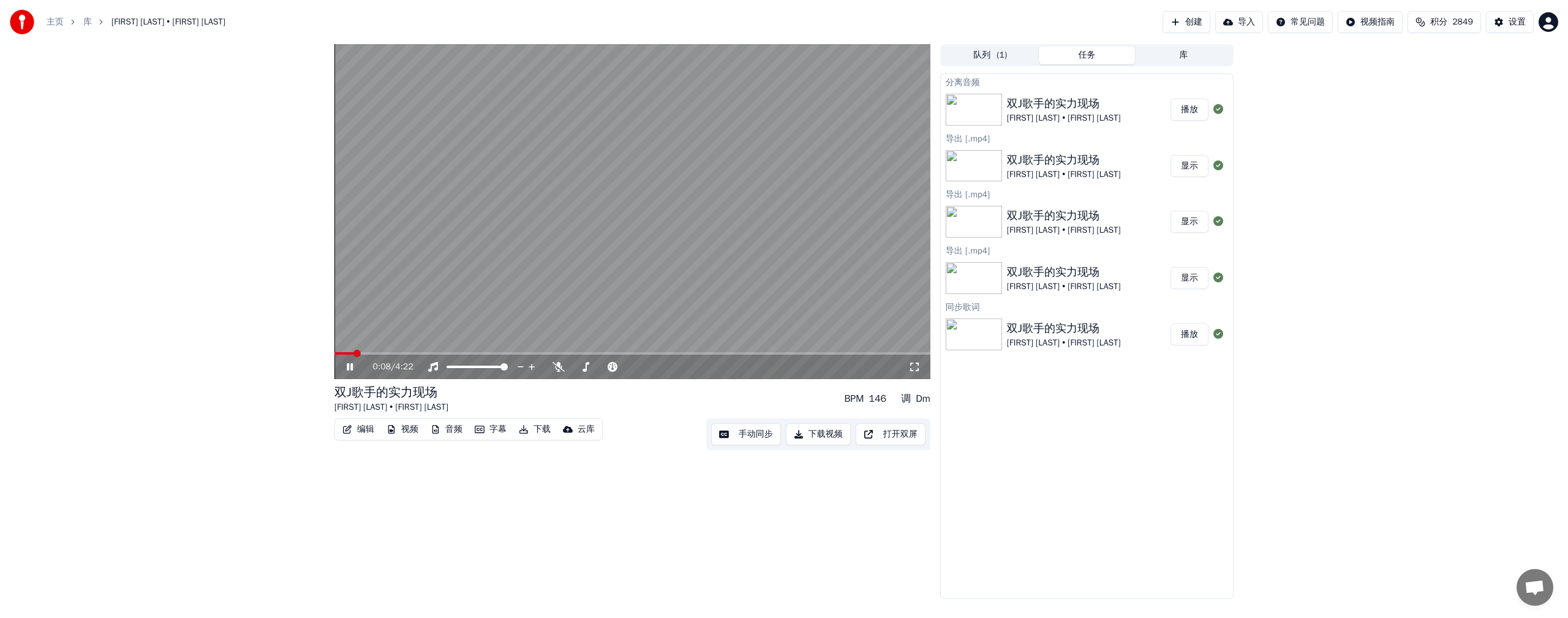 click on "0:08  /  4:22" at bounding box center (632, 367) 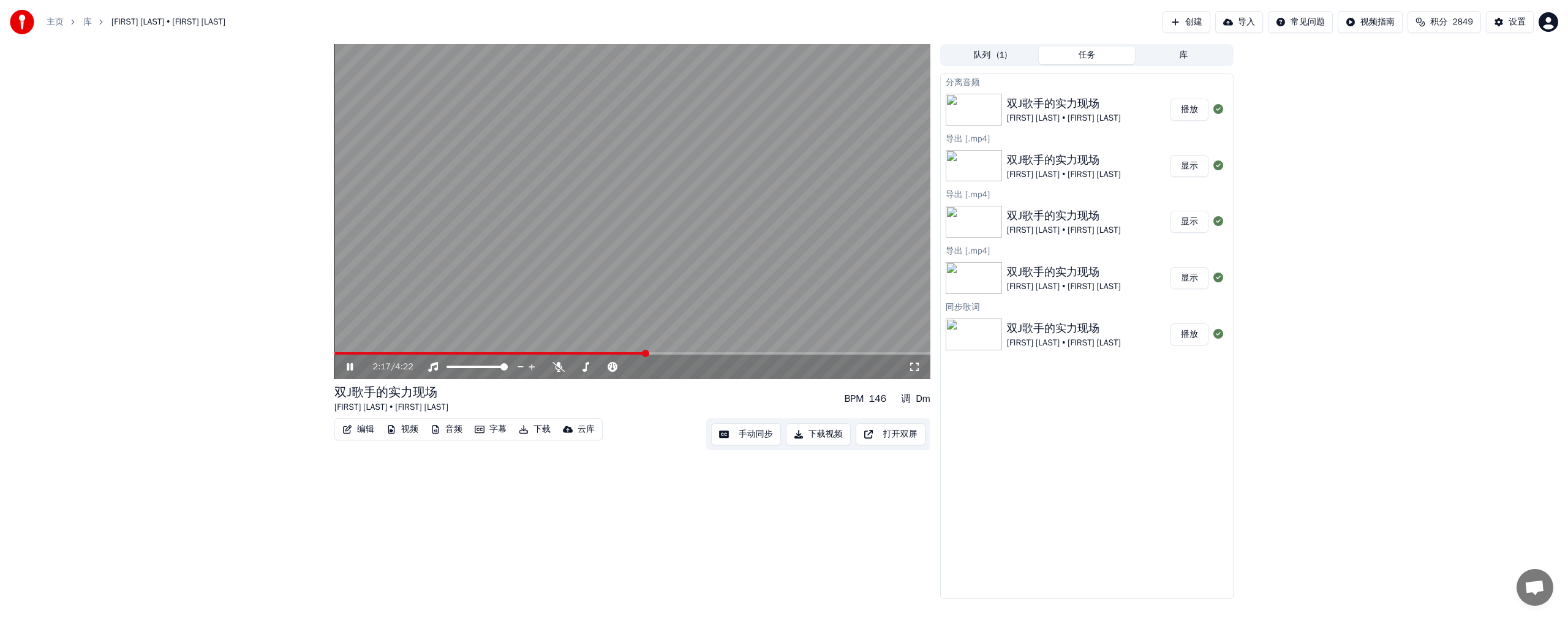 click at bounding box center [646, 353] 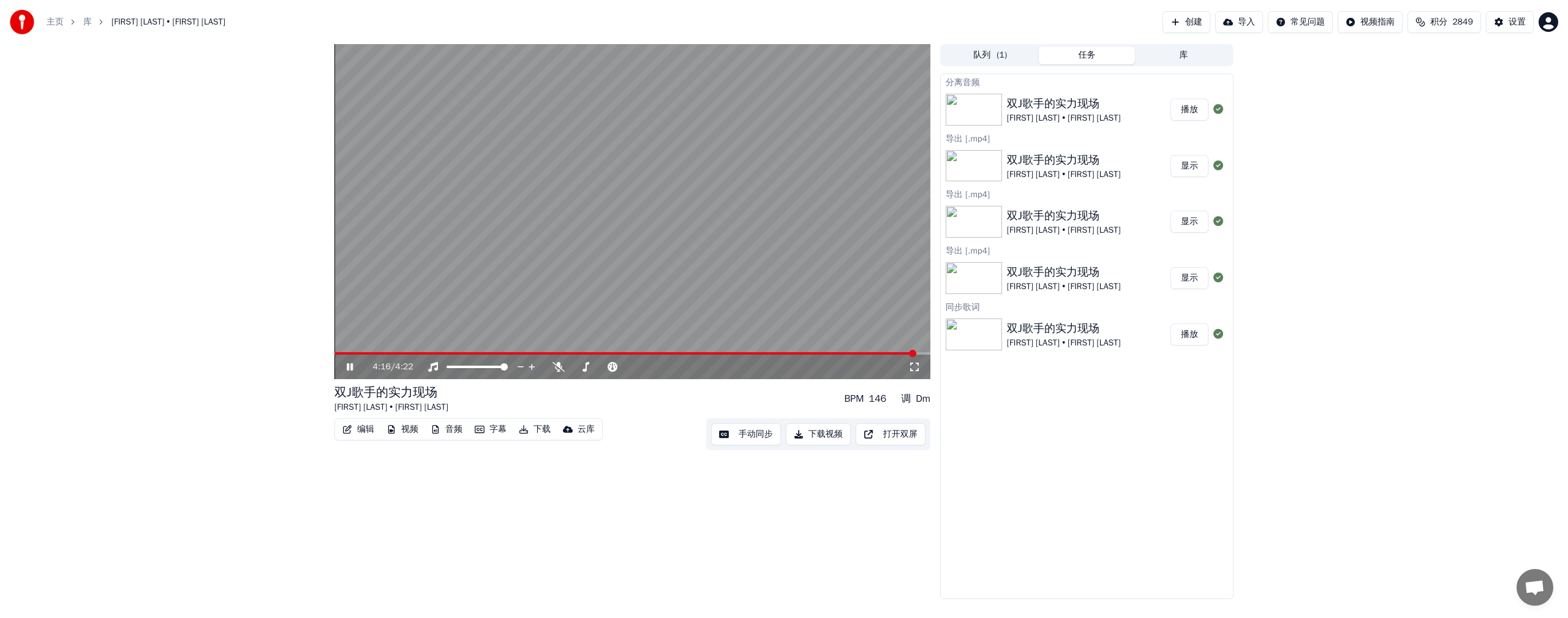 click at bounding box center (632, 211) 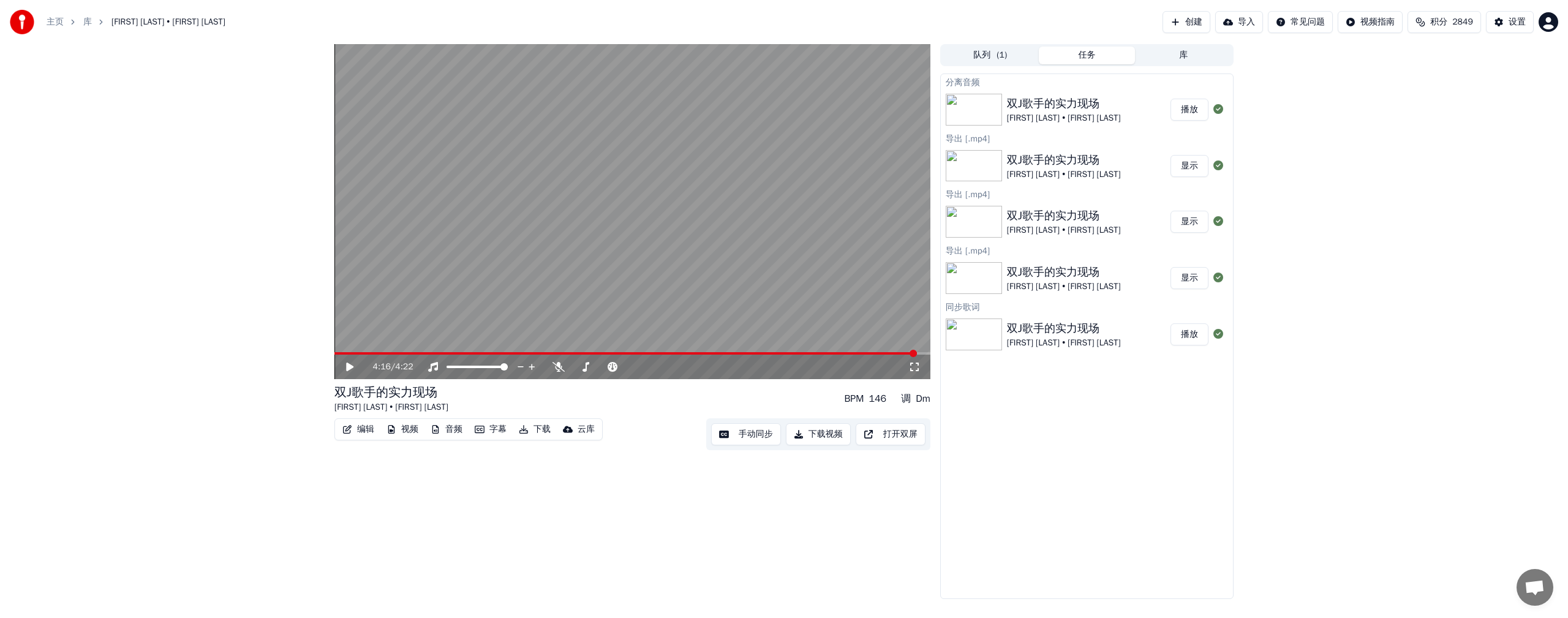 click at bounding box center [632, 211] 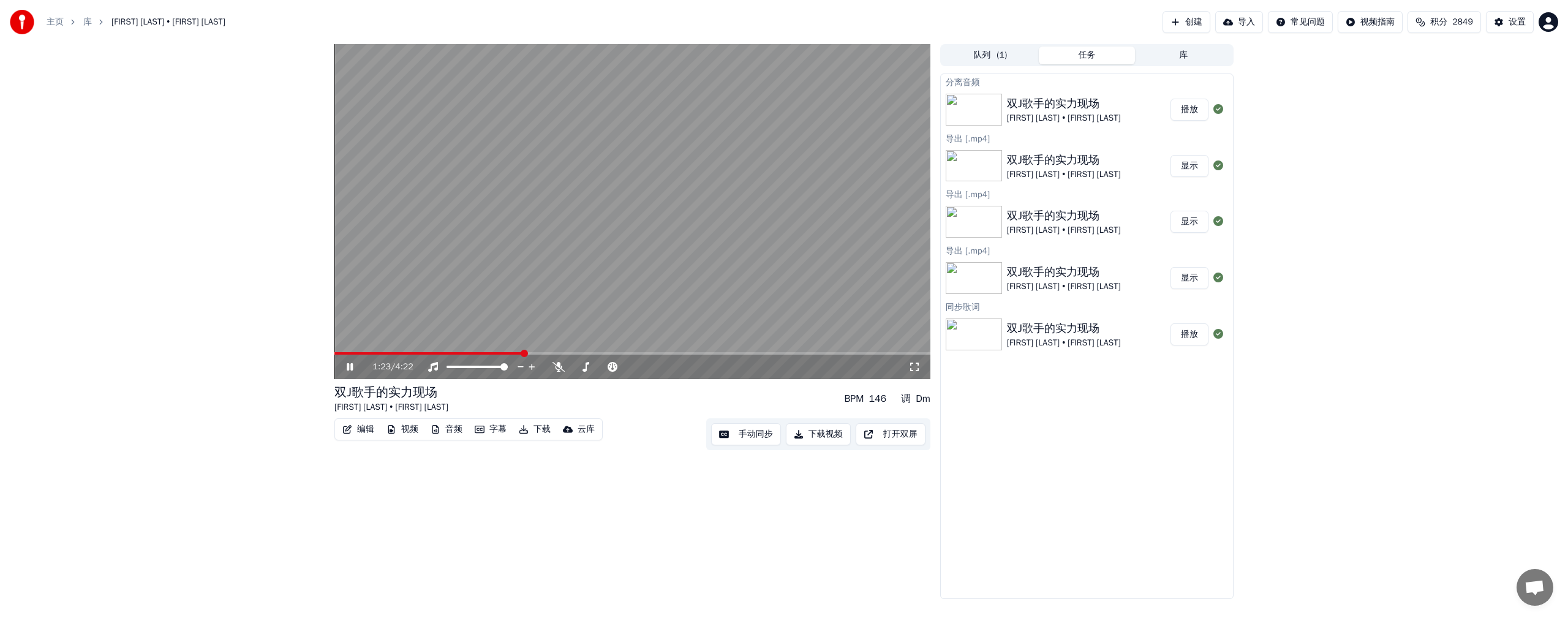 click at bounding box center (524, 353) 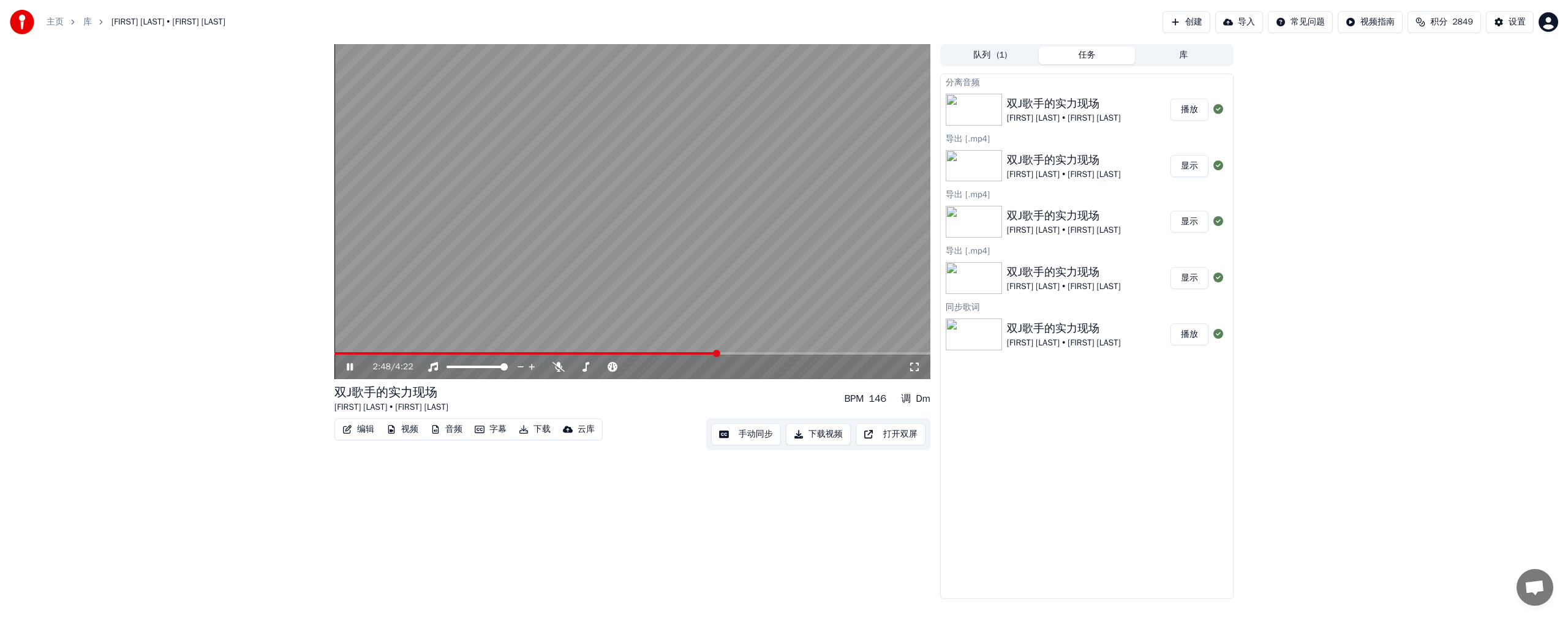 click on "下载" at bounding box center (535, 429) 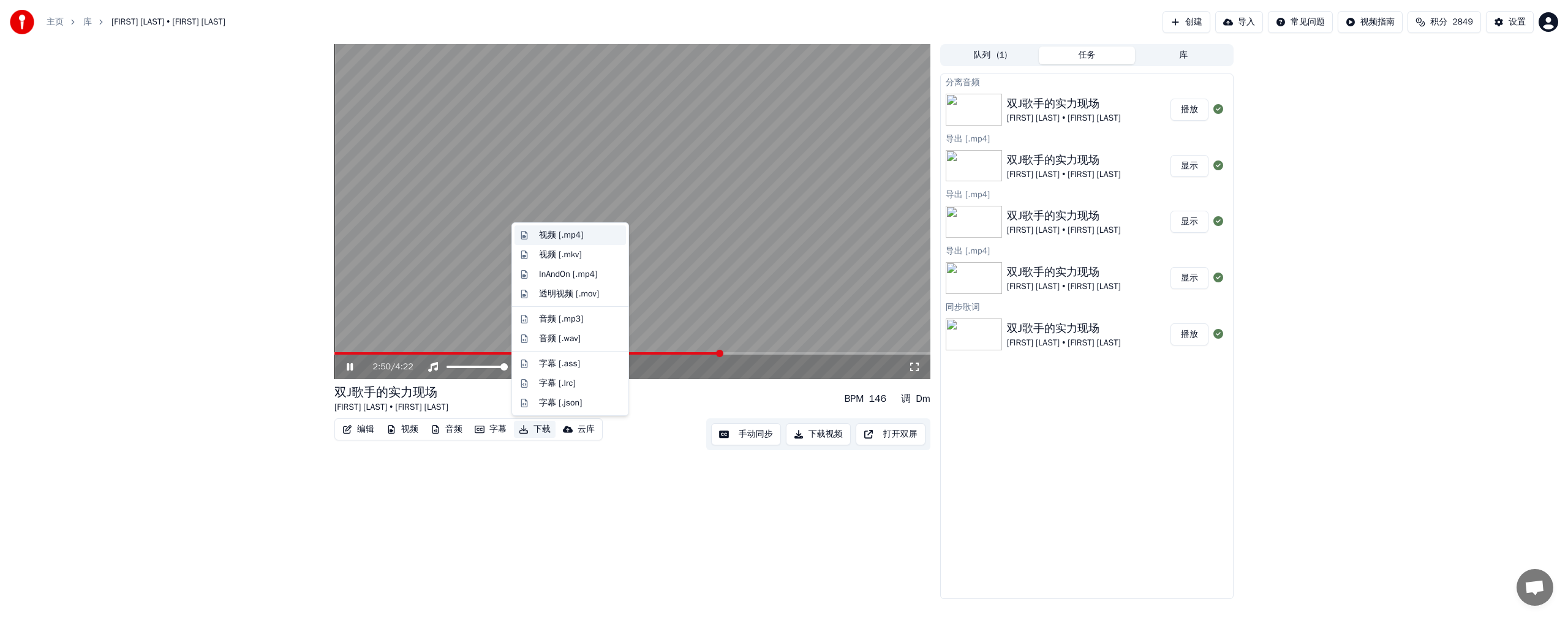 click on "视频 [.mp4]" at bounding box center (561, 235) 